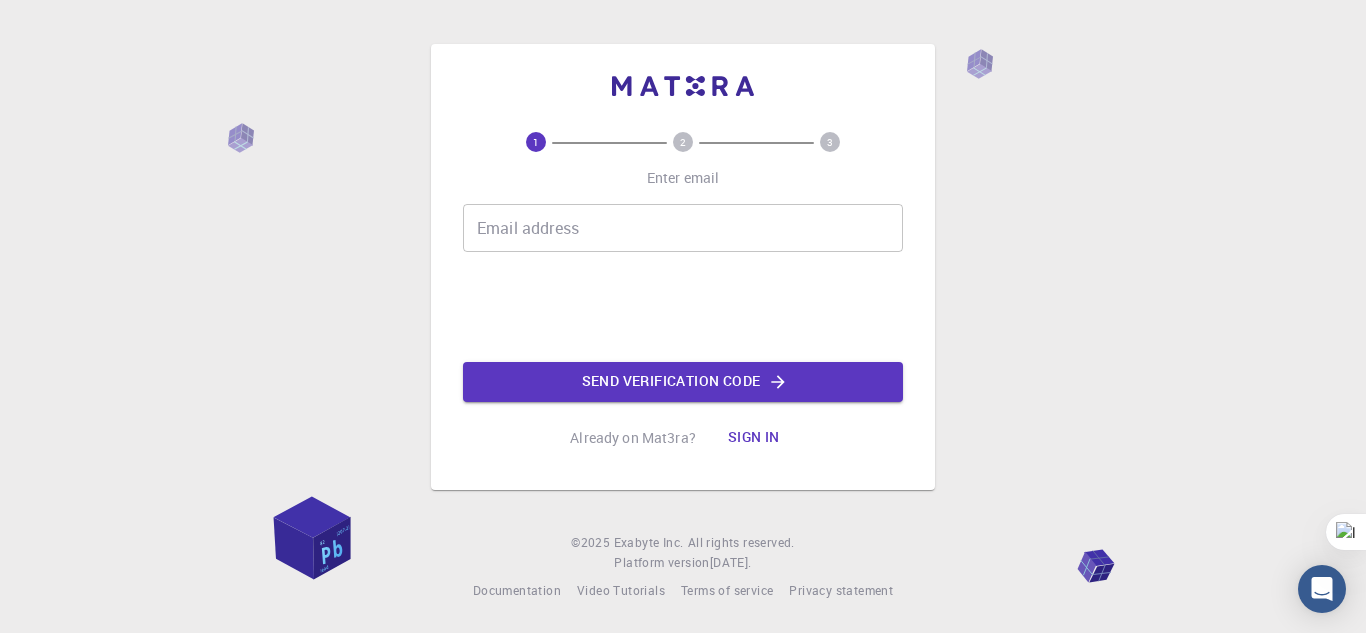 scroll, scrollTop: 0, scrollLeft: 0, axis: both 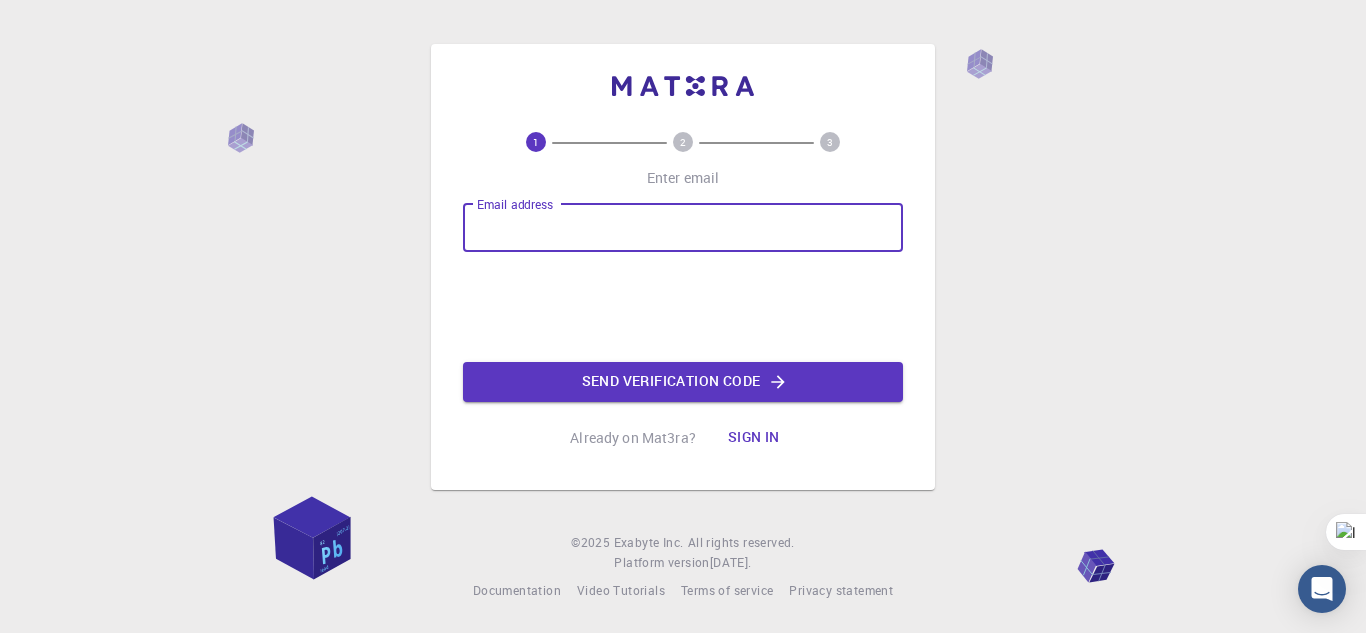 click on "Email address" at bounding box center [683, 228] 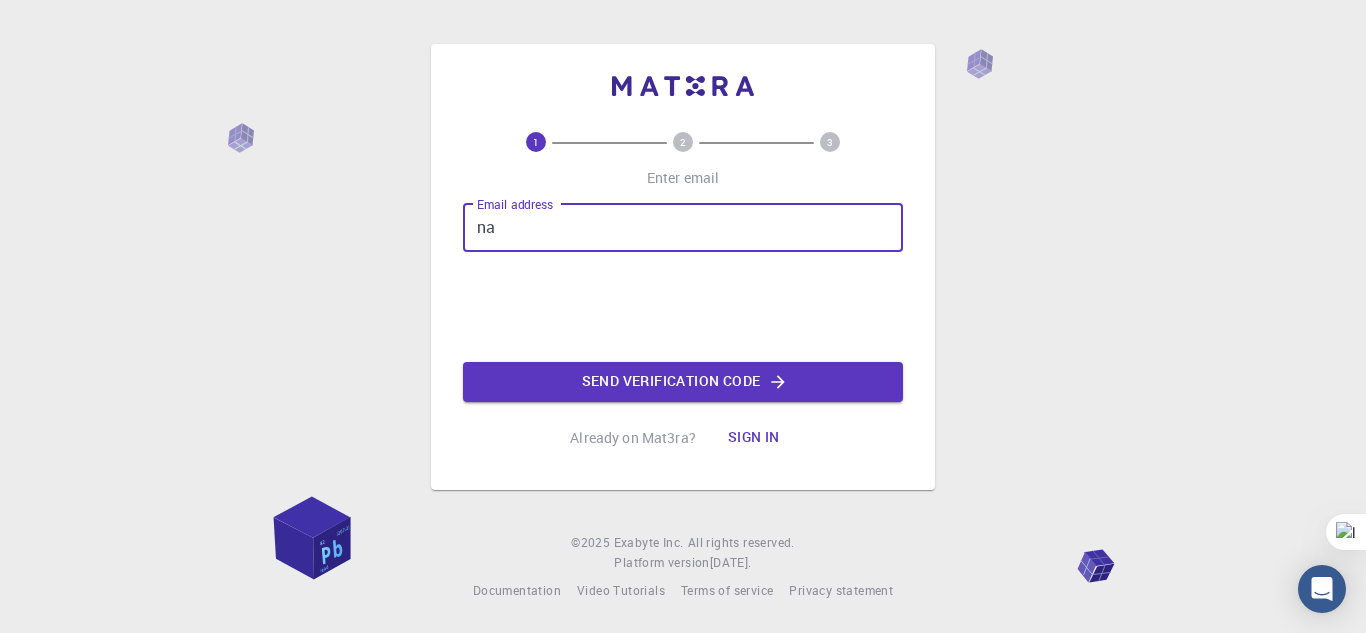 type on "[EMAIL_ADDRESS][DOMAIN_NAME]" 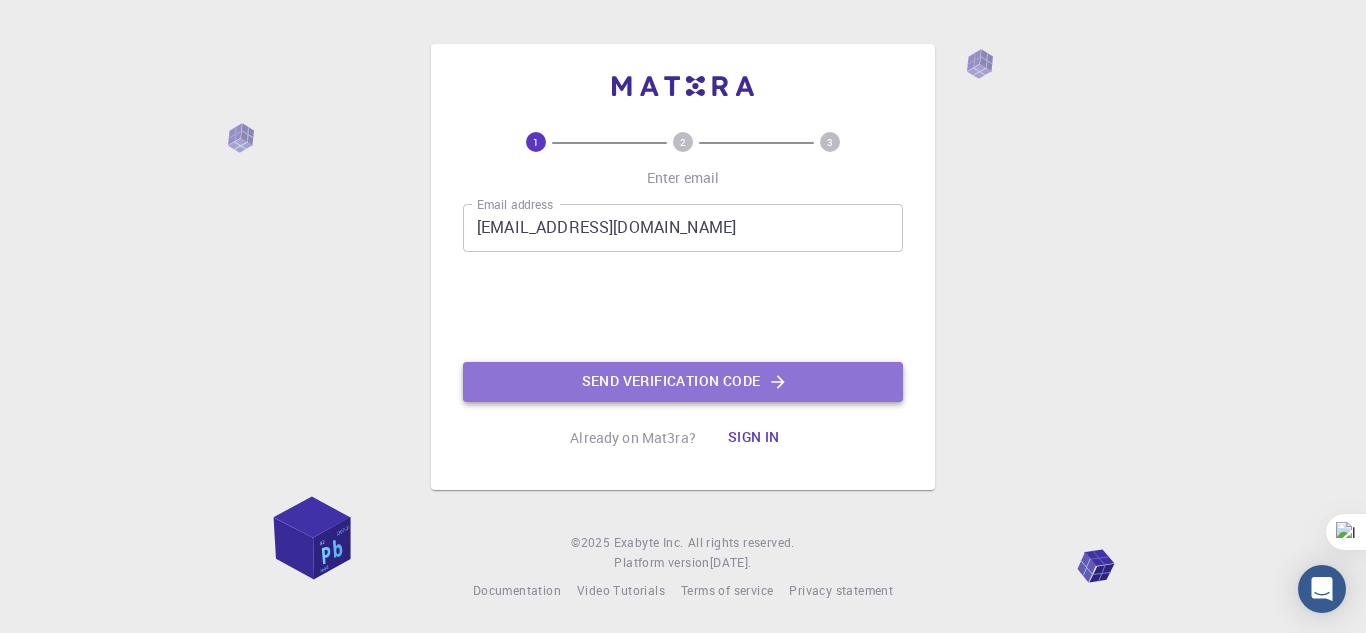 click on "Send verification code" 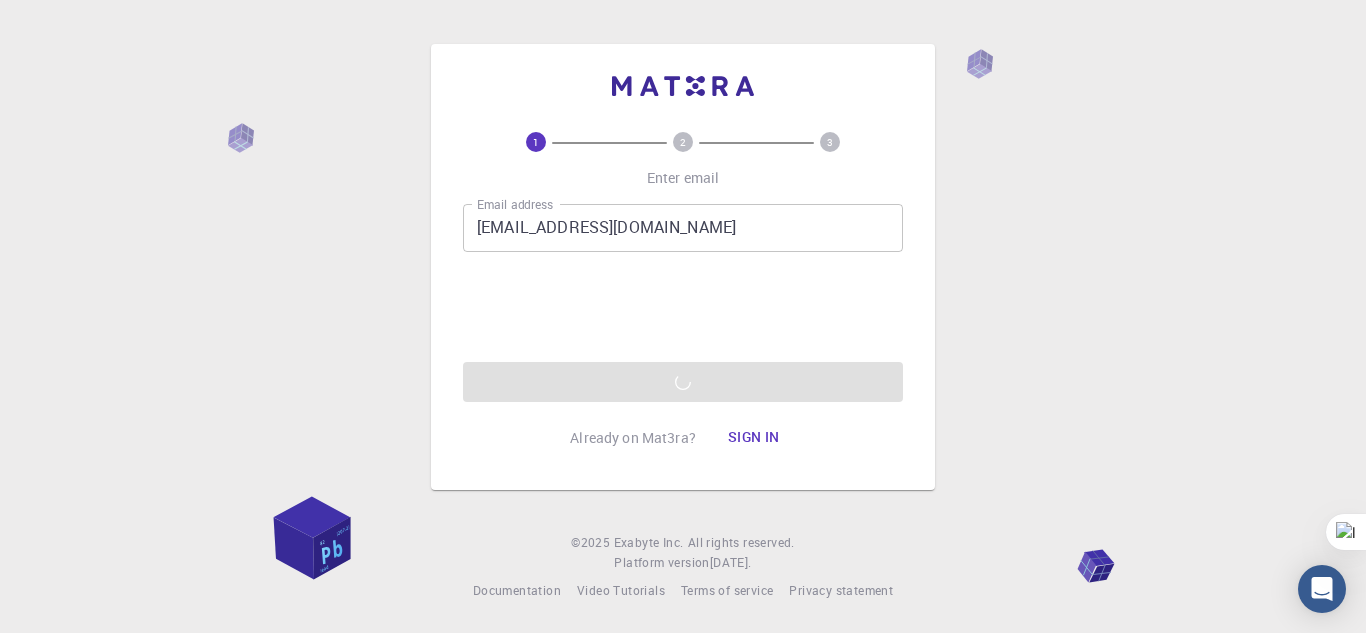 click on "Email address [EMAIL_ADDRESS][DOMAIN_NAME] Email address Send verification code" at bounding box center [683, 303] 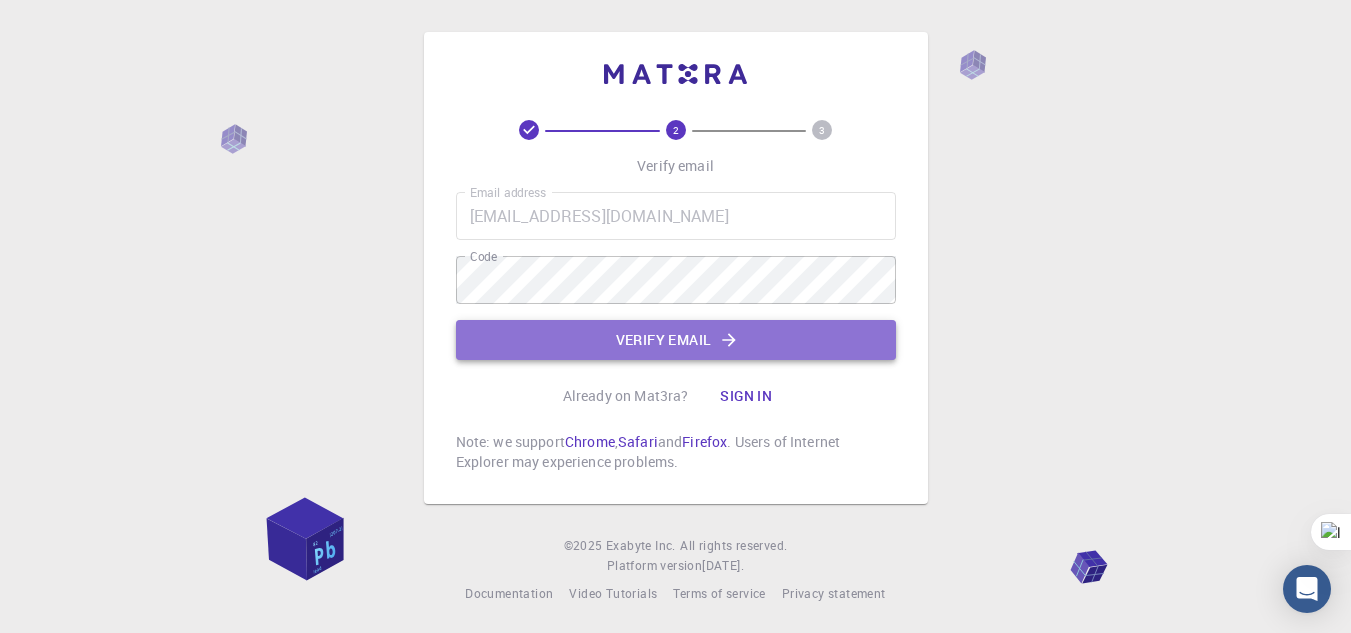 click on "Verify email" 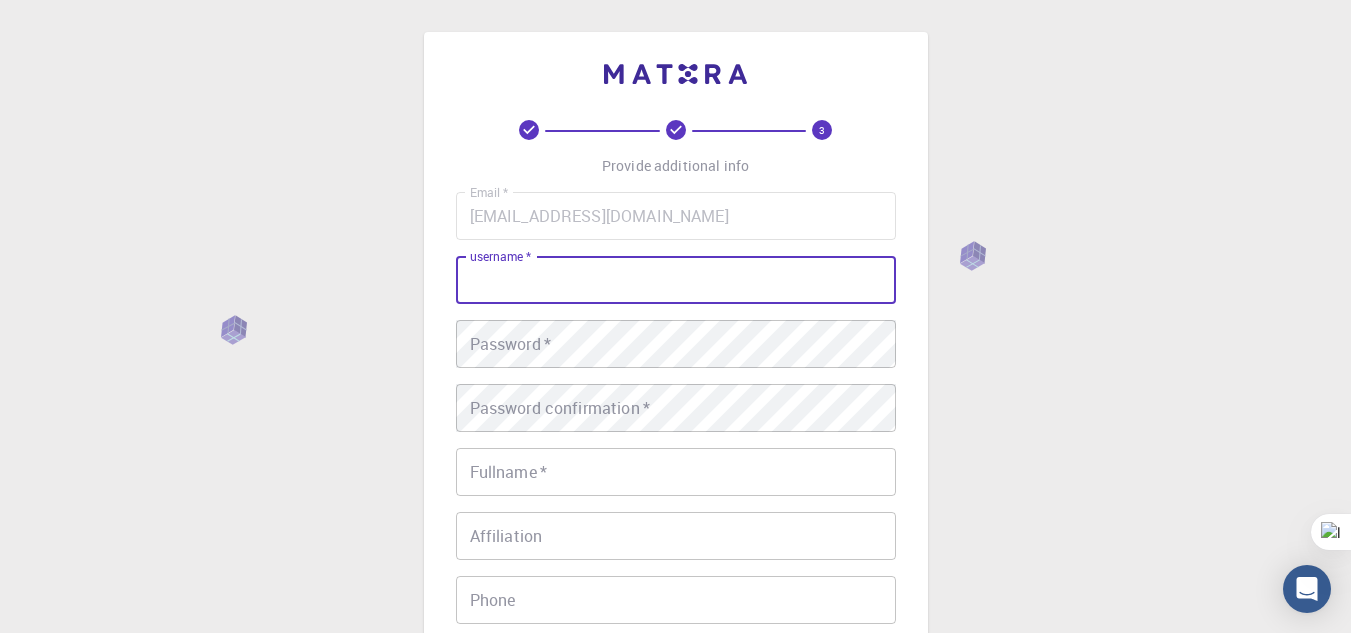click on "username   *" at bounding box center (676, 280) 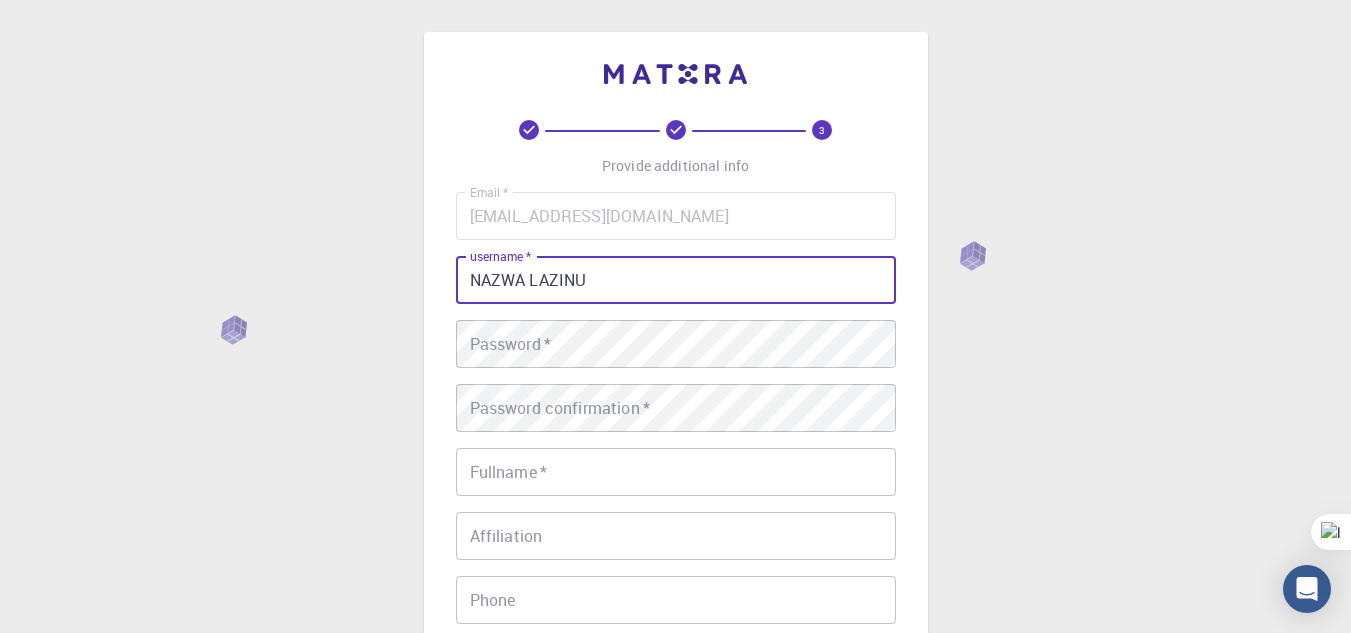type on "NAZWA LAZINU" 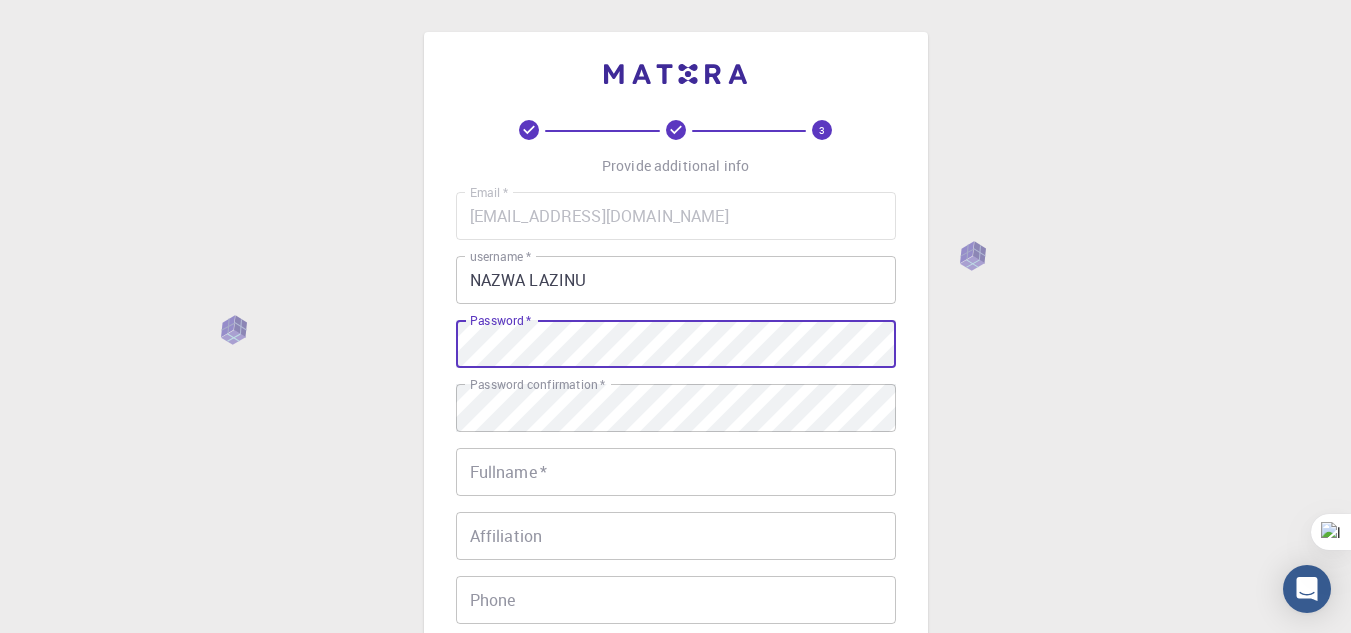 click on "3 Provide additional info Email   * [EMAIL_ADDRESS][DOMAIN_NAME] Email   * username   * NAZWA LAZINU username   * Password   * Password   * Password confirmation   * Password confirmation   * Fullname   * Fullname   * Affiliation Affiliation Phone Phone Description Description I accept the  Terms of Service / Privacy Policy  * REGISTER Already on Mat3ra? Sign in ©  2025   Exabyte Inc.   All rights reserved. Platform version  [DATE] . Documentation Video Tutorials Terms of service Privacy statement" at bounding box center [675, 509] 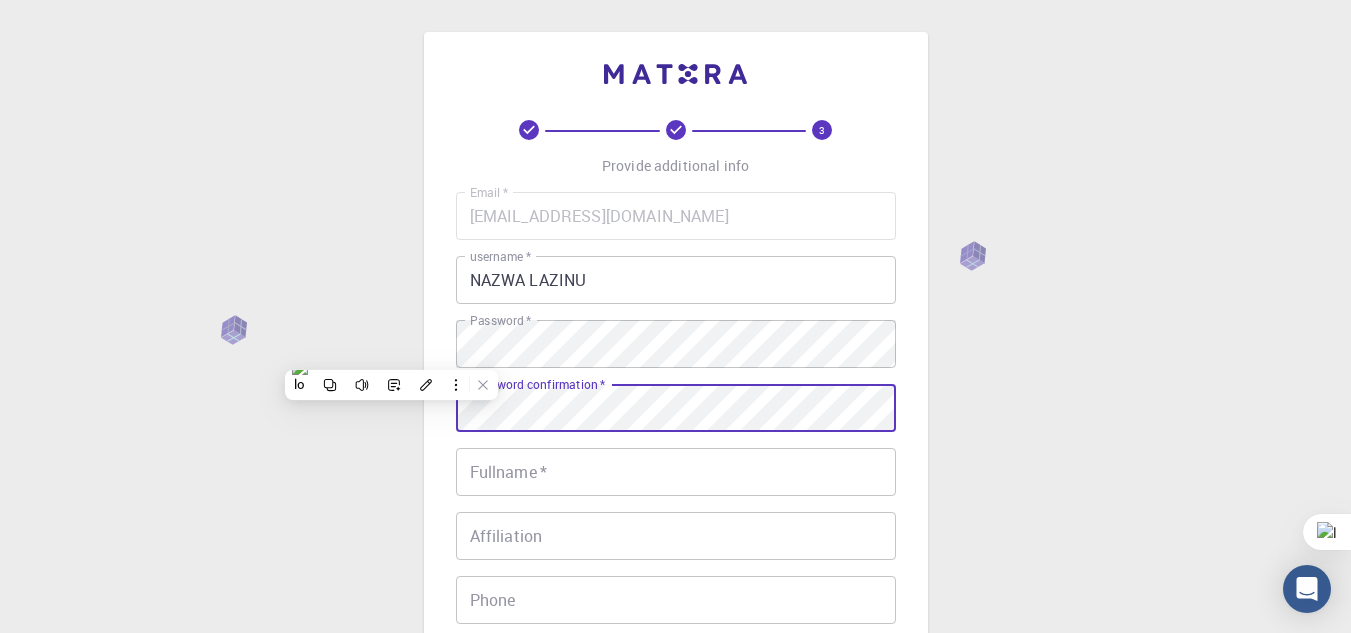 click on "3 Provide additional info Email   * [EMAIL_ADDRESS][DOMAIN_NAME] Email   * username   * NAZWA LAZINU username   * Password   * Password   * Password confirmation   * Password confirmation   * Fullname   * Fullname   * Affiliation Affiliation Phone Phone Description Description I accept the  Terms of Service / Privacy Policy  * REGISTER Already on Mat3ra? Sign in ©  2025   Exabyte Inc.   All rights reserved. Platform version  [DATE] . Documentation Video Tutorials Terms of service Privacy statement" at bounding box center (675, 509) 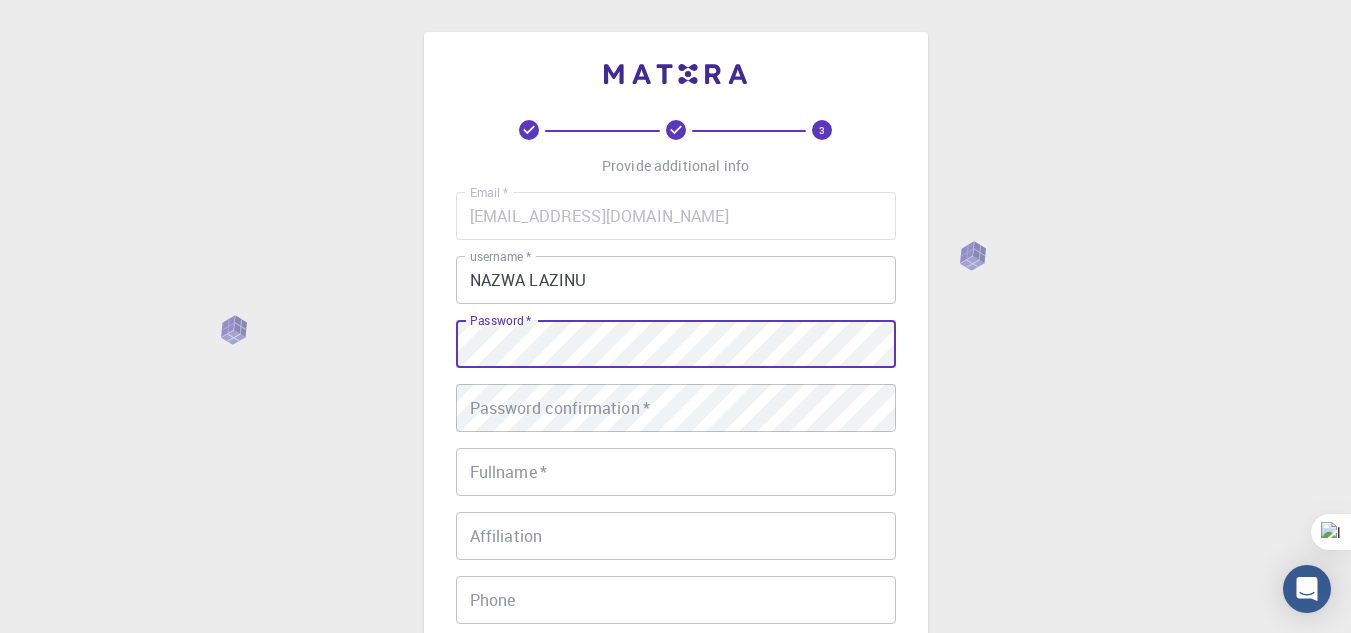 click on "3 Provide additional info Email   * [EMAIL_ADDRESS][DOMAIN_NAME] Email   * username   * NAZWA LAZINU username   * Password   * Password   * Password confirmation   * Password confirmation   * Fullname   * Fullname   * Affiliation Affiliation Phone Phone Description Description I accept the  Terms of Service / Privacy Policy  * REGISTER Already on Mat3ra? Sign in ©  2025   Exabyte Inc.   All rights reserved. Platform version  [DATE] . Documentation Video Tutorials Terms of service Privacy statement" at bounding box center (675, 509) 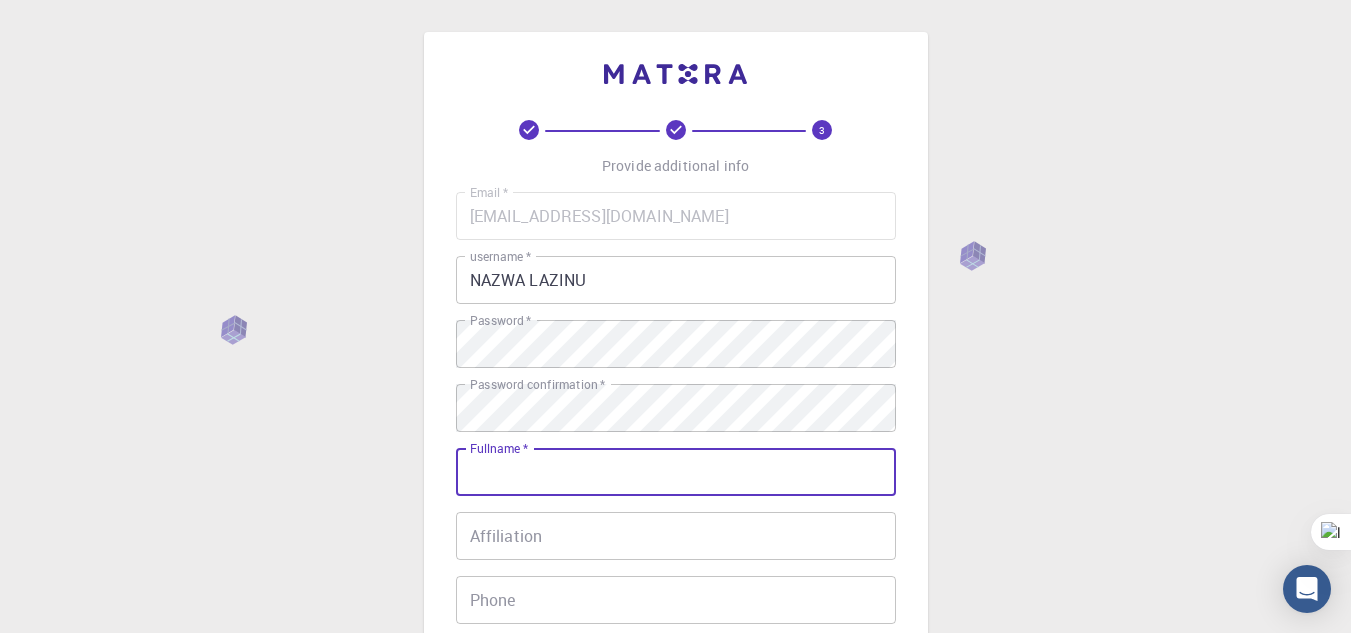 click on "Fullname   *" at bounding box center [676, 472] 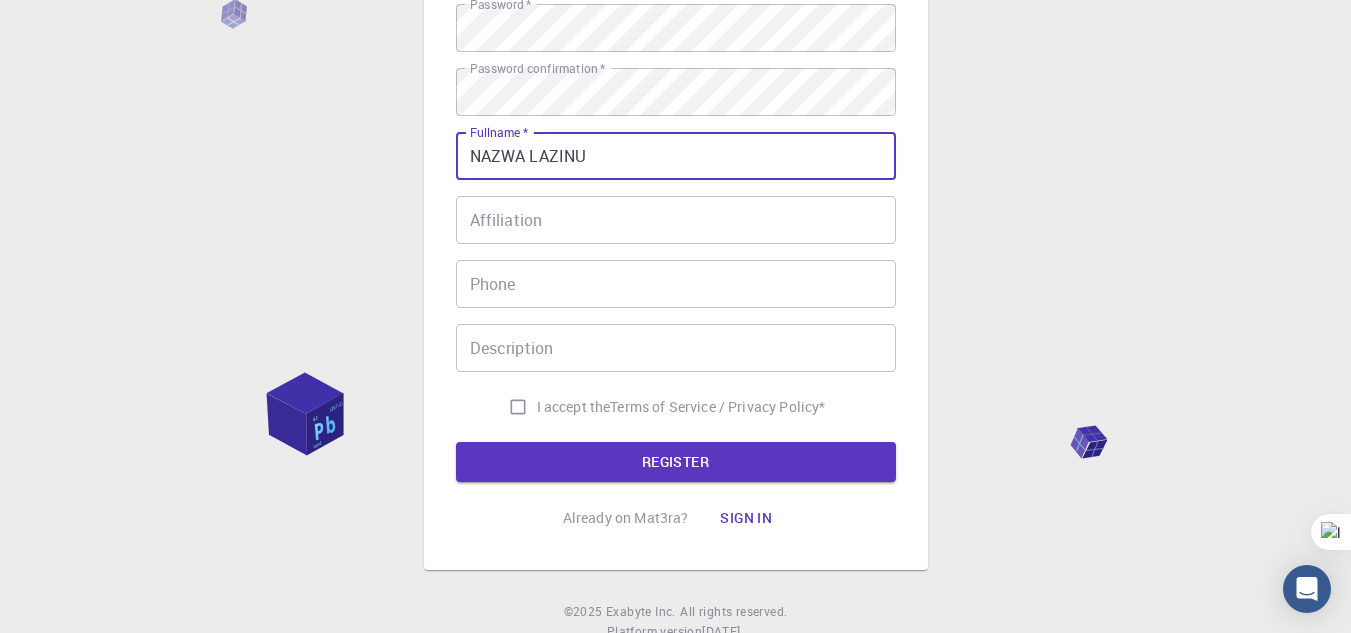 scroll, scrollTop: 319, scrollLeft: 0, axis: vertical 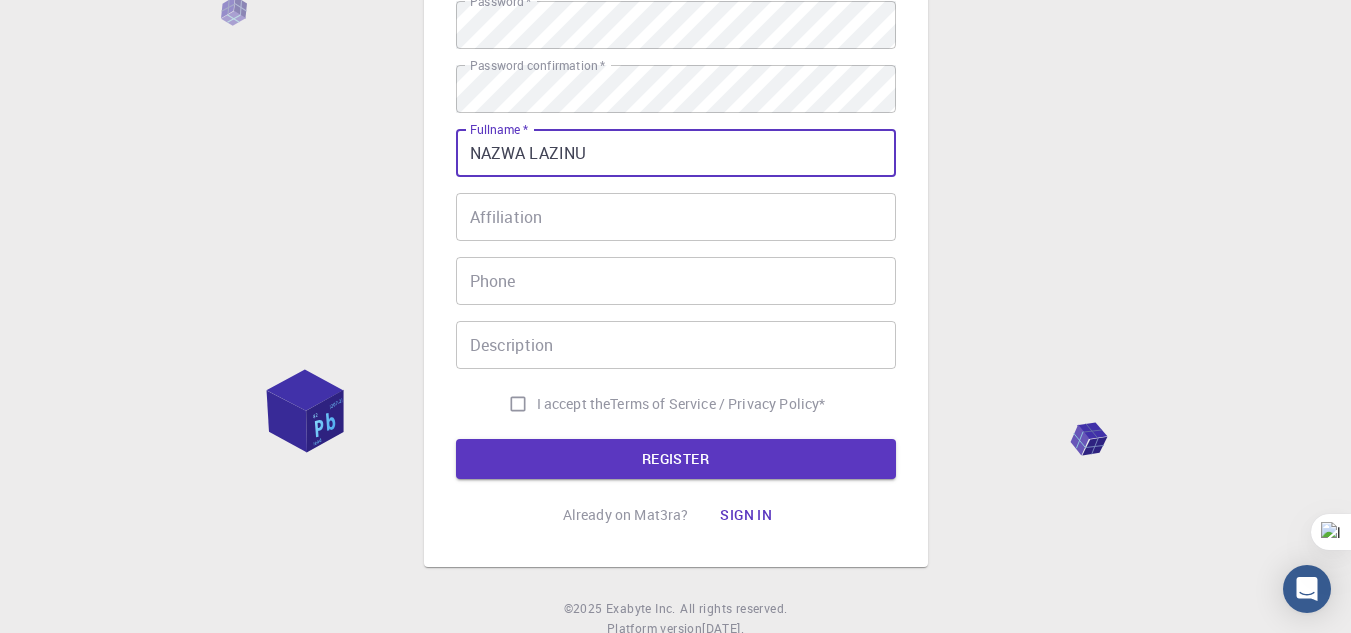 type on "NAZWA LAZINU" 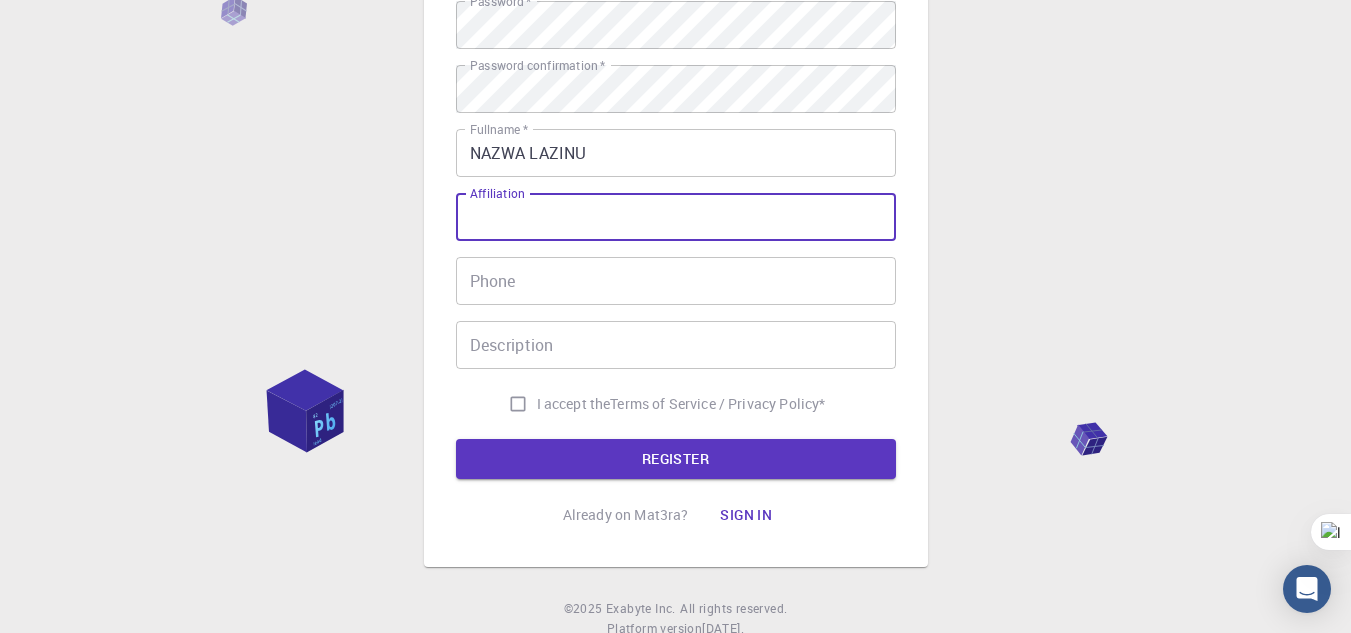 click on "Affiliation" at bounding box center [676, 217] 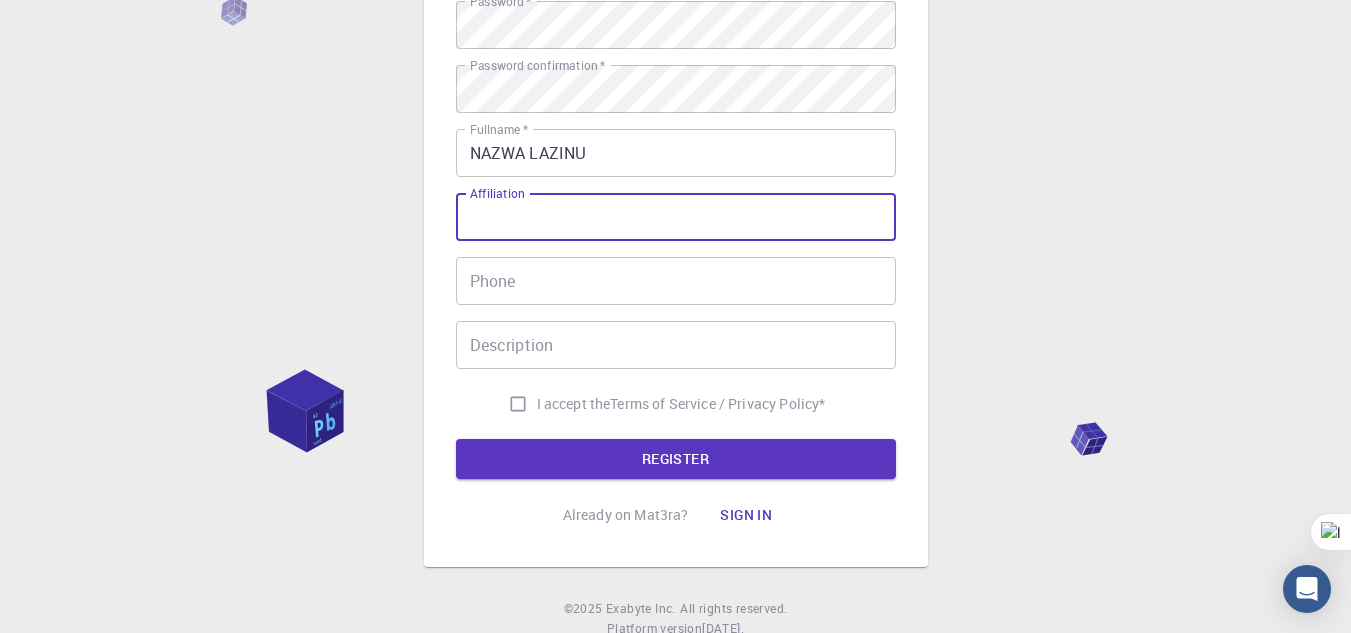 click on "Phone" at bounding box center [676, 281] 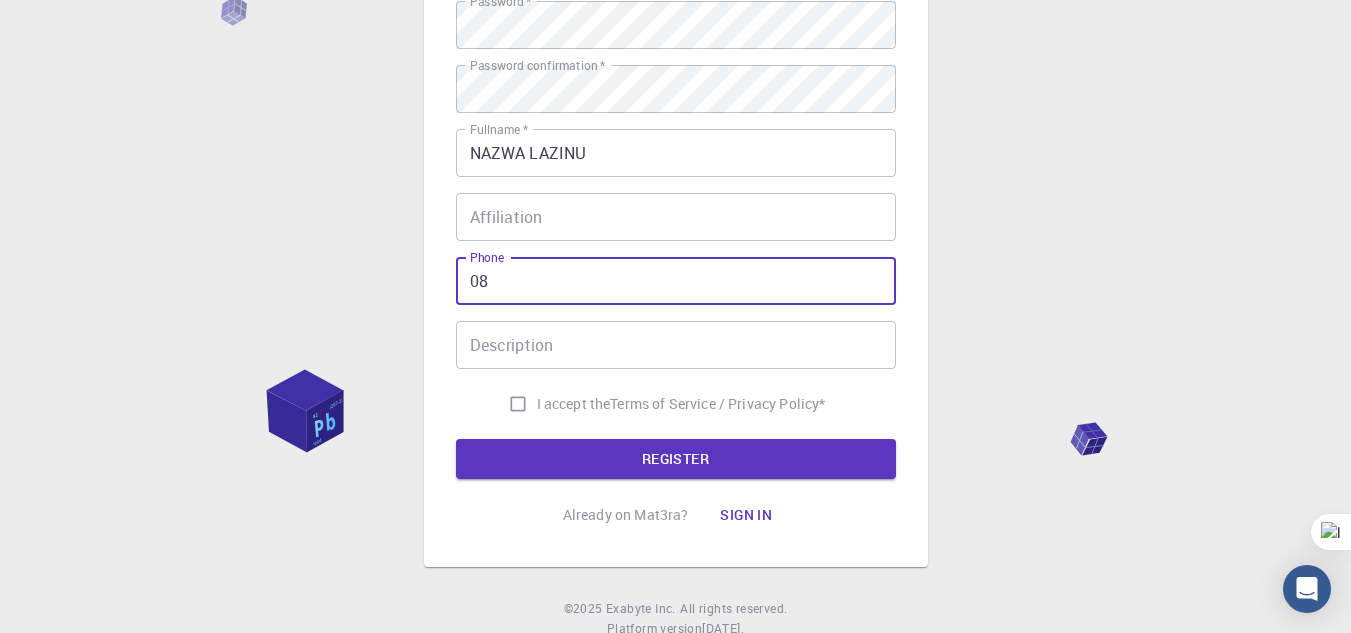 type on "082214902758" 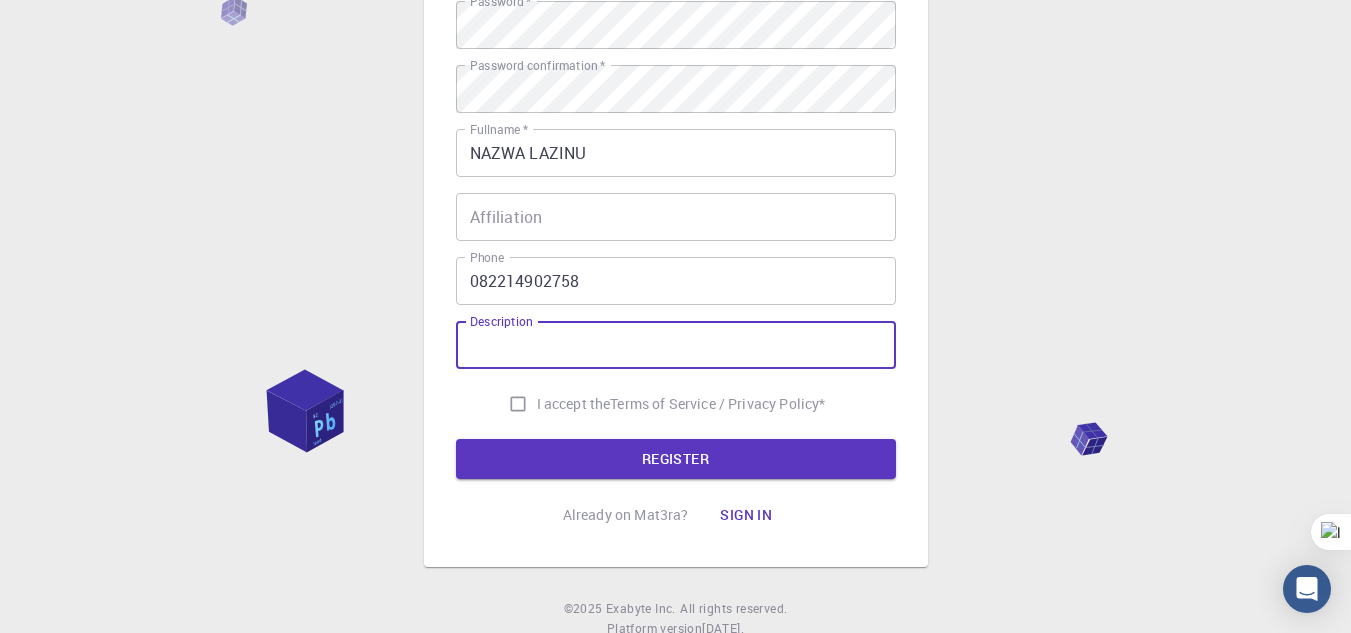 click on "Description" at bounding box center (676, 345) 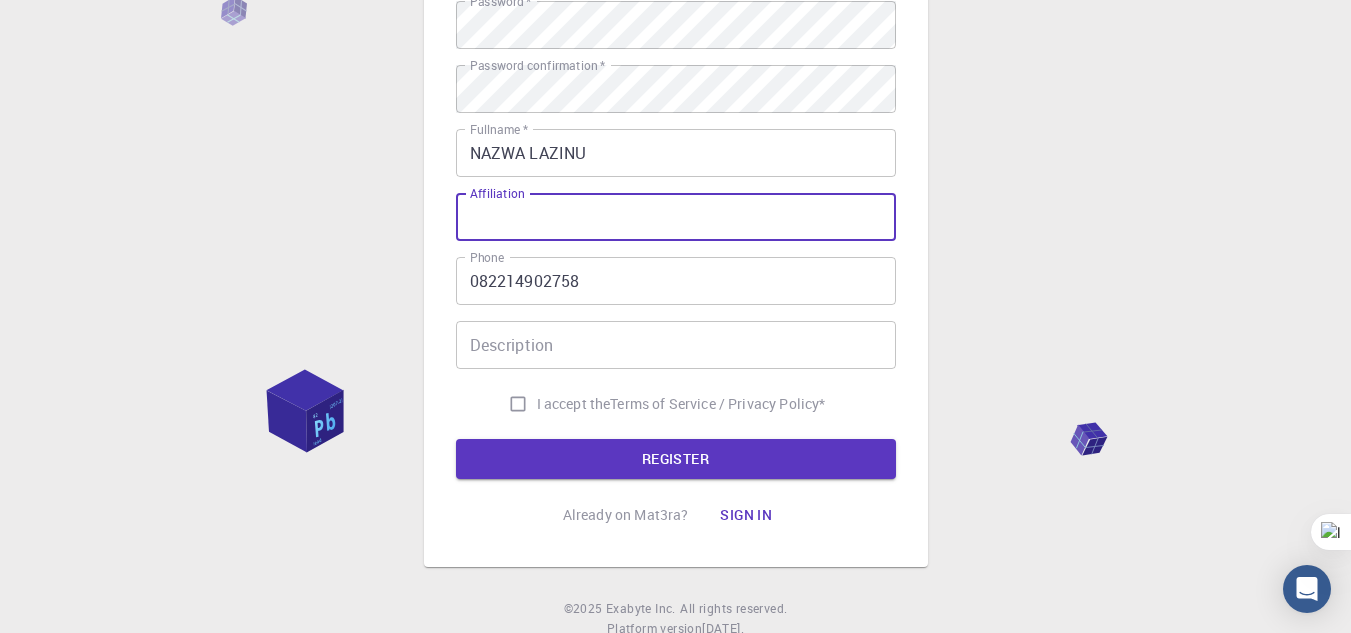 click on "Affiliation" at bounding box center [676, 217] 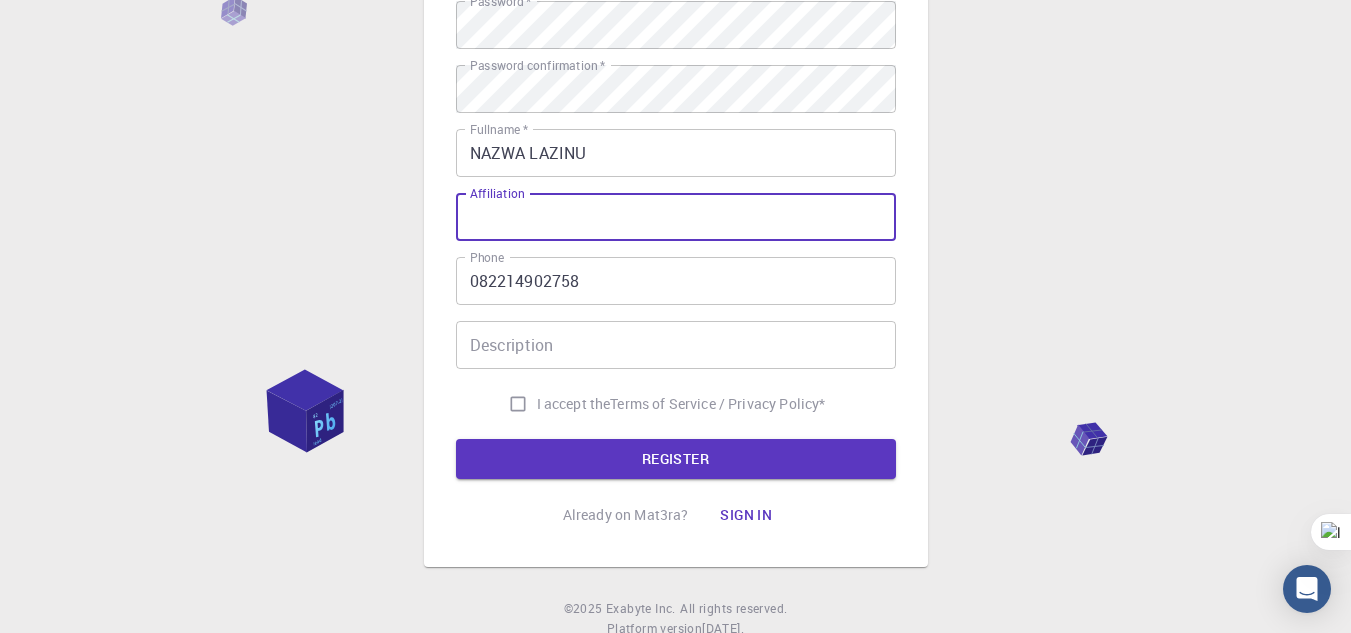 click on "Affiliation" at bounding box center (676, 217) 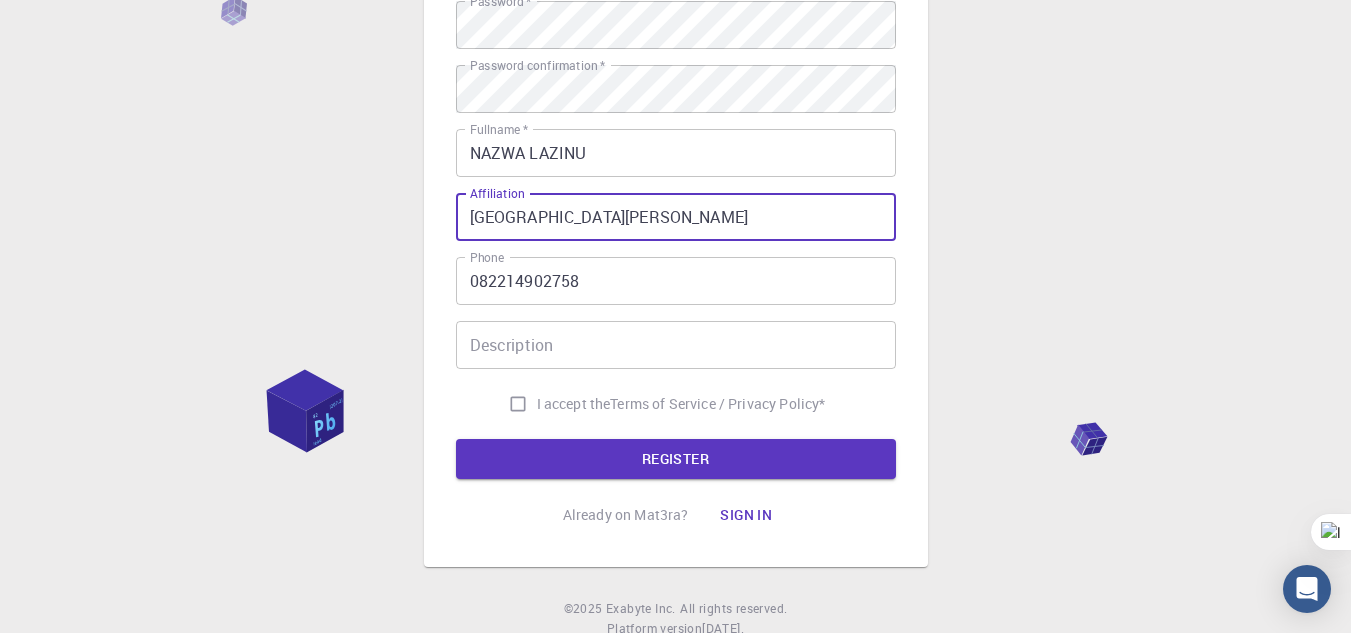 type on "[GEOGRAPHIC_DATA][PERSON_NAME]" 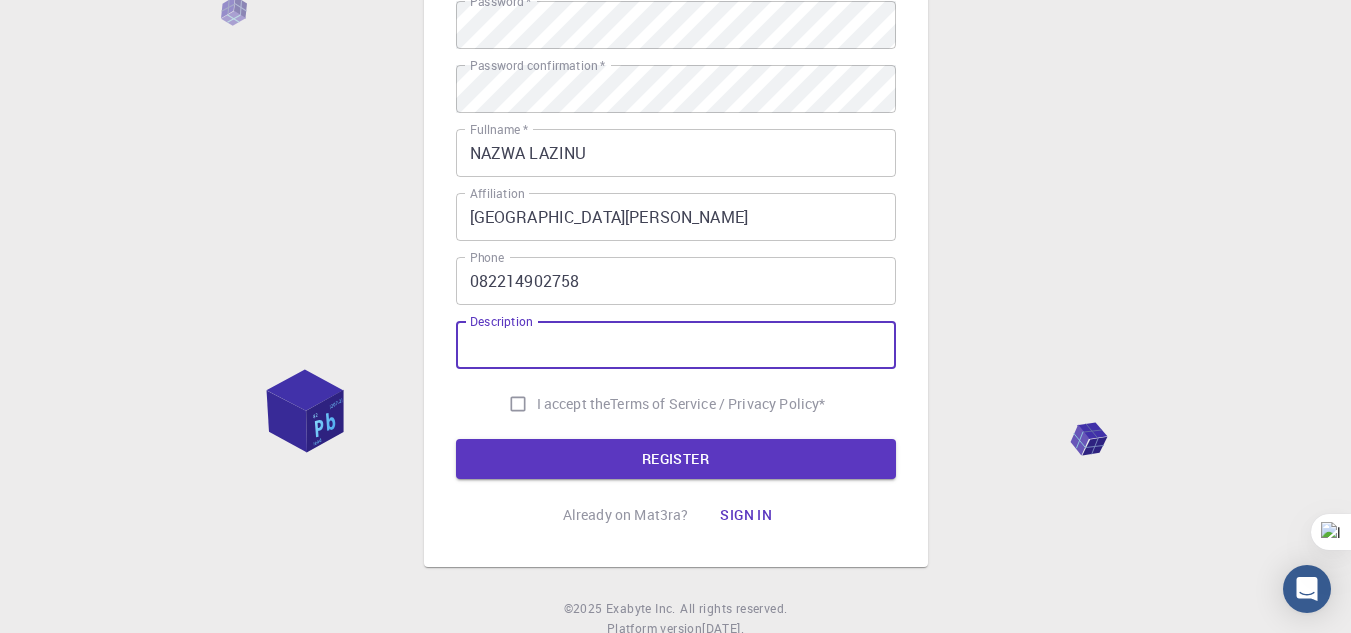 click on "Description" at bounding box center [676, 345] 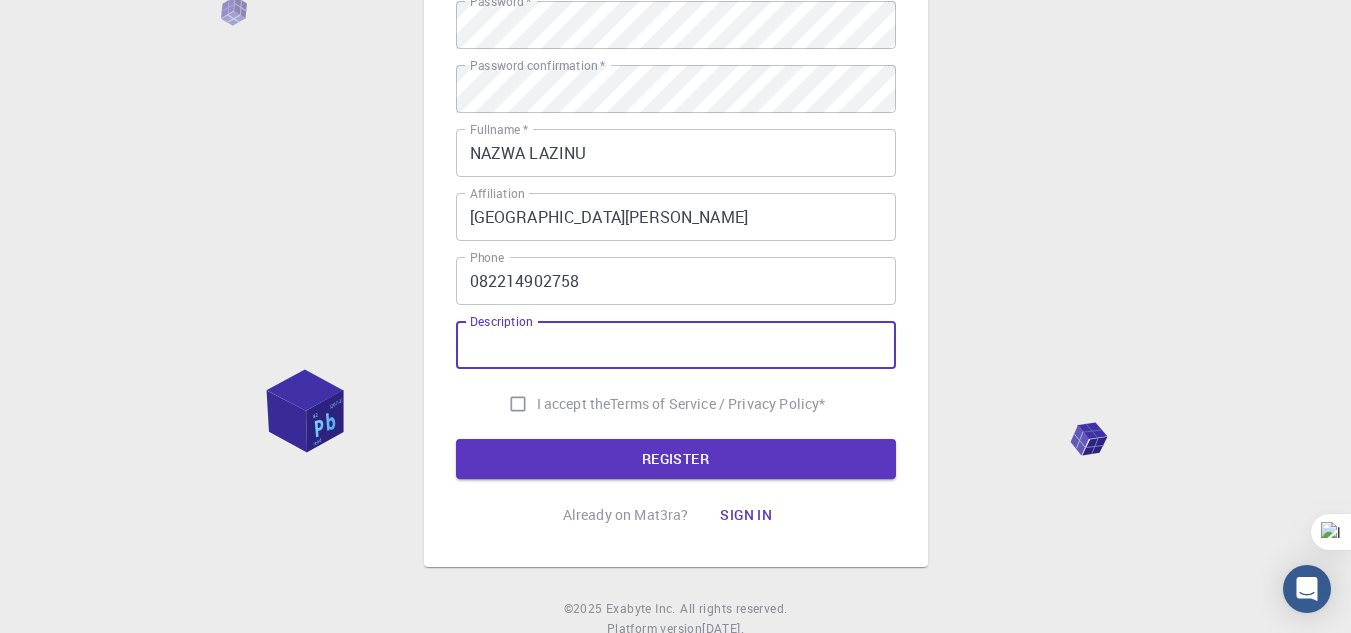 paste on "Pengguna umum yang tertarik dengan platform ini" 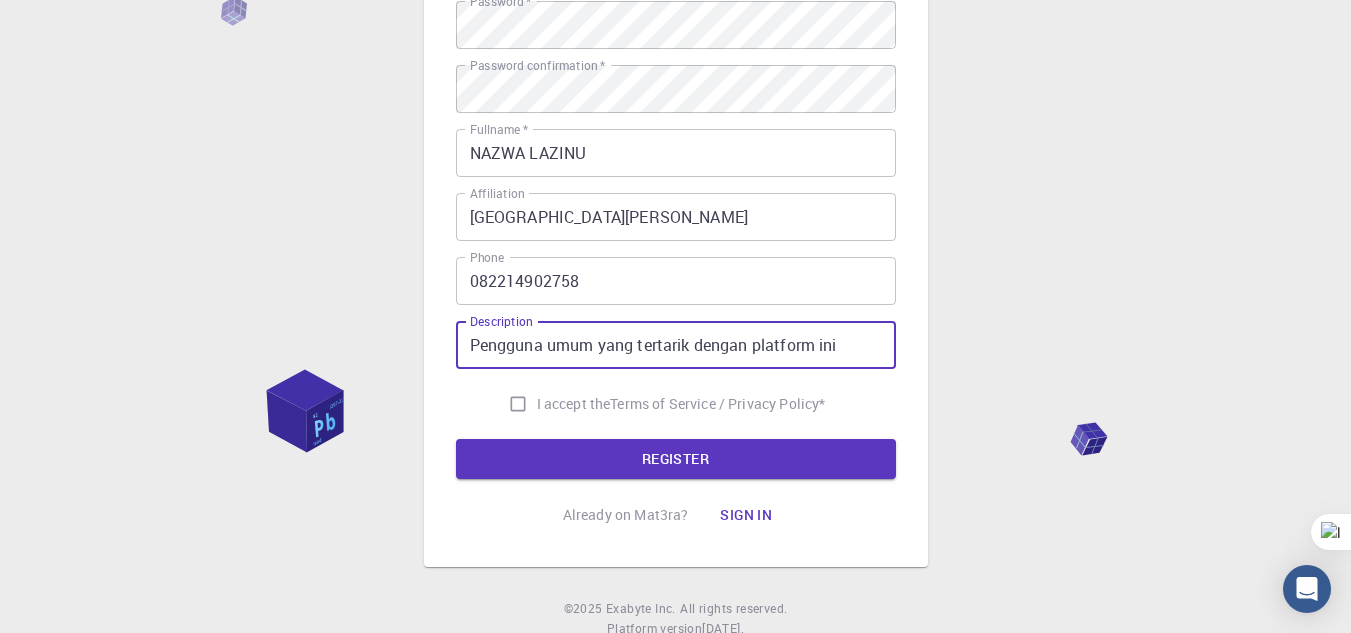 type on "Pengguna umum yang tertarik dengan platform ini" 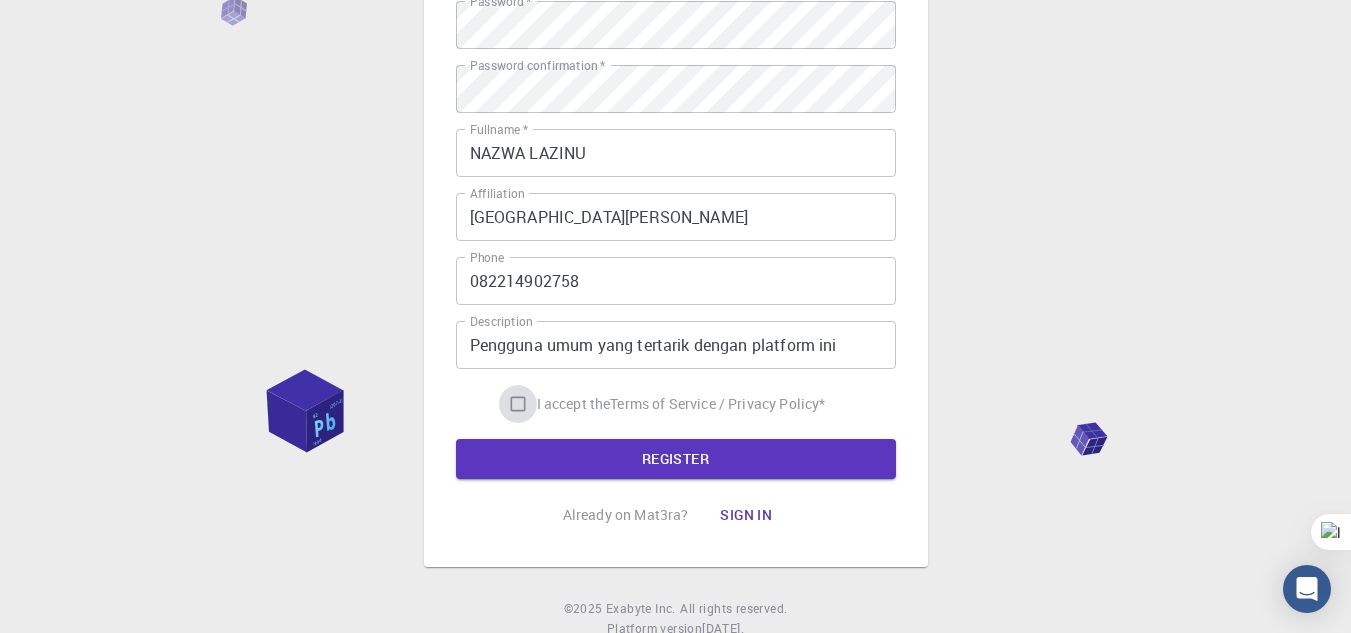 click on "I accept the  Terms of Service / Privacy Policy  *" at bounding box center (518, 404) 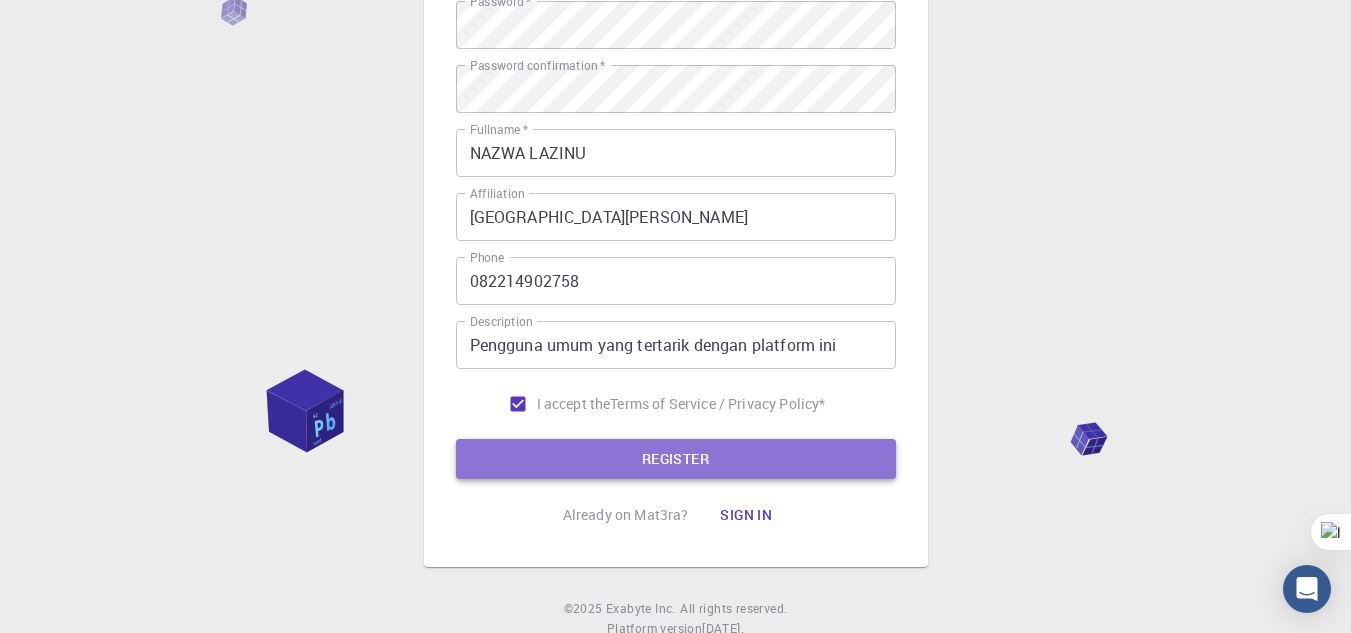 click on "REGISTER" at bounding box center (676, 459) 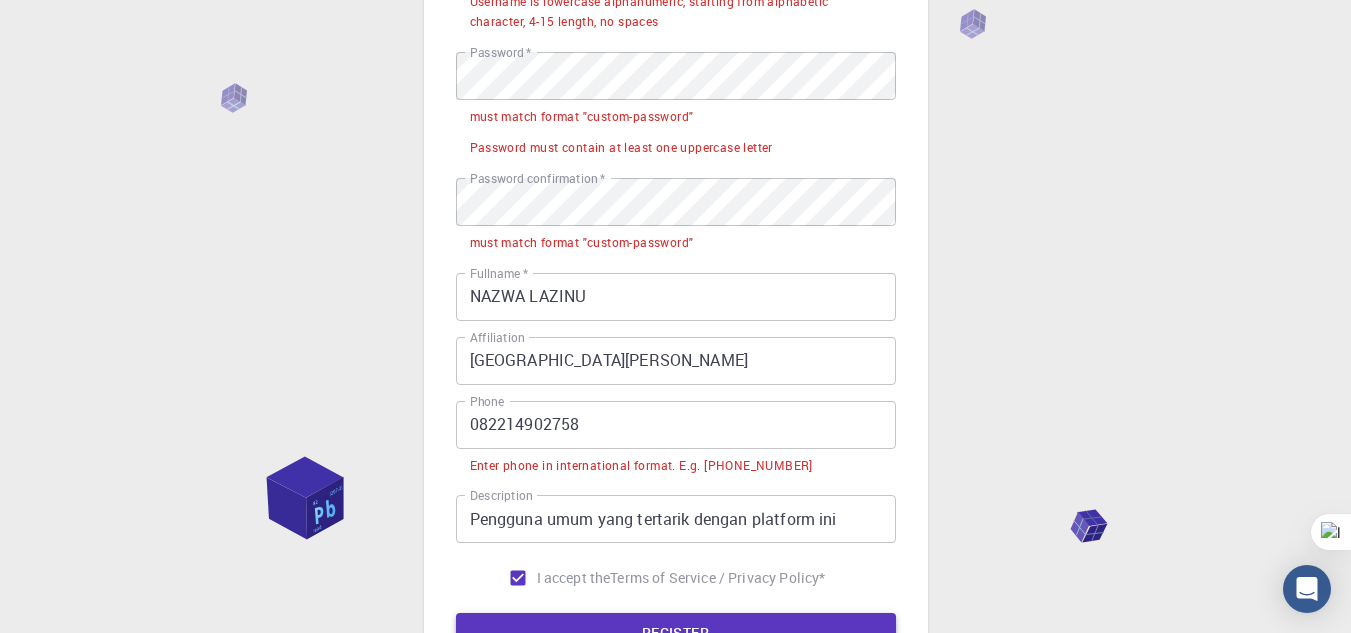 scroll, scrollTop: 370, scrollLeft: 0, axis: vertical 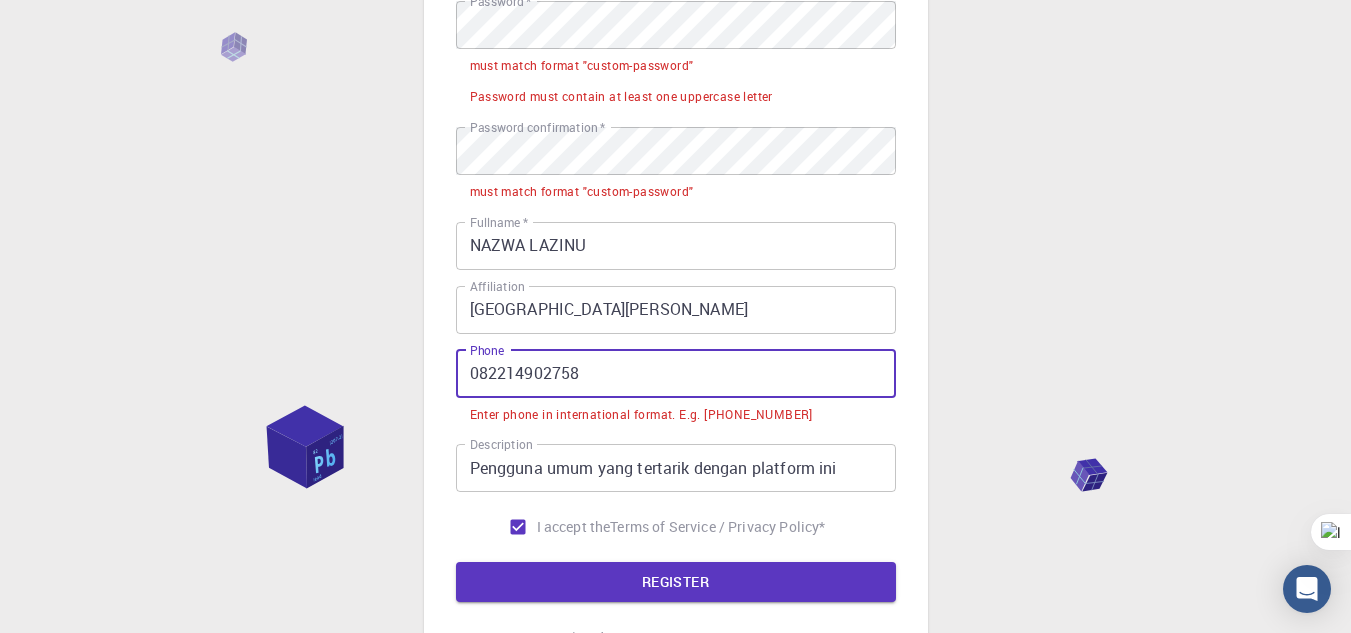 click on "082214902758" at bounding box center [676, 374] 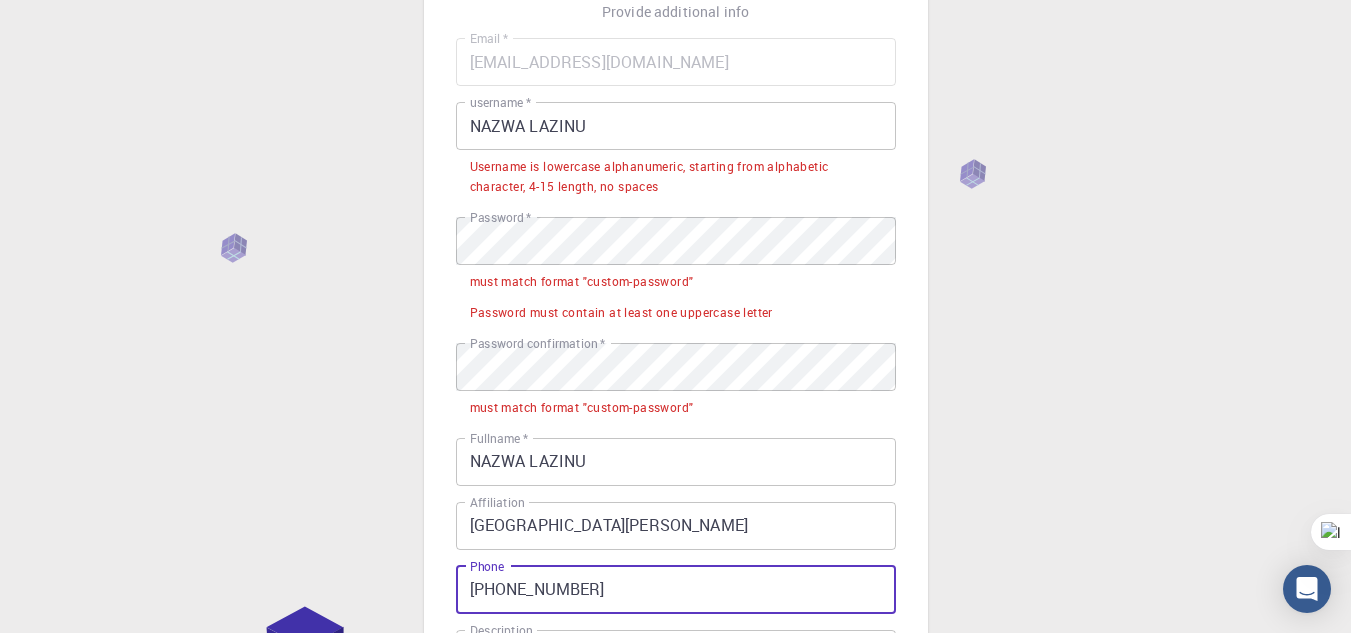 scroll, scrollTop: 153, scrollLeft: 0, axis: vertical 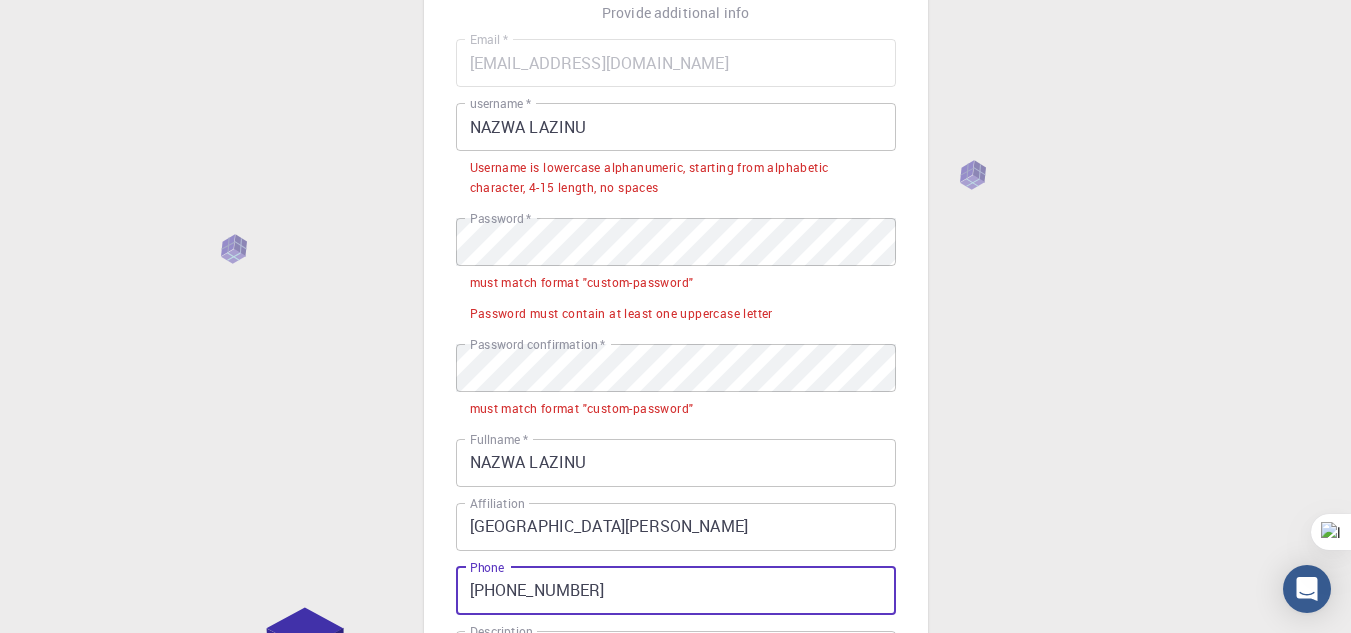 type on "[PHONE_NUMBER]" 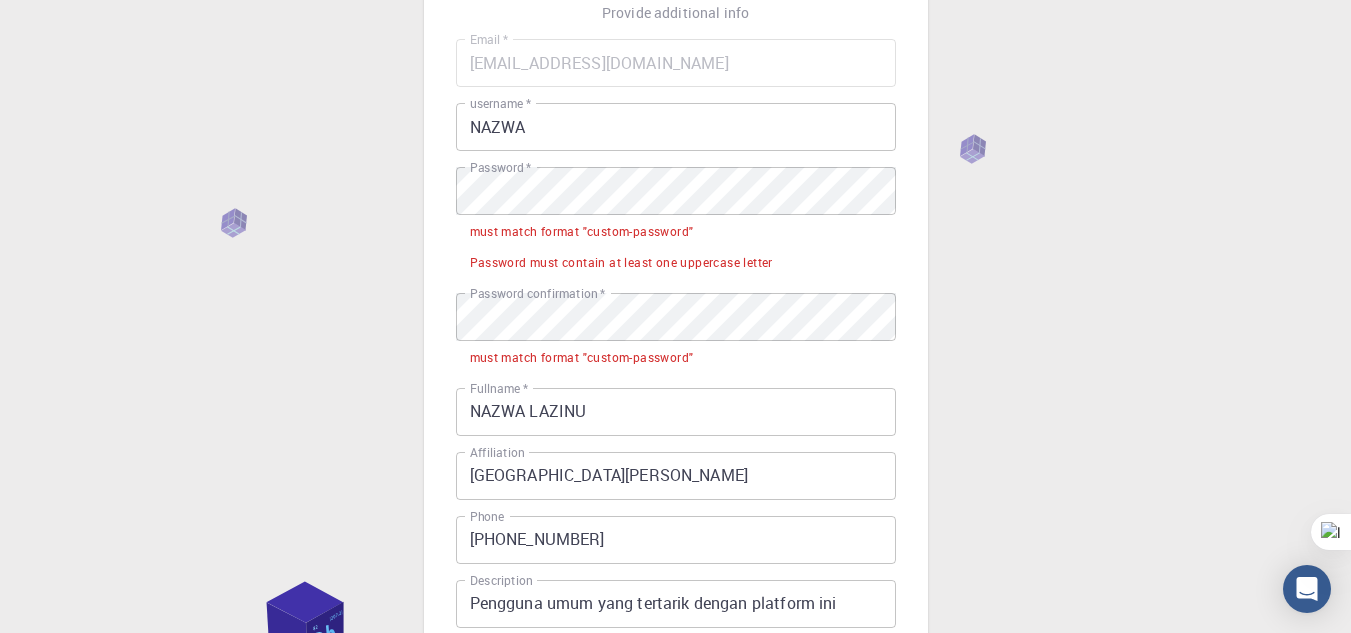 click on "must match format "custom-password"" at bounding box center (582, 232) 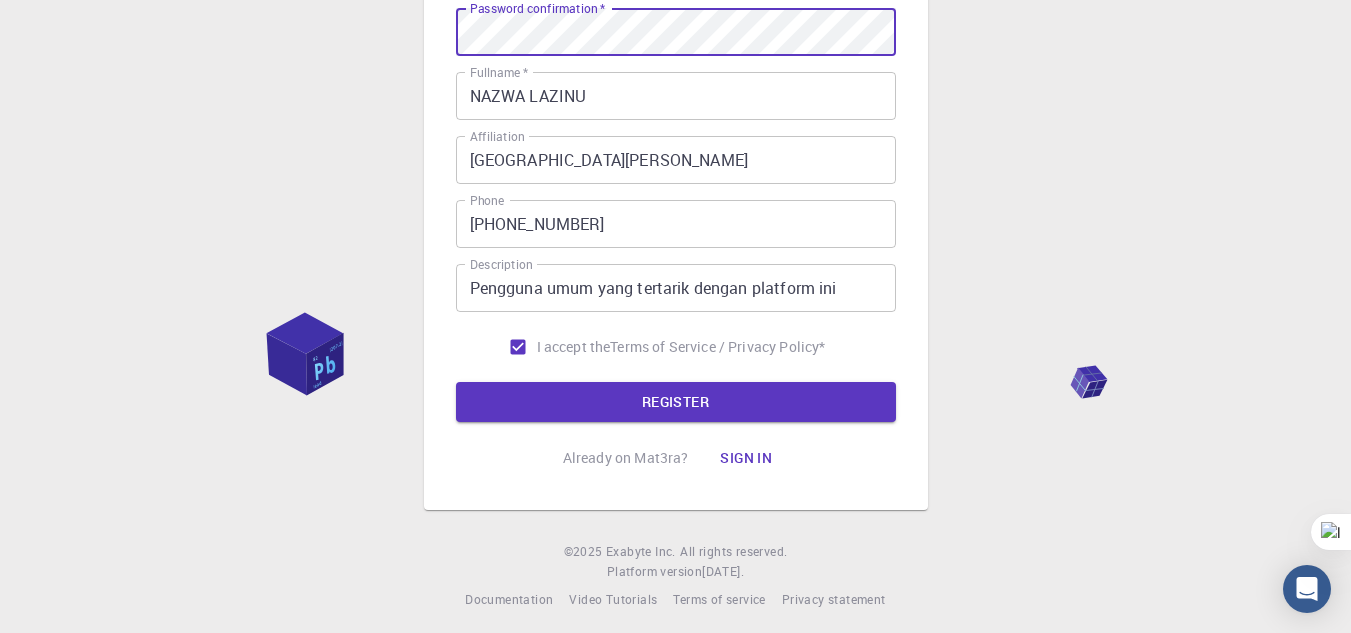 scroll, scrollTop: 381, scrollLeft: 0, axis: vertical 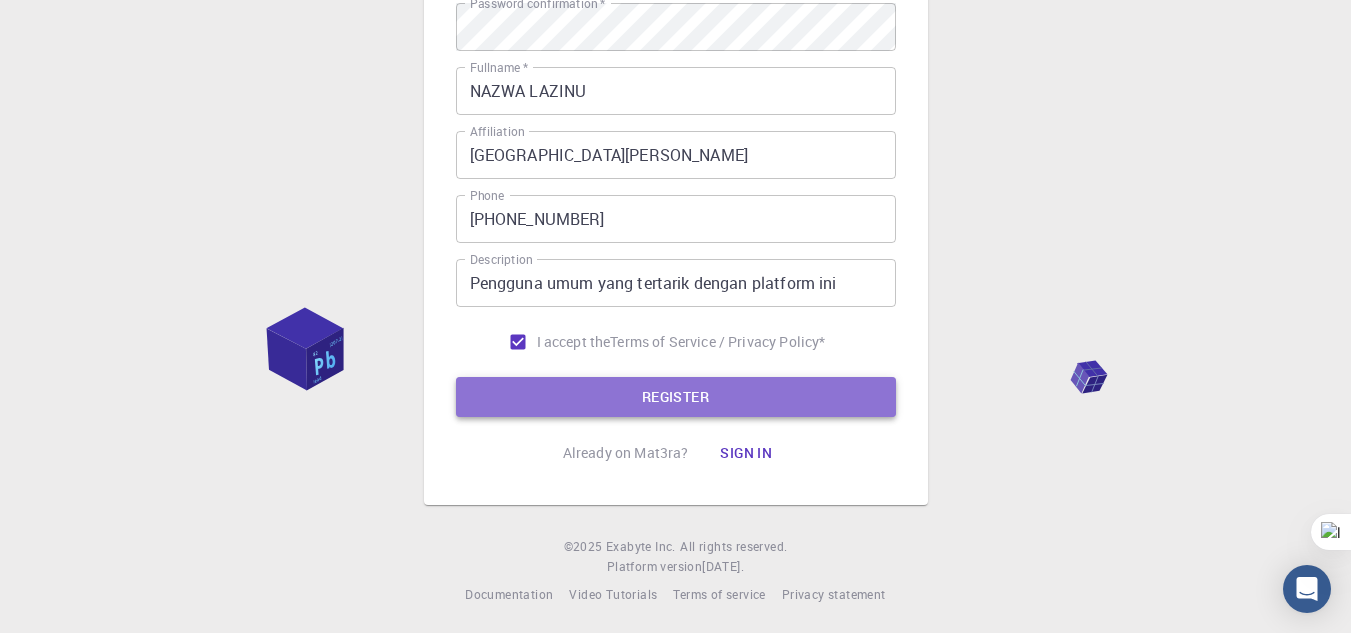 click on "REGISTER" at bounding box center (676, 397) 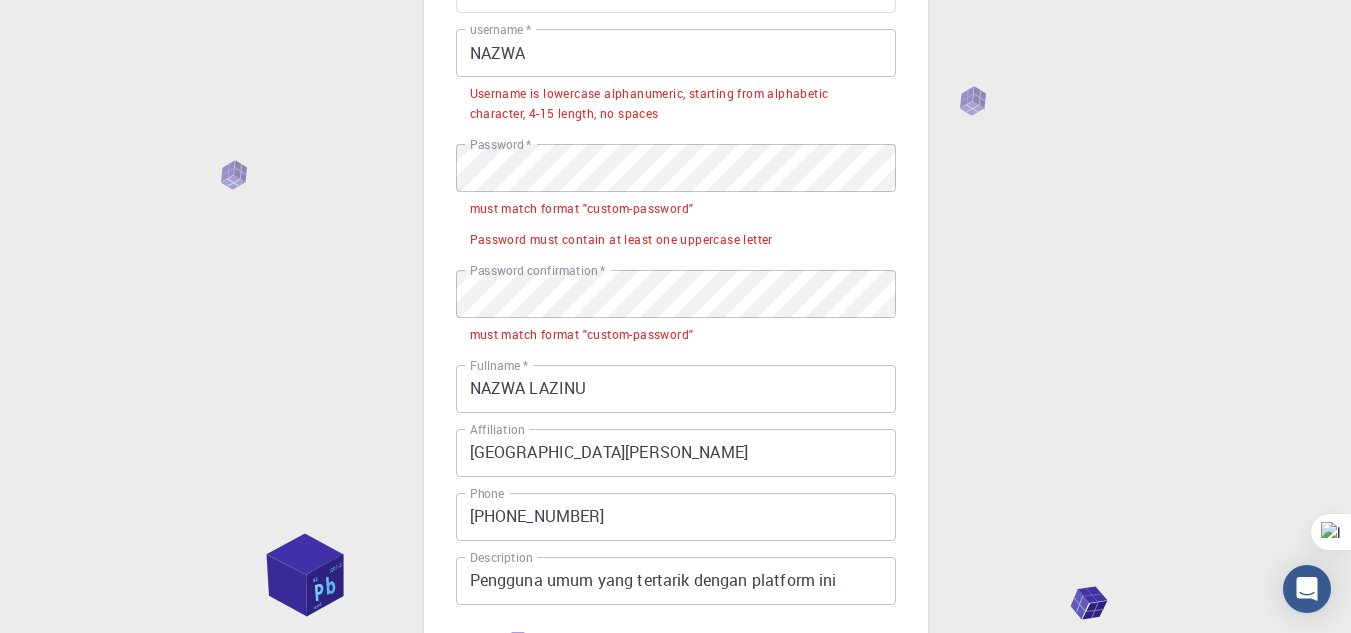 scroll, scrollTop: 226, scrollLeft: 0, axis: vertical 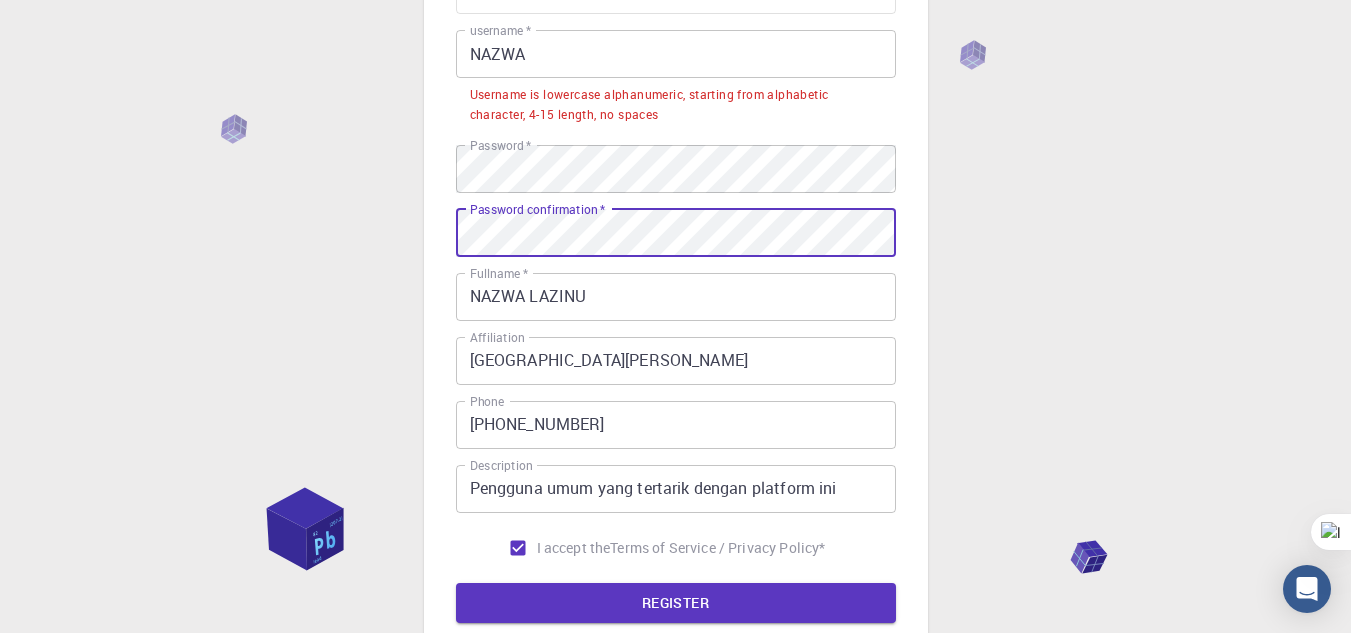 click on "3 Provide additional info Email   * [EMAIL_ADDRESS][DOMAIN_NAME] Email   * username   * NAZWA username   * Username is lowercase alphanumeric, starting from alphabetic character, 4-15 length, no spaces Password   * Password   * Password confirmation   * Password confirmation   * Fullname   * NAZWA LAZINU Fullname   * Affiliation [GEOGRAPHIC_DATA][PERSON_NAME] Affiliation Phone [PHONE_NUMBER] Phone Description Pengguna umum yang tertarik dengan platform ini Description I accept the  Terms of Service / Privacy Policy  * REGISTER Already on Mat3ra? Sign in ©  2025   Exabyte Inc.   All rights reserved. Platform version  [DATE] . Documentation Video Tutorials Terms of service Privacy statement" at bounding box center [675, 308] 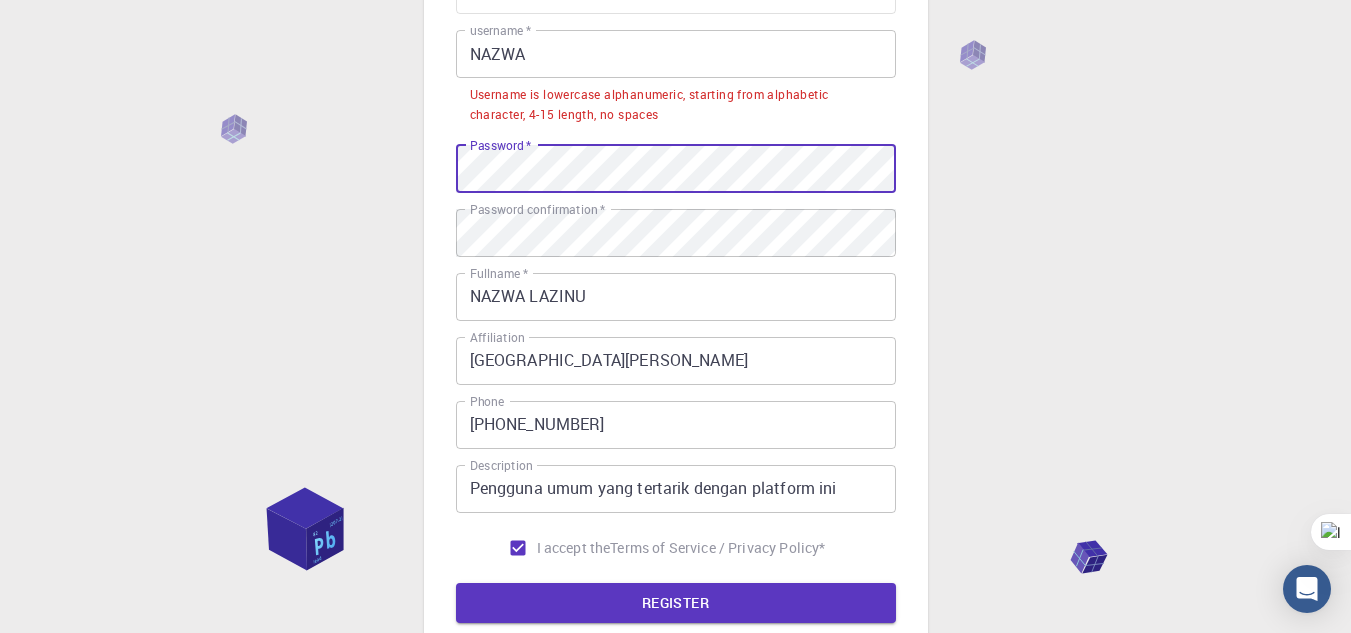 click on "3 Provide additional info Email   * [EMAIL_ADDRESS][DOMAIN_NAME] Email   * username   * NAZWA username   * Username is lowercase alphanumeric, starting from alphabetic character, 4-15 length, no spaces Password   * Password   * Password confirmation   * Password confirmation   * Fullname   * NAZWA LAZINU Fullname   * Affiliation [GEOGRAPHIC_DATA][PERSON_NAME] Affiliation Phone [PHONE_NUMBER] Phone Description Pengguna umum yang tertarik dengan platform ini Description I accept the  Terms of Service / Privacy Policy  * REGISTER Already on Mat3ra? Sign in ©  2025   Exabyte Inc.   All rights reserved. Platform version  [DATE] . Documentation Video Tutorials Terms of service Privacy statement" at bounding box center [675, 308] 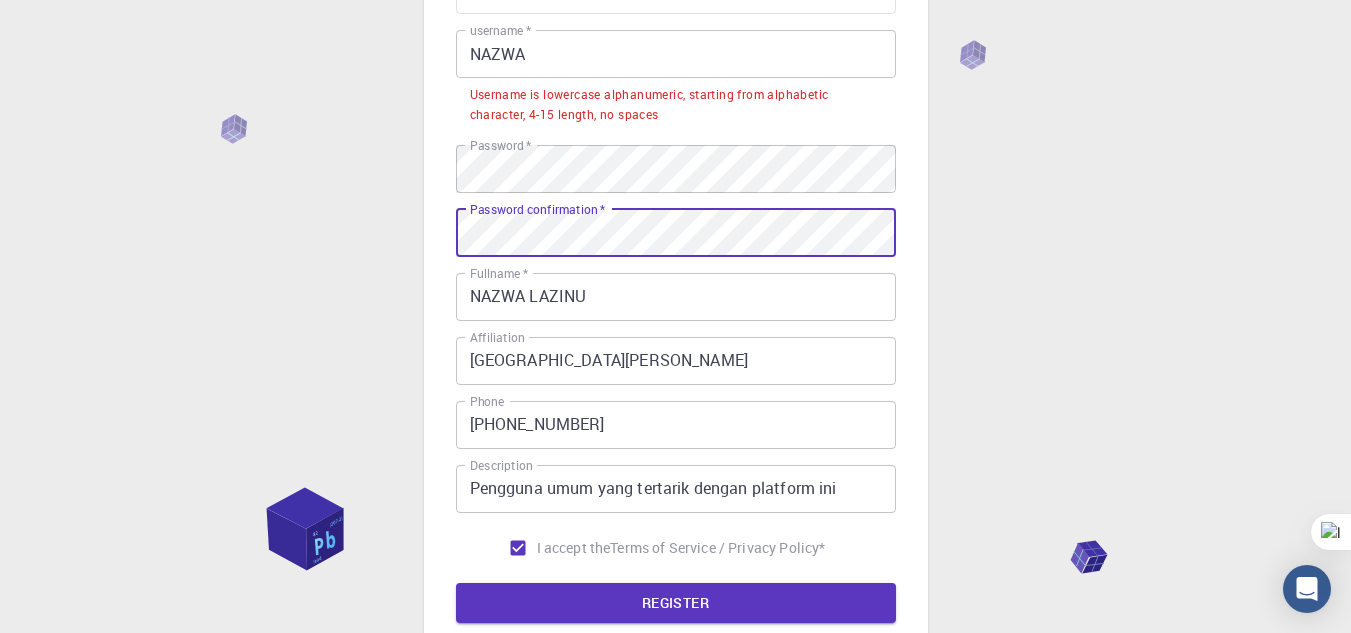 click on "3 Provide additional info Email   * [EMAIL_ADDRESS][DOMAIN_NAME] Email   * username   * NAZWA username   * Username is lowercase alphanumeric, starting from alphabetic character, 4-15 length, no spaces Password   * Password   * Password confirmation   * Password confirmation   * Fullname   * NAZWA LAZINU Fullname   * Affiliation [GEOGRAPHIC_DATA][PERSON_NAME] Affiliation Phone [PHONE_NUMBER] Phone Description Pengguna umum yang tertarik dengan platform ini Description I accept the  Terms of Service / Privacy Policy  * REGISTER Already on Mat3ra? Sign in ©  2025   Exabyte Inc.   All rights reserved. Platform version  [DATE] . Documentation Video Tutorials Terms of service Privacy statement" at bounding box center (675, 308) 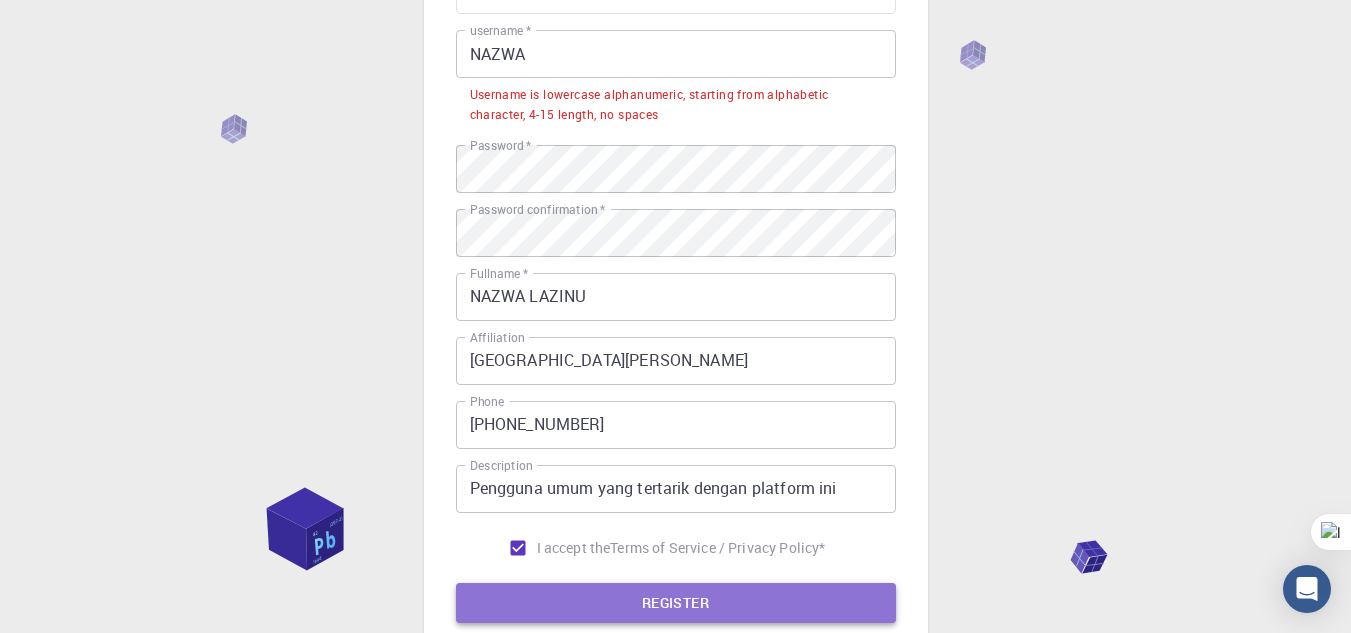 click on "REGISTER" at bounding box center (676, 603) 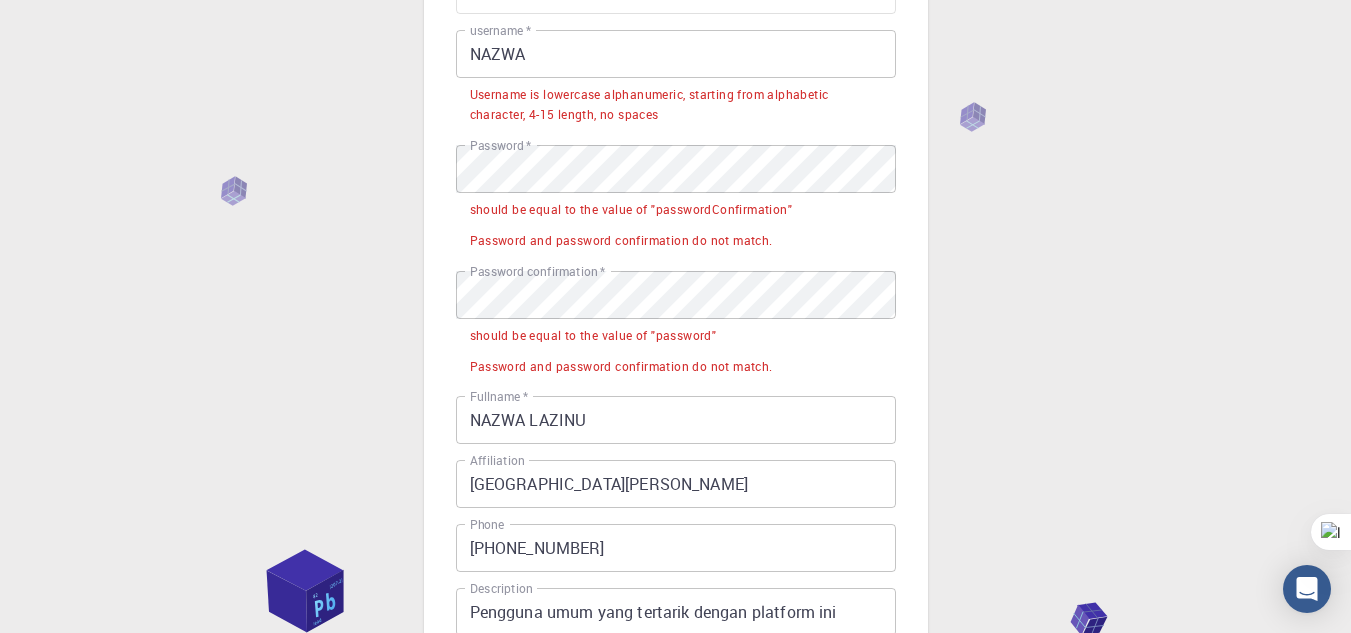 click on "Email   * [EMAIL_ADDRESS][DOMAIN_NAME] Email   * username   * NAZWA username   * Username is lowercase alphanumeric, starting from alphabetic character, 4-15 length, no spaces Password   * Password   * should be equal to the value of "passwordConfirmation" Password and password confirmation do not match. Password confirmation   * Password confirmation   * should be equal to the value of "password" Password and password confirmation do not match. Fullname   * NAZWA LAZINU Fullname   * Affiliation Universitas [PERSON_NAME] Affiliation Phone [PHONE_NUMBER] Phone Description Pengguna umum yang tertarik dengan platform ini Description I accept the  Terms of Service / Privacy Policy  *" at bounding box center [676, 328] 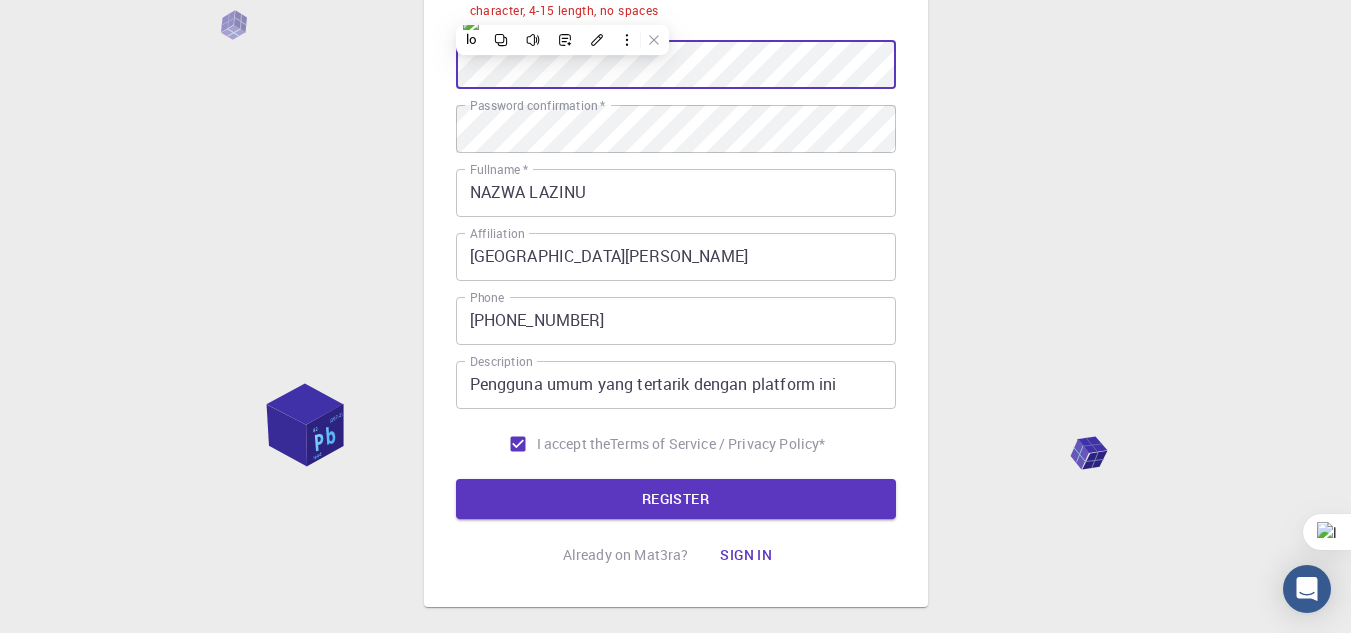 scroll, scrollTop: 331, scrollLeft: 0, axis: vertical 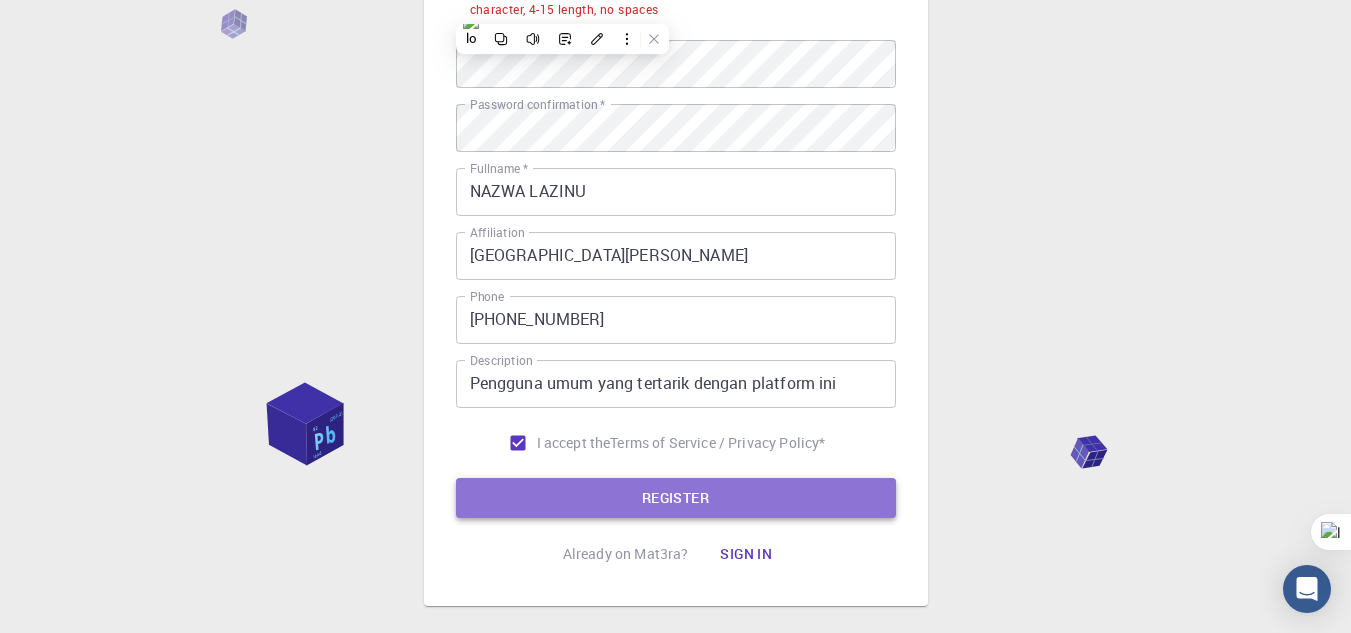 click on "REGISTER" at bounding box center [676, 498] 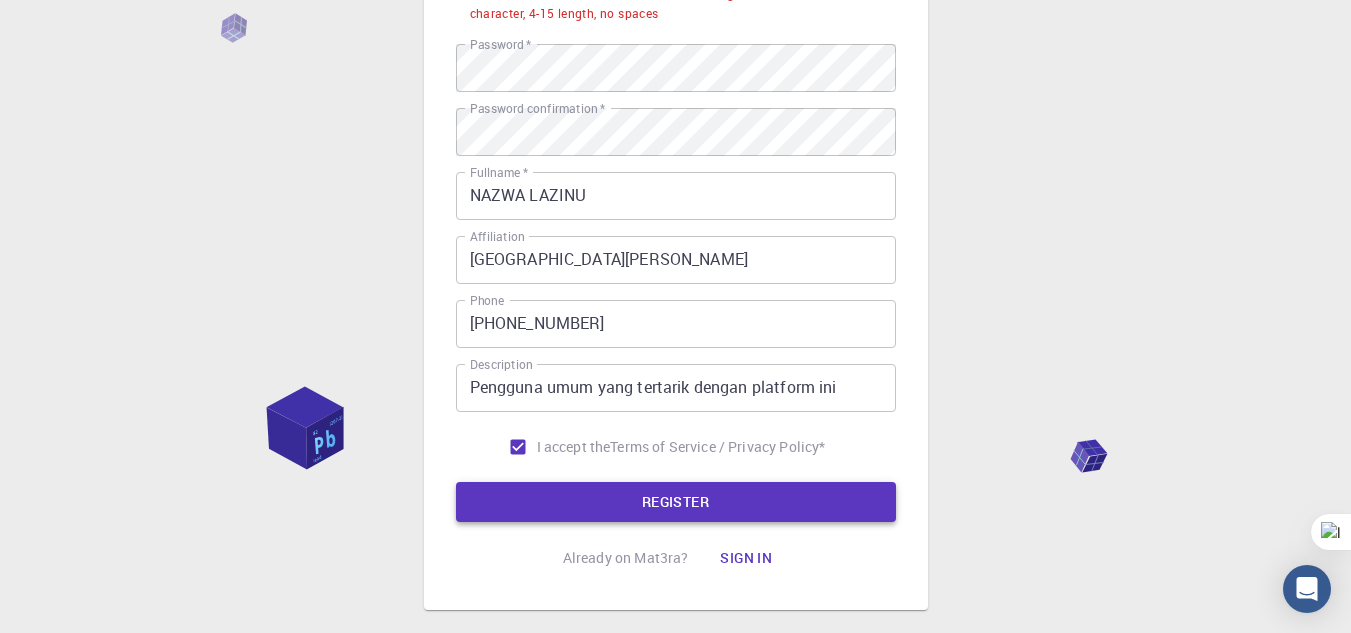 scroll, scrollTop: 328, scrollLeft: 0, axis: vertical 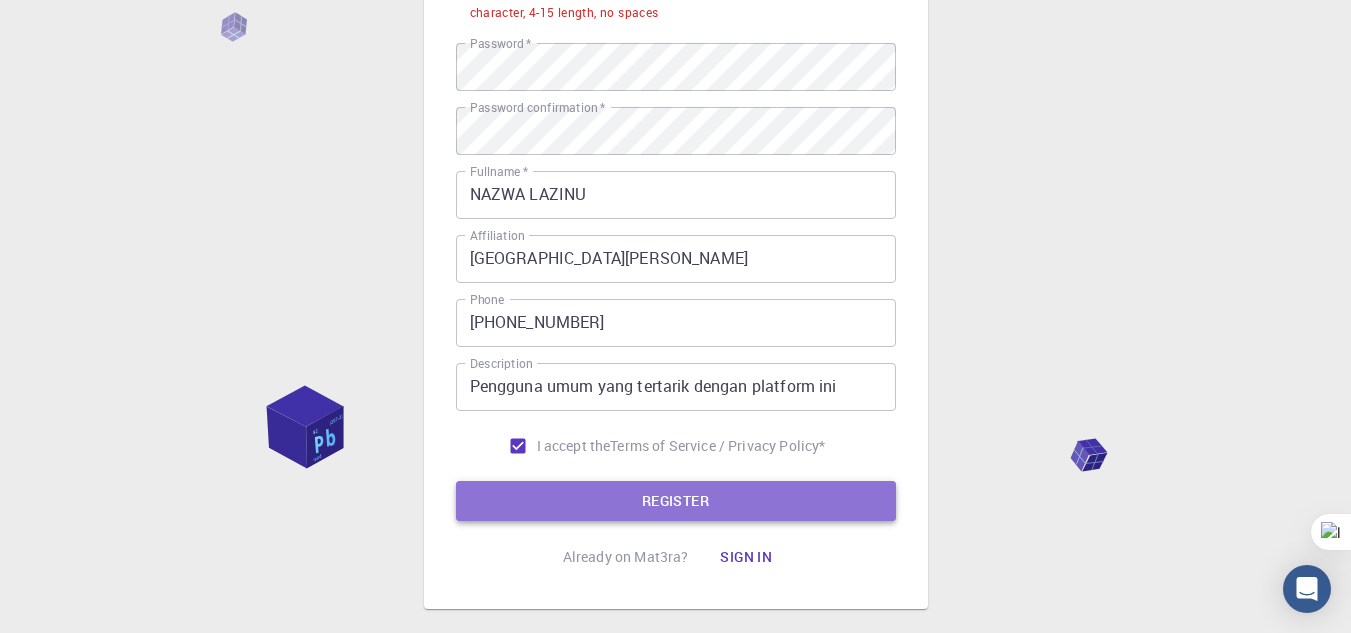 click on "REGISTER" at bounding box center (676, 501) 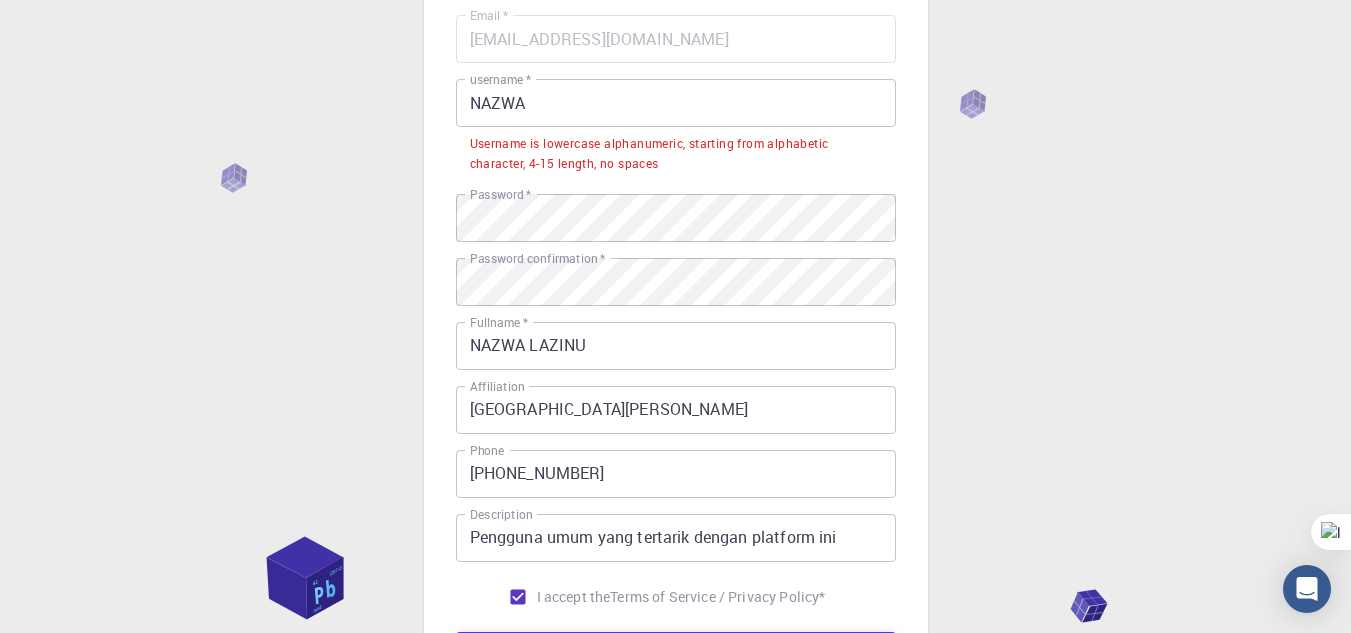 scroll, scrollTop: 173, scrollLeft: 0, axis: vertical 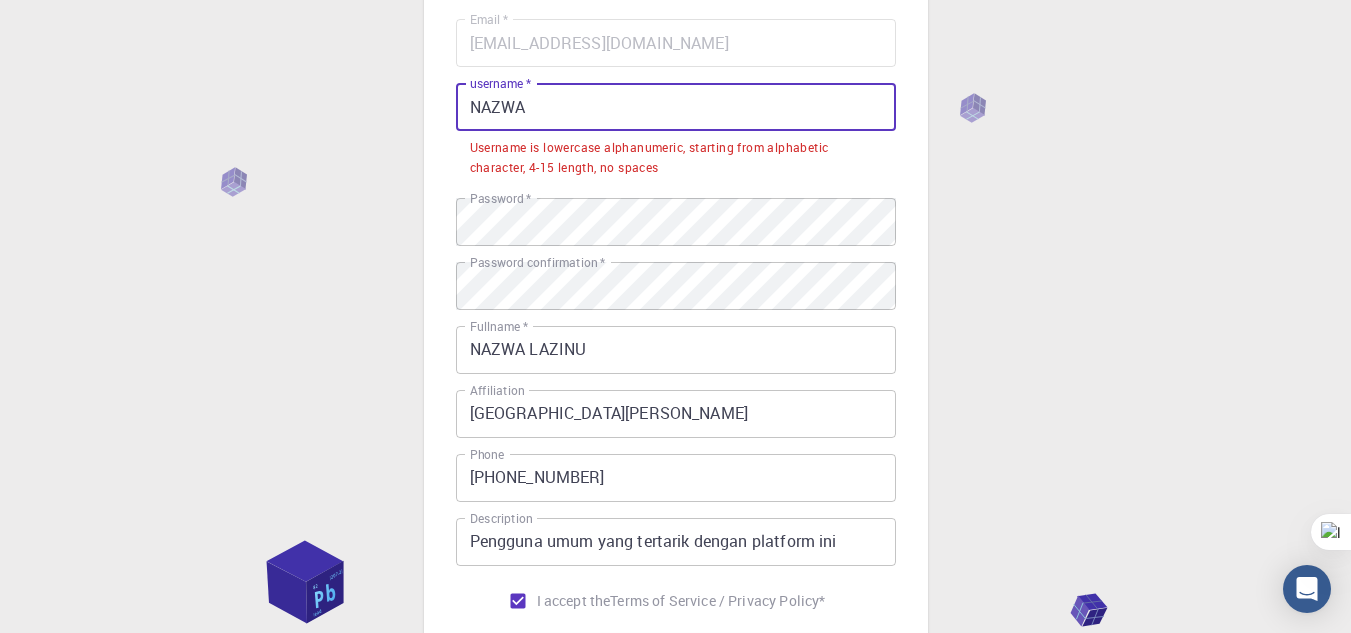 click on "NAZWA" at bounding box center (676, 107) 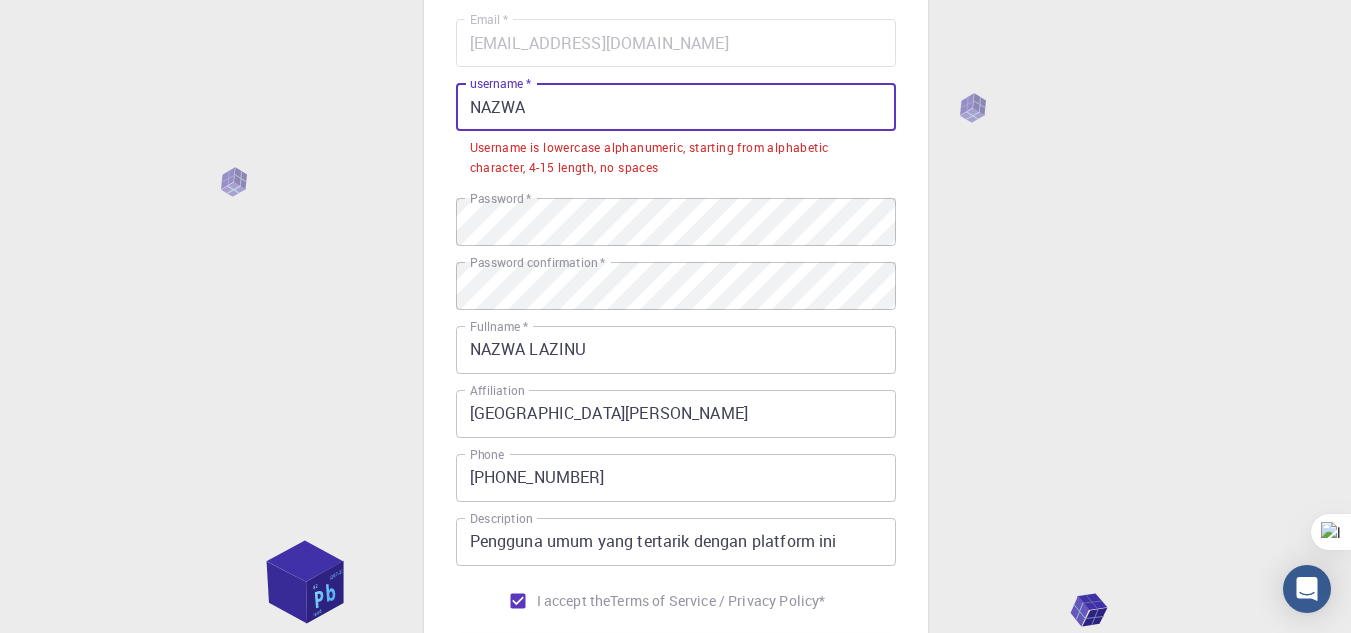 click on "NAZWA" at bounding box center [676, 107] 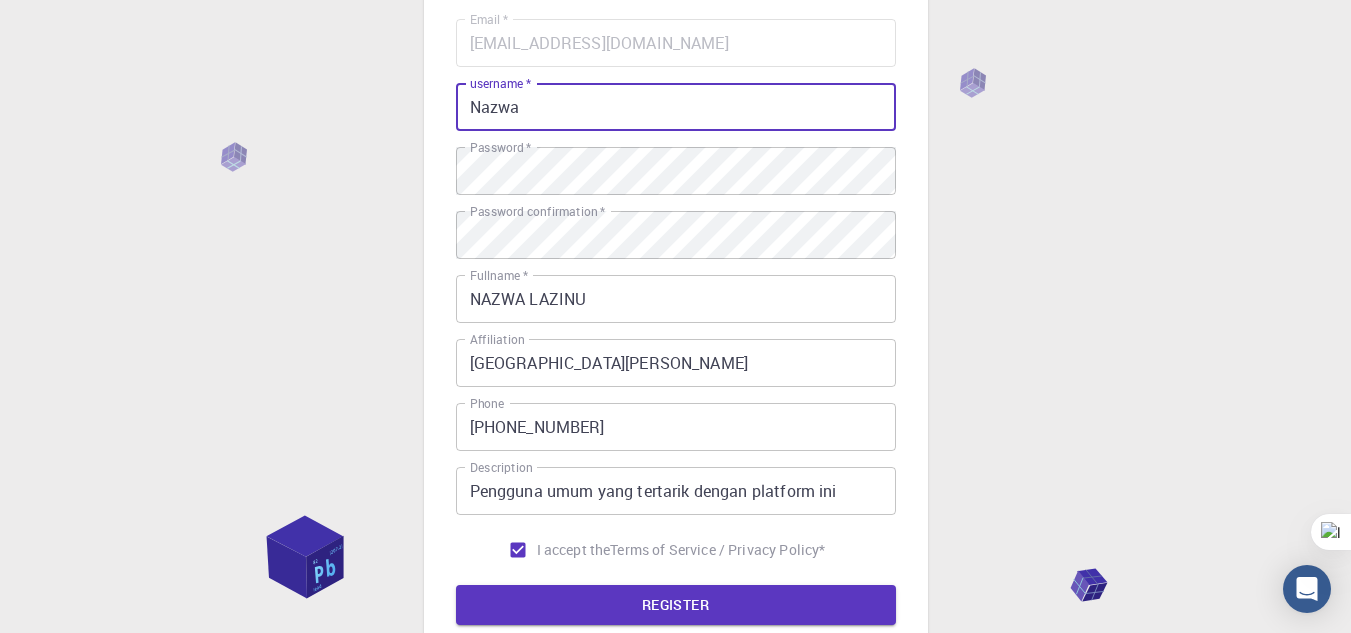 type on "Nazwa" 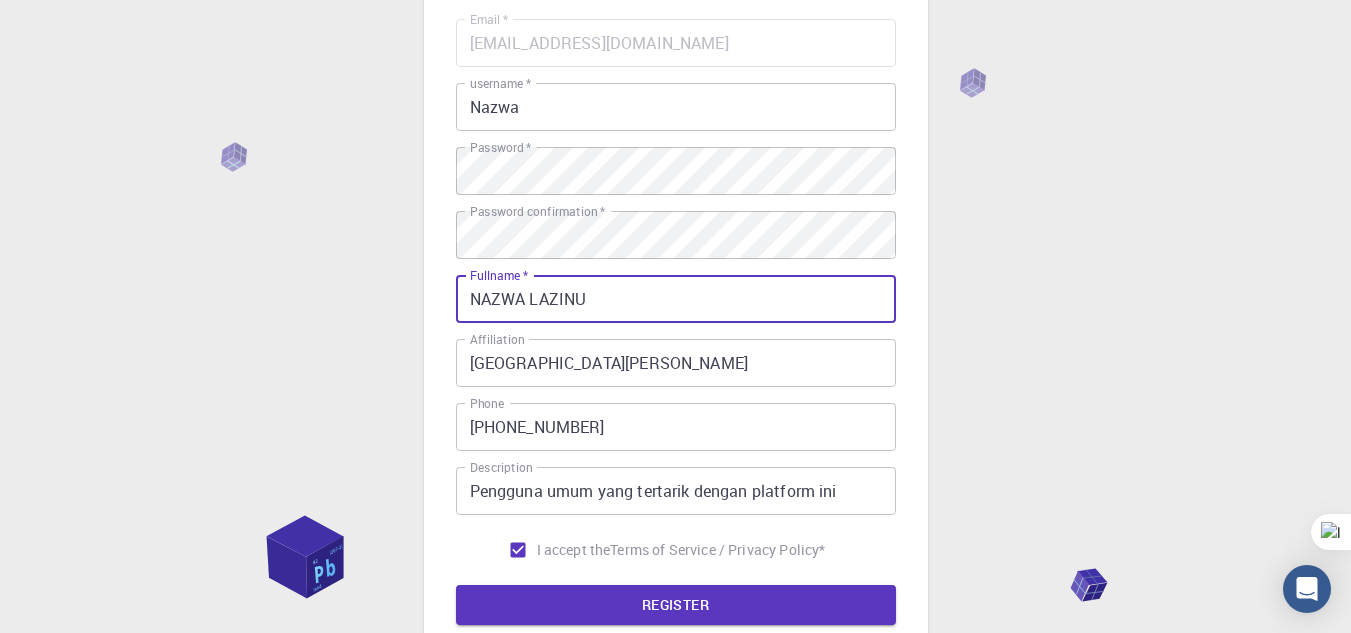 drag, startPoint x: 595, startPoint y: 299, endPoint x: 459, endPoint y: 306, distance: 136.18002 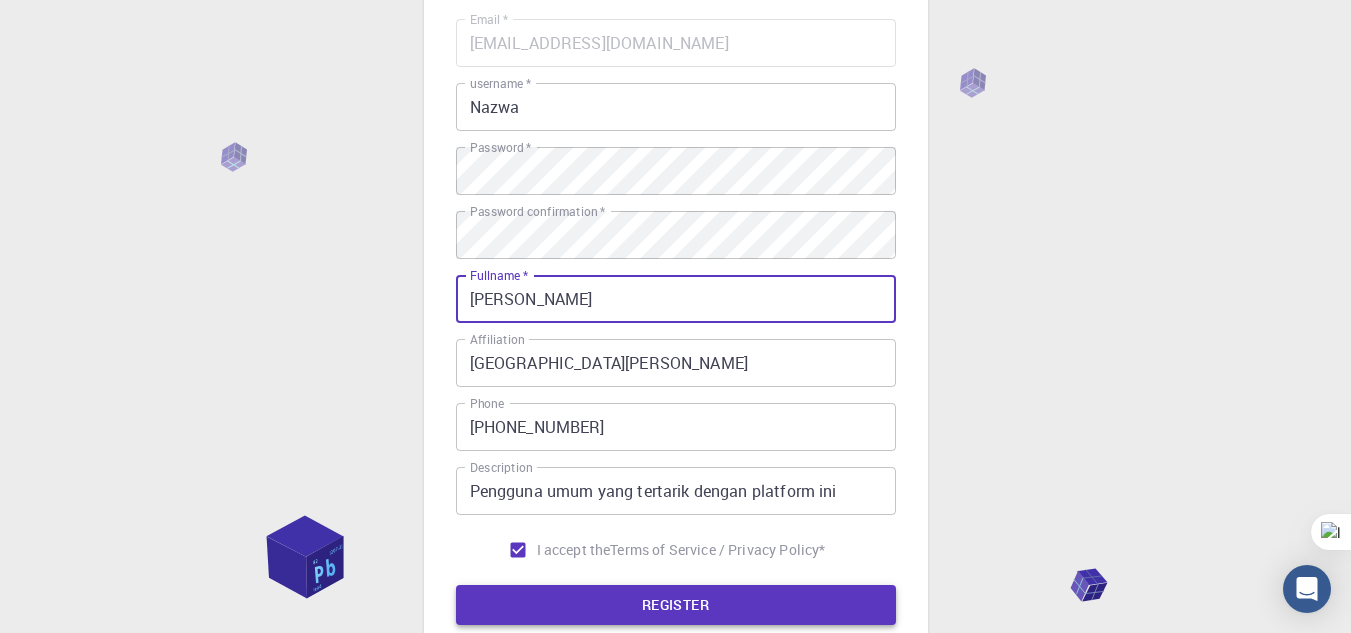 type on "[PERSON_NAME]" 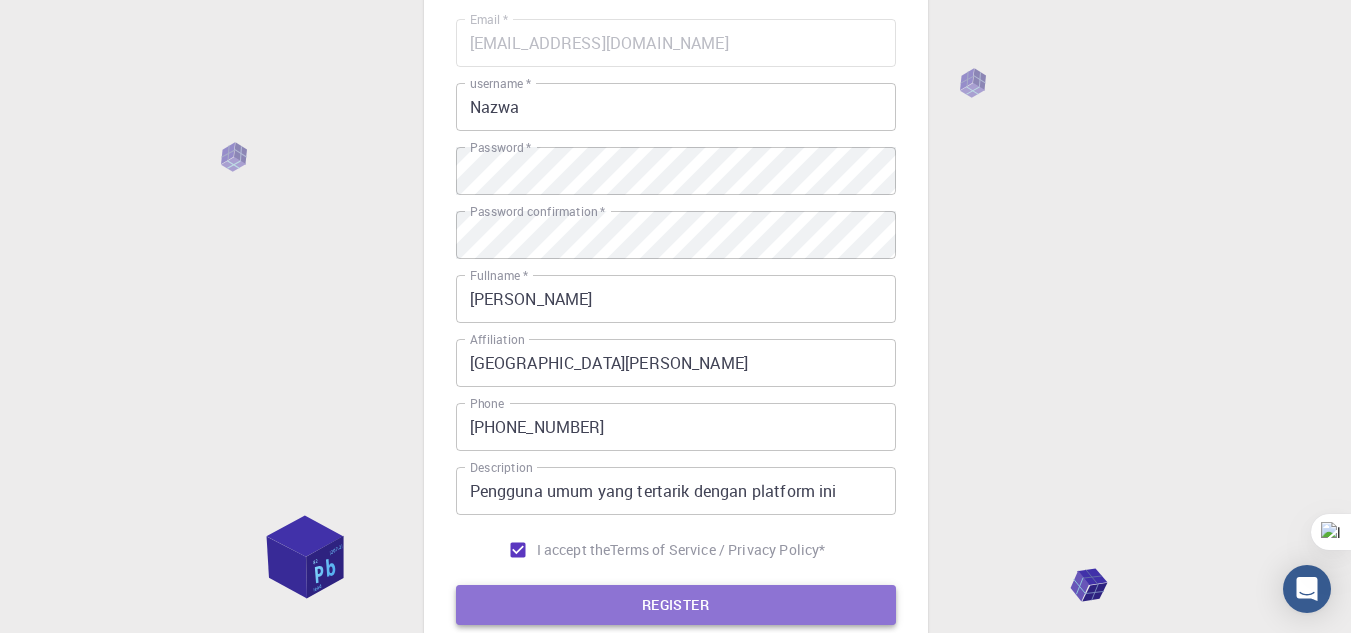 click on "REGISTER" at bounding box center (676, 605) 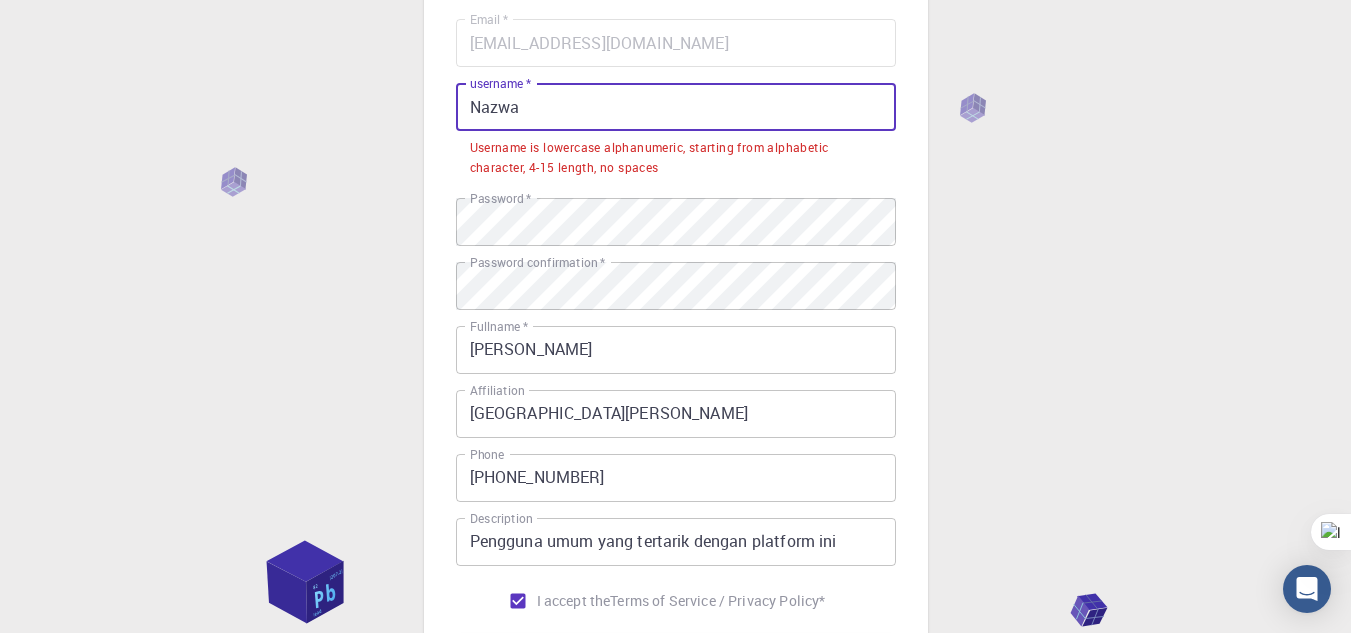 click on "Nazwa" at bounding box center [676, 107] 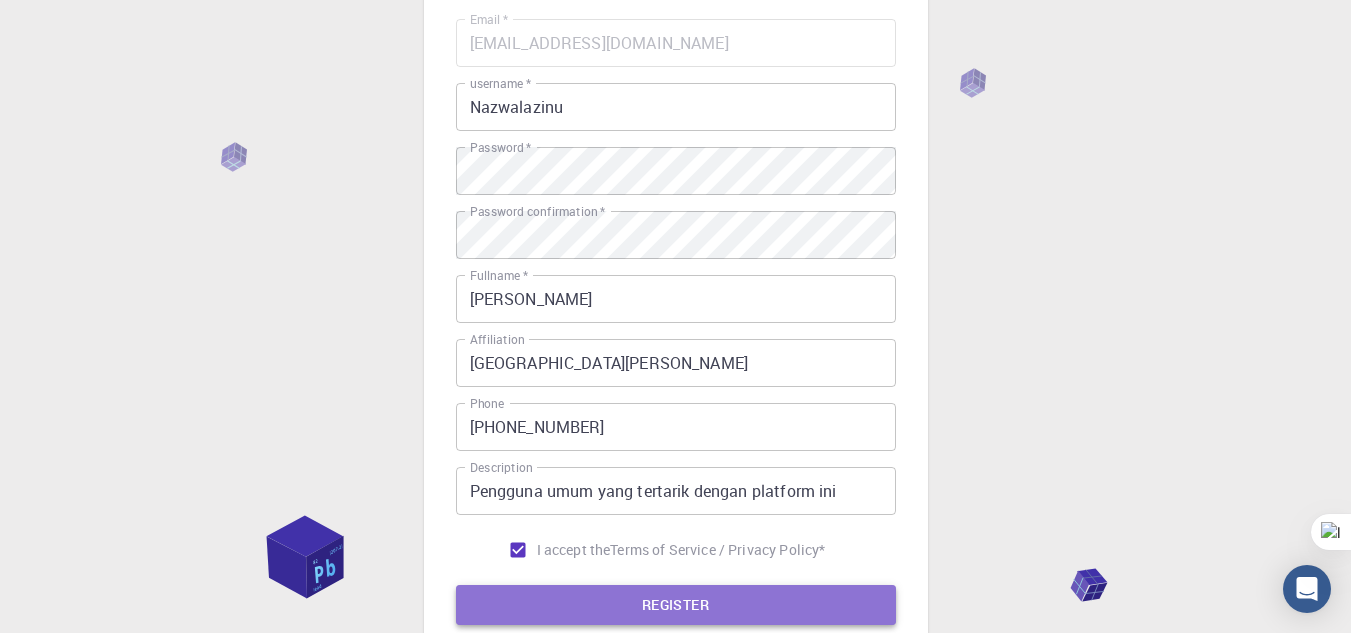 click on "REGISTER" at bounding box center [676, 605] 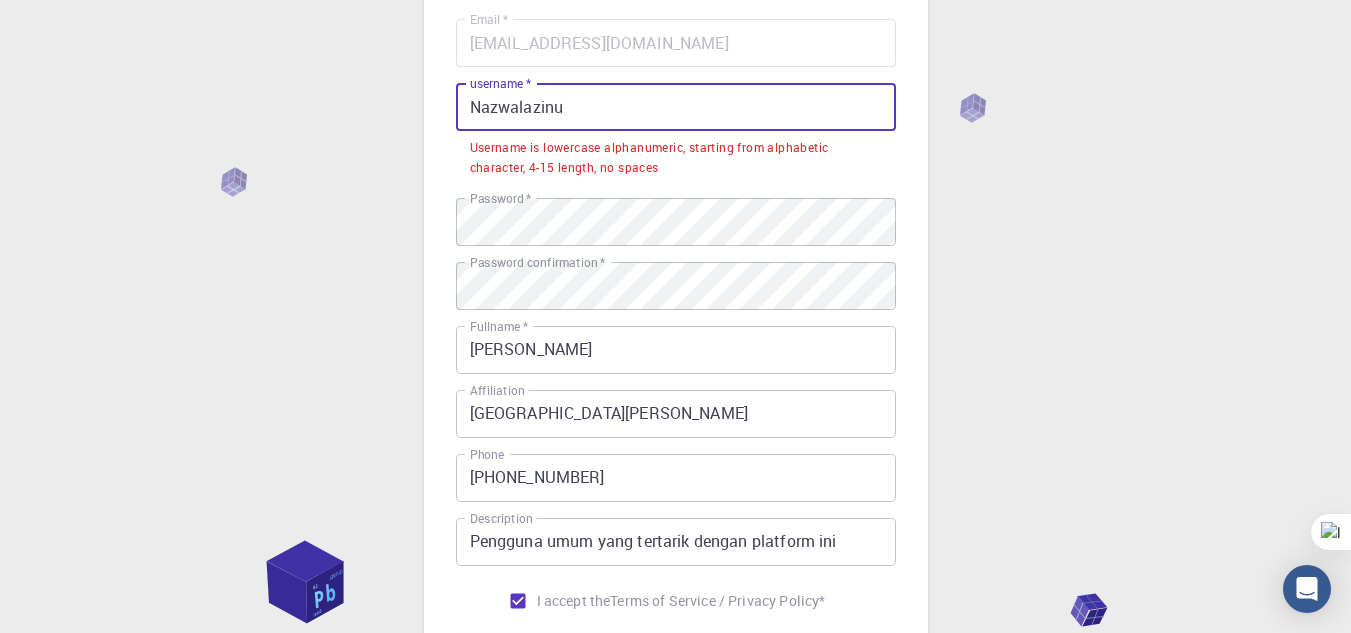 click on "Nazwalazinu" at bounding box center (676, 107) 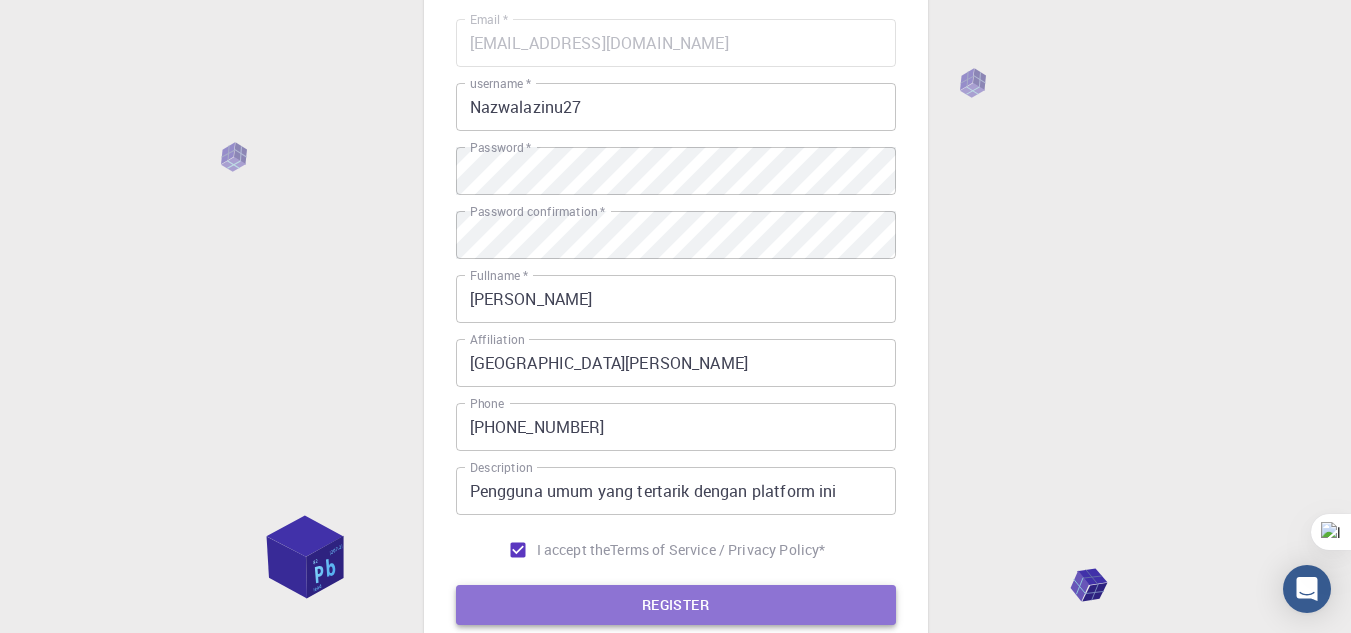 click on "REGISTER" at bounding box center (676, 605) 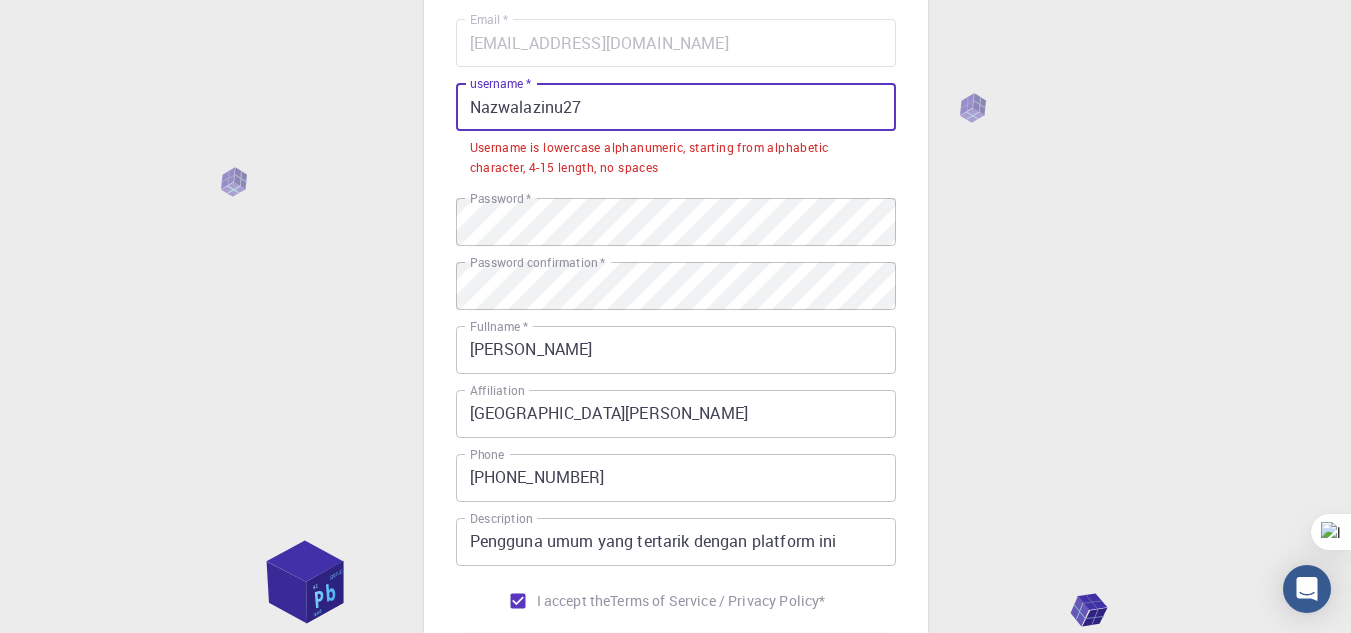 click on "Nazwalazinu27" at bounding box center (676, 107) 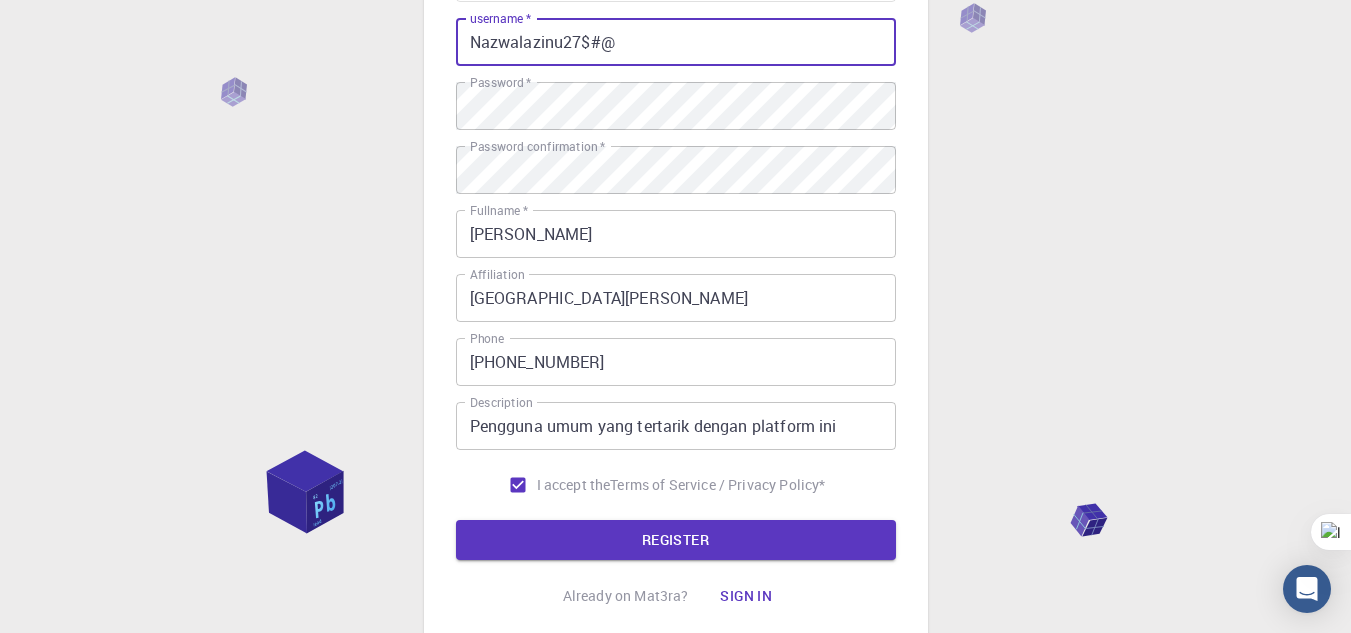 scroll, scrollTop: 255, scrollLeft: 0, axis: vertical 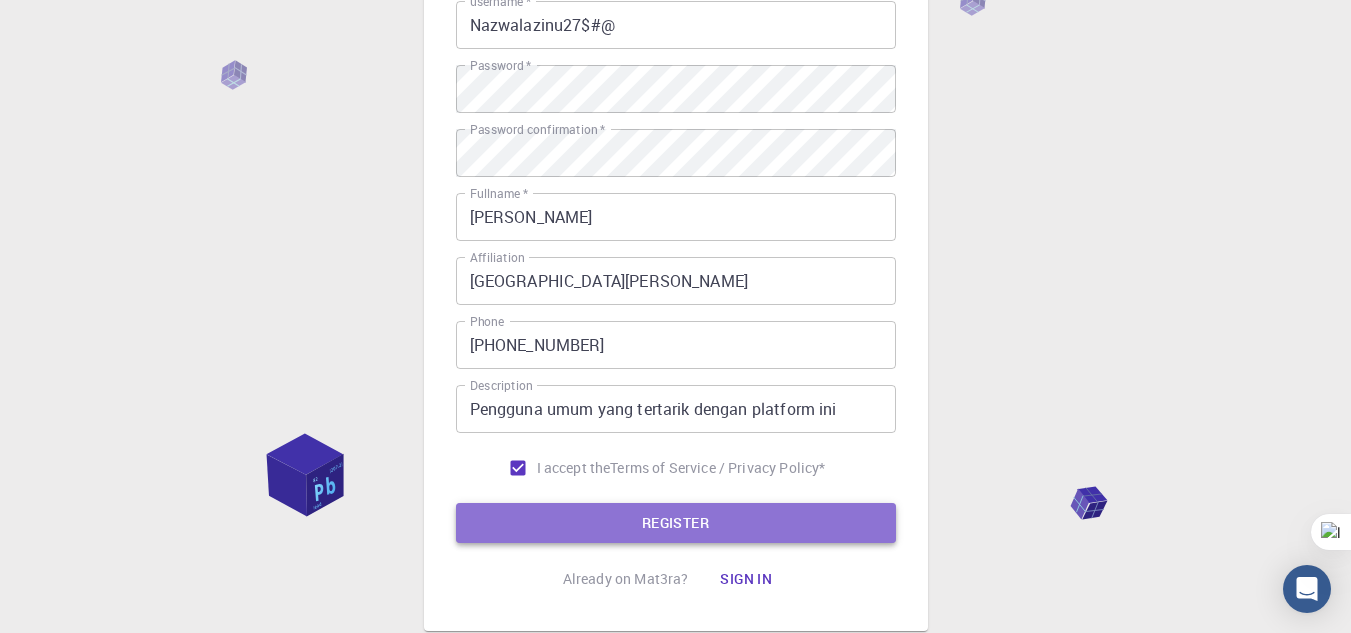 click on "REGISTER" at bounding box center (676, 523) 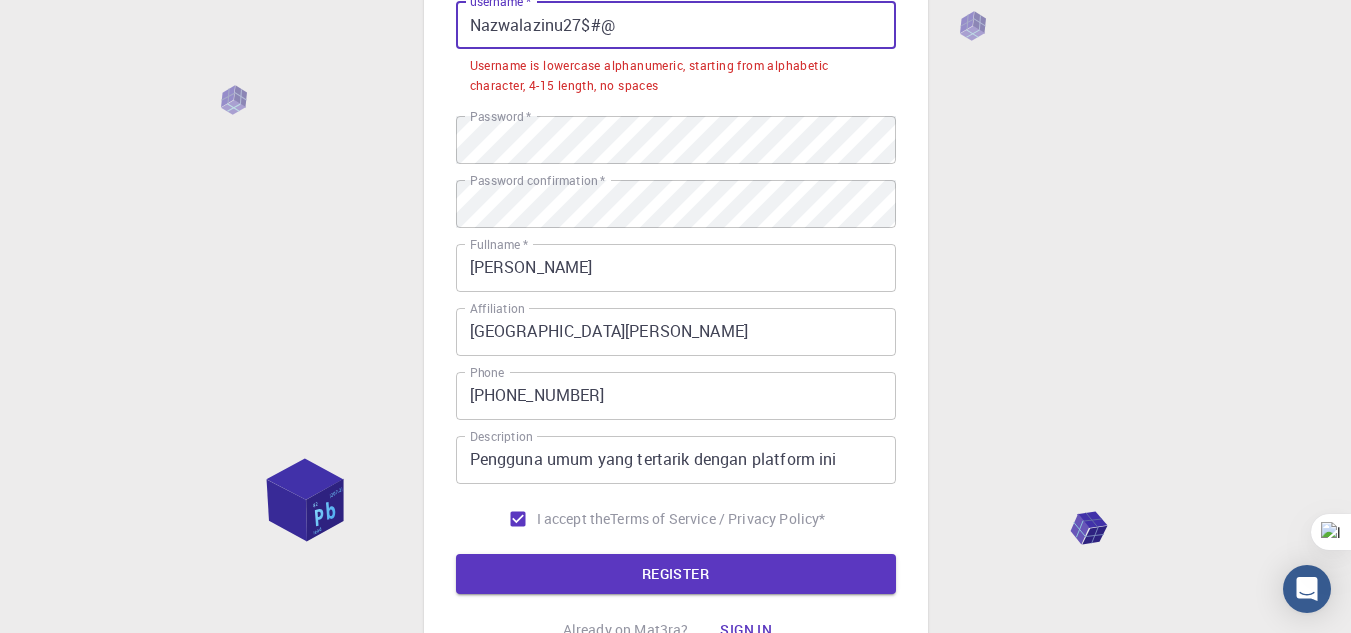 click on "Nazwalazinu27$#@" at bounding box center [676, 25] 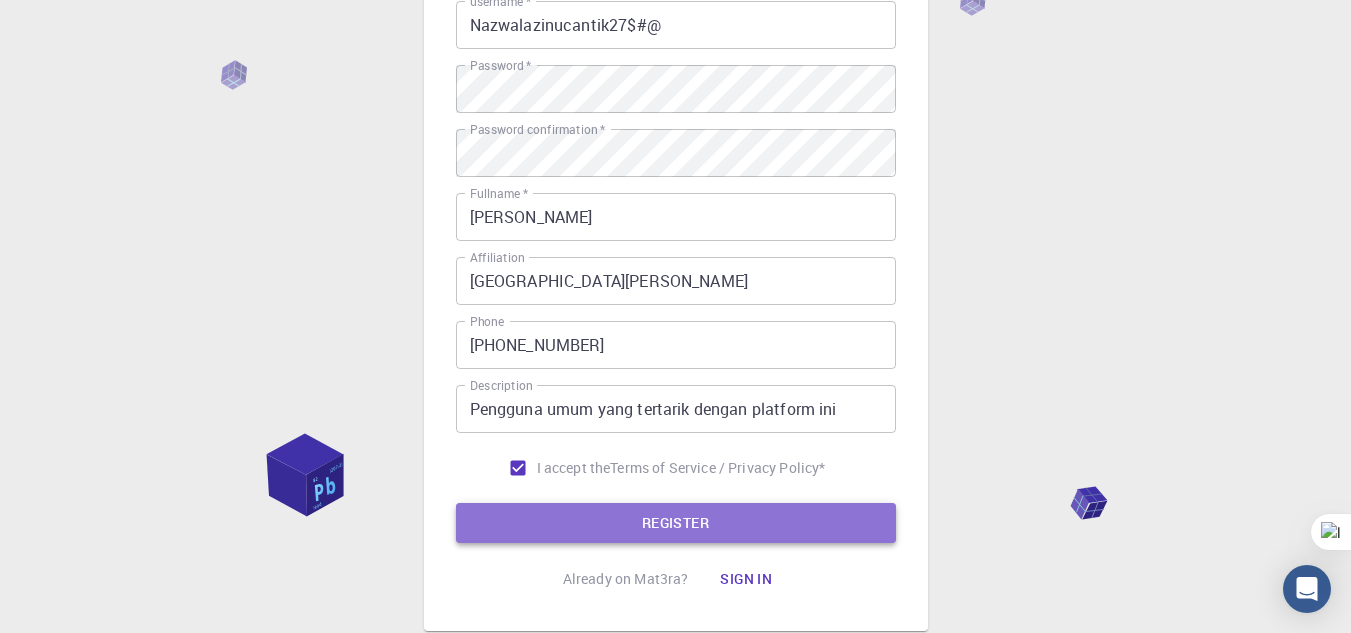 click on "REGISTER" at bounding box center (676, 523) 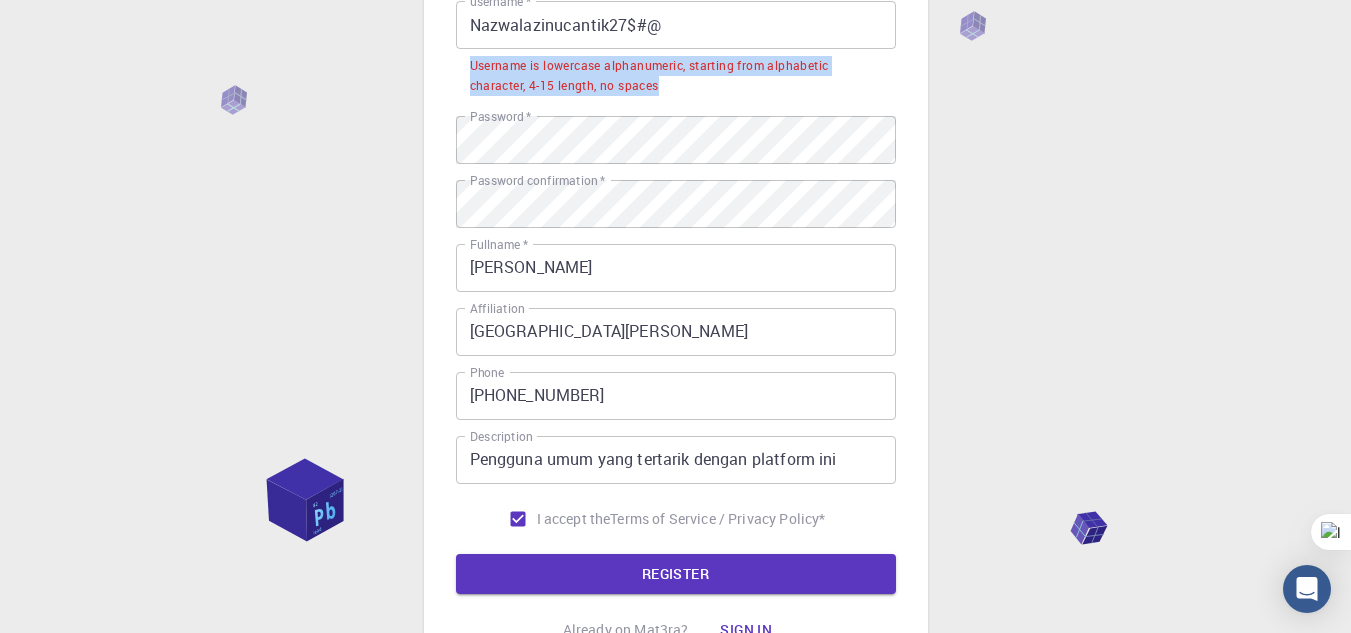 drag, startPoint x: 665, startPoint y: 85, endPoint x: 463, endPoint y: 59, distance: 203.6664 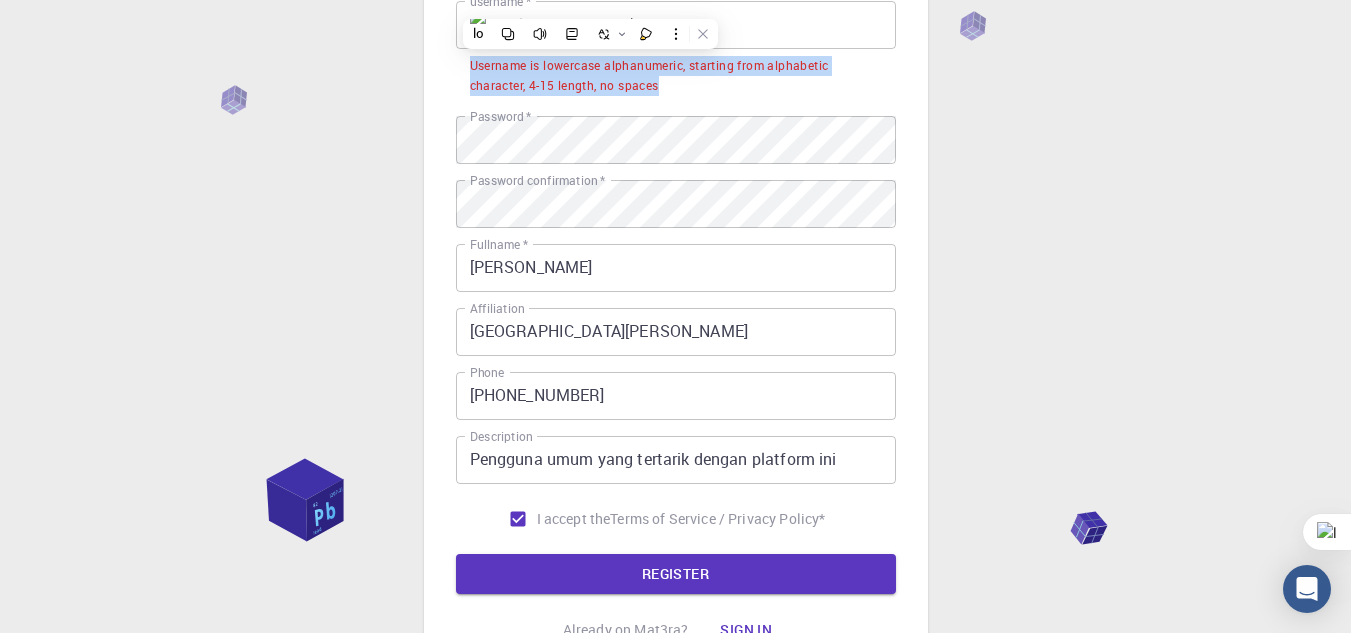 copy on "Username is lowercase alphanumeric, starting from alphabetic character, 4-15 length, no spaces" 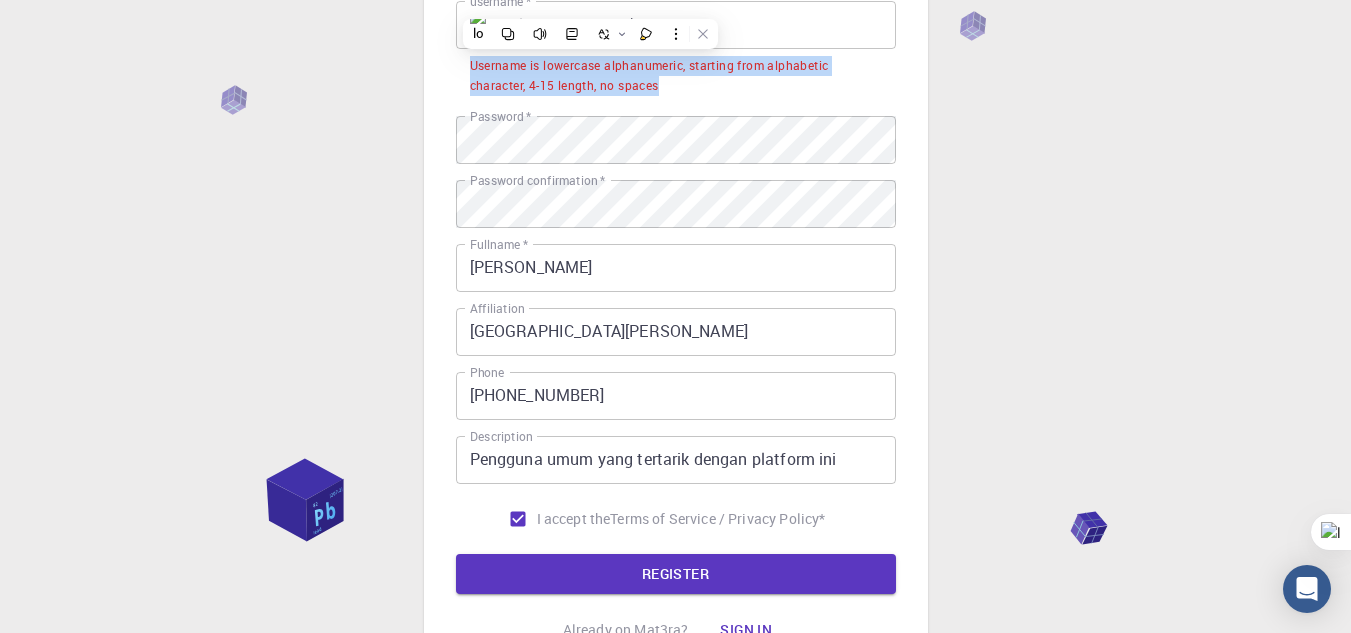 scroll, scrollTop: 0, scrollLeft: 0, axis: both 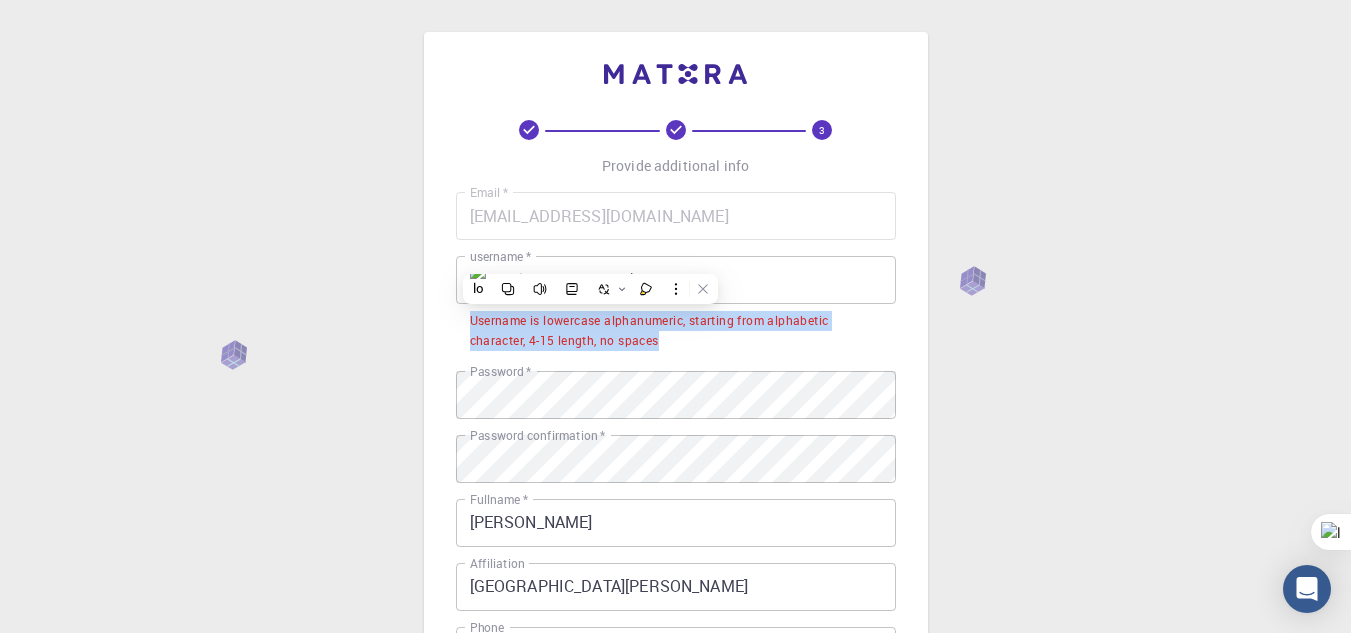 click on "Username is lowercase alphanumeric, starting from alphabetic character, 4-15 length, no spaces" at bounding box center (676, 329) 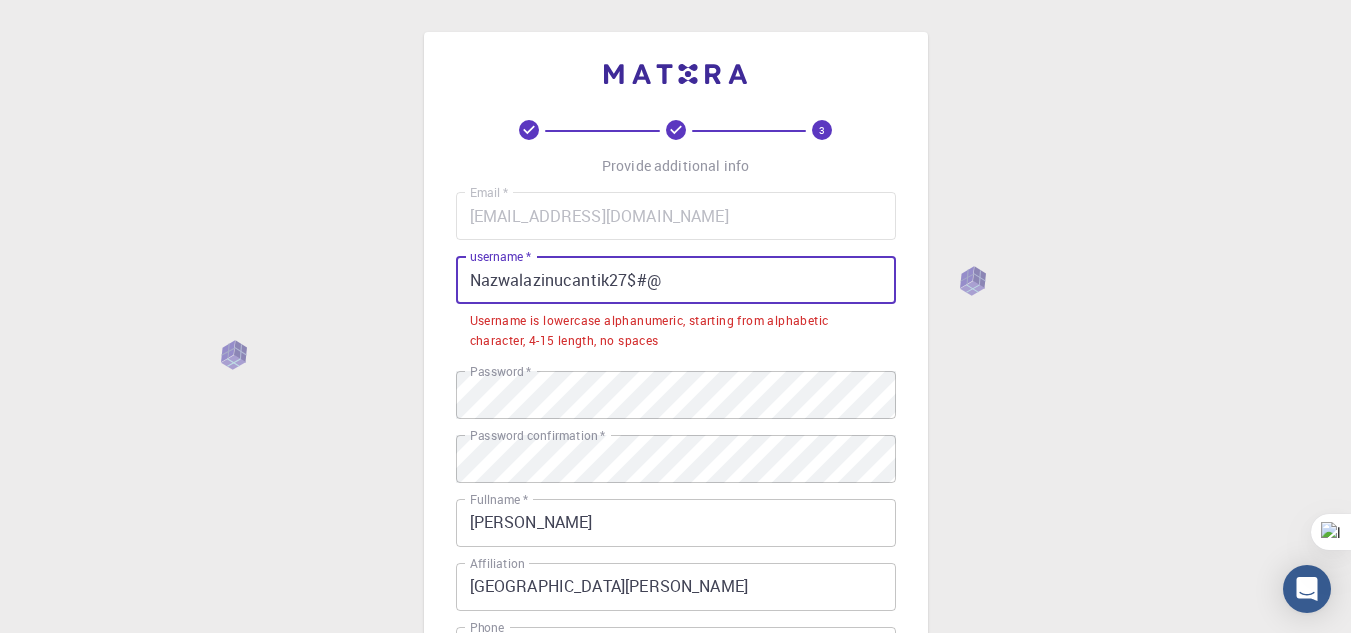 drag, startPoint x: 691, startPoint y: 276, endPoint x: 450, endPoint y: 295, distance: 241.7478 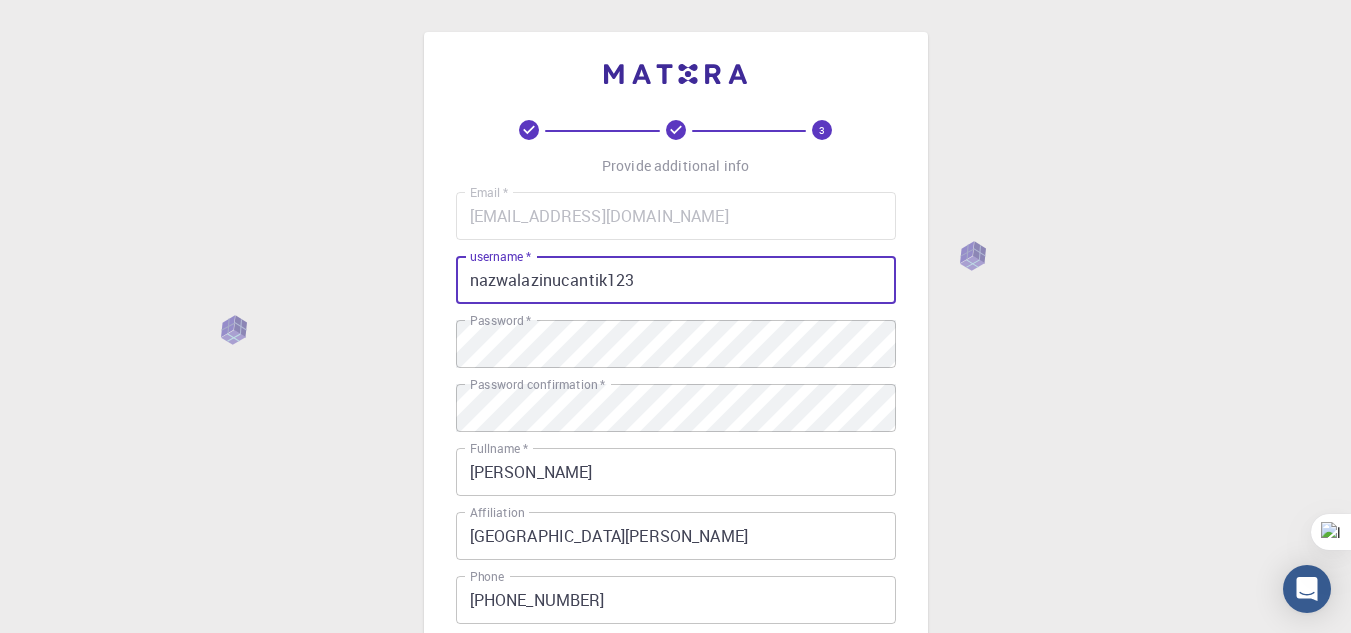 scroll, scrollTop: 385, scrollLeft: 0, axis: vertical 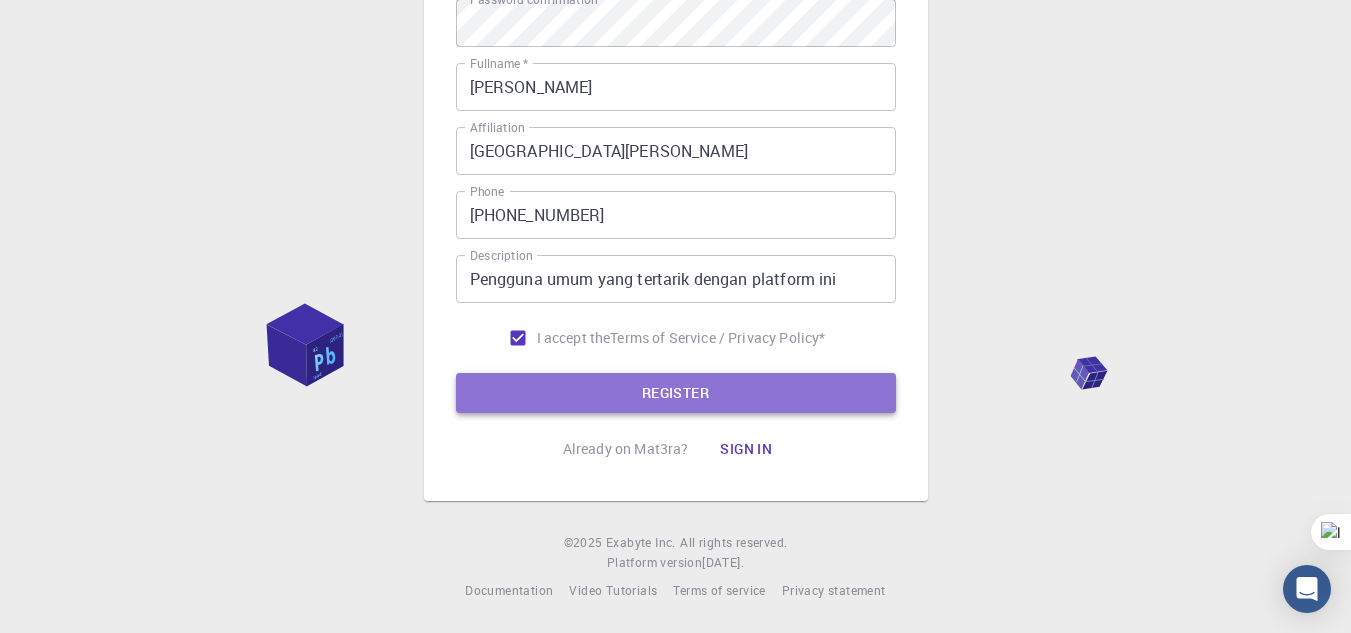 click on "REGISTER" at bounding box center (676, 393) 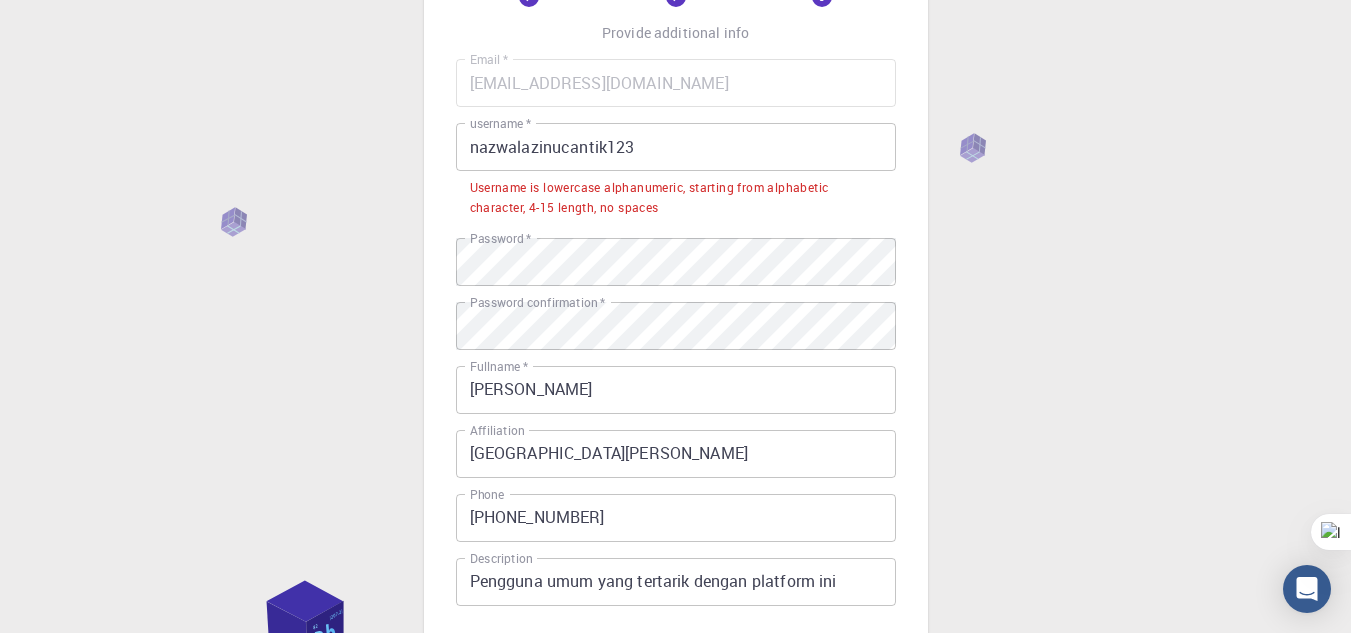 scroll, scrollTop: 109, scrollLeft: 0, axis: vertical 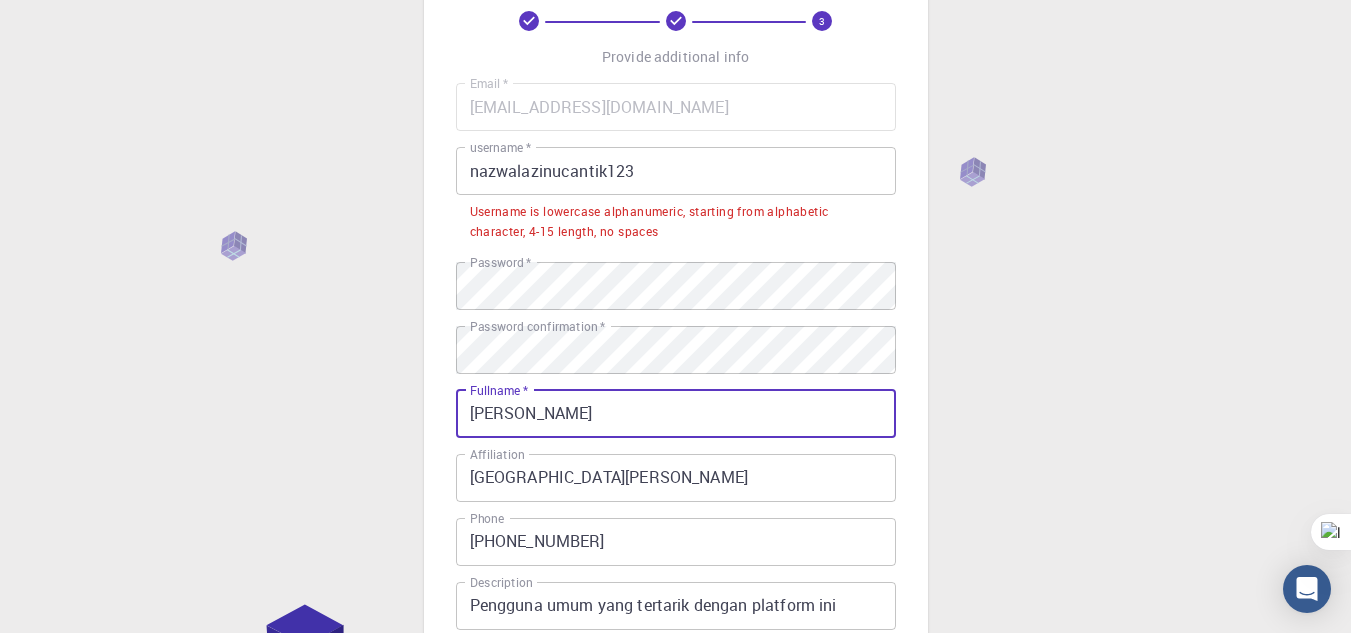 drag, startPoint x: 621, startPoint y: 396, endPoint x: 575, endPoint y: 311, distance: 96.64885 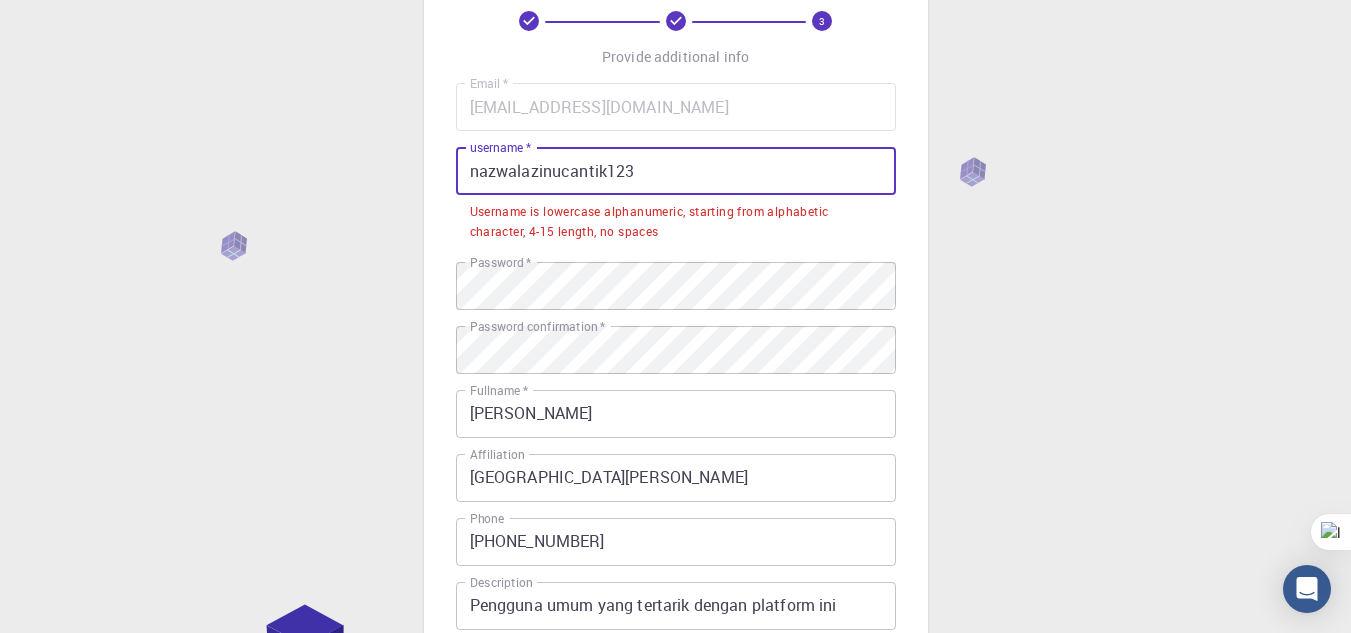 click on "nazwalazinucantik123" at bounding box center (676, 171) 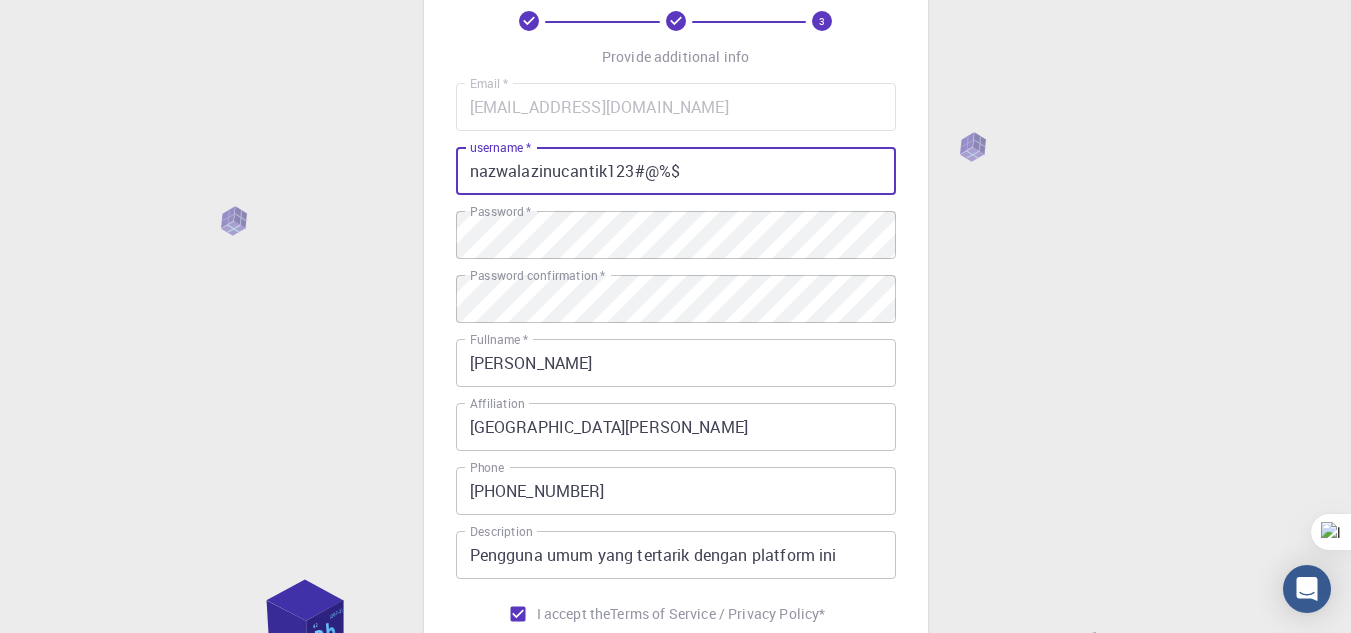 scroll, scrollTop: 385, scrollLeft: 0, axis: vertical 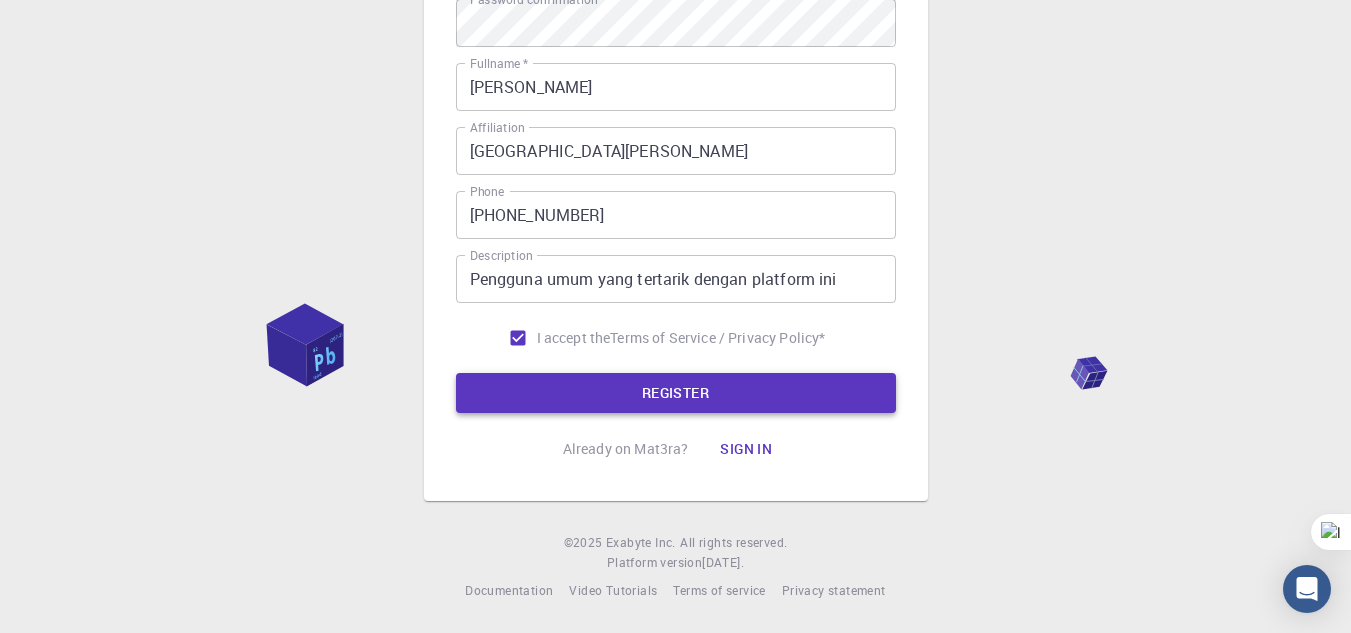 click on "REGISTER" at bounding box center [676, 393] 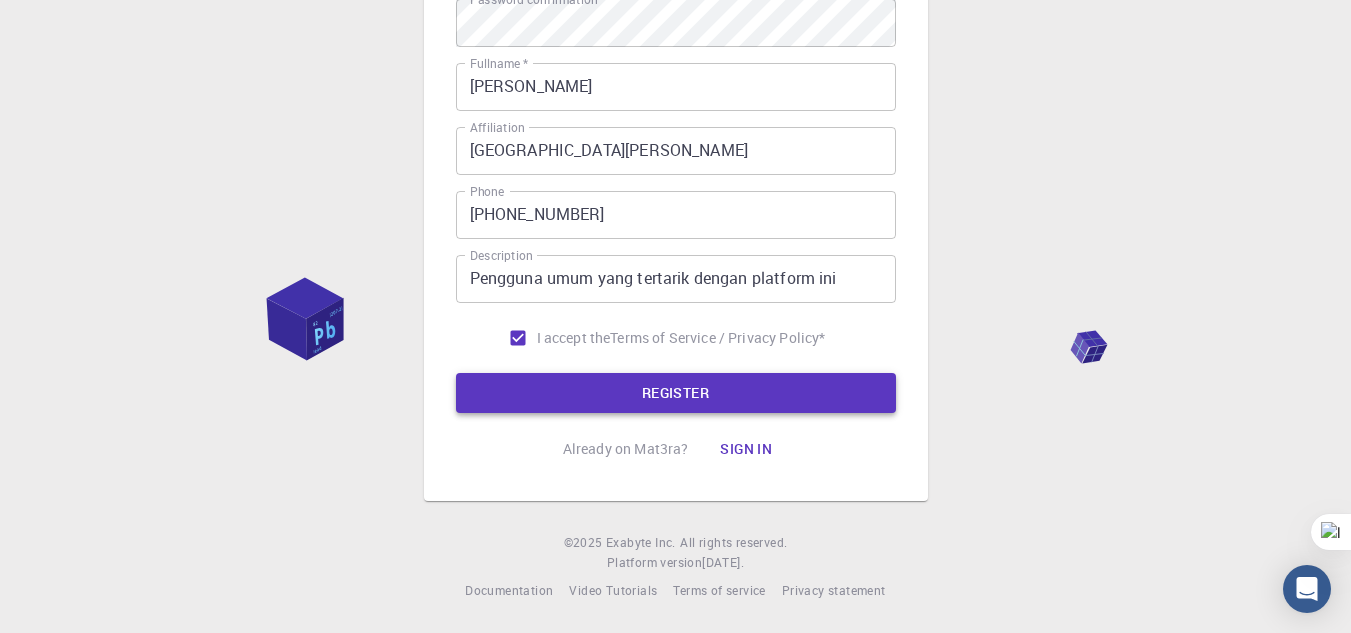 scroll, scrollTop: 0, scrollLeft: 0, axis: both 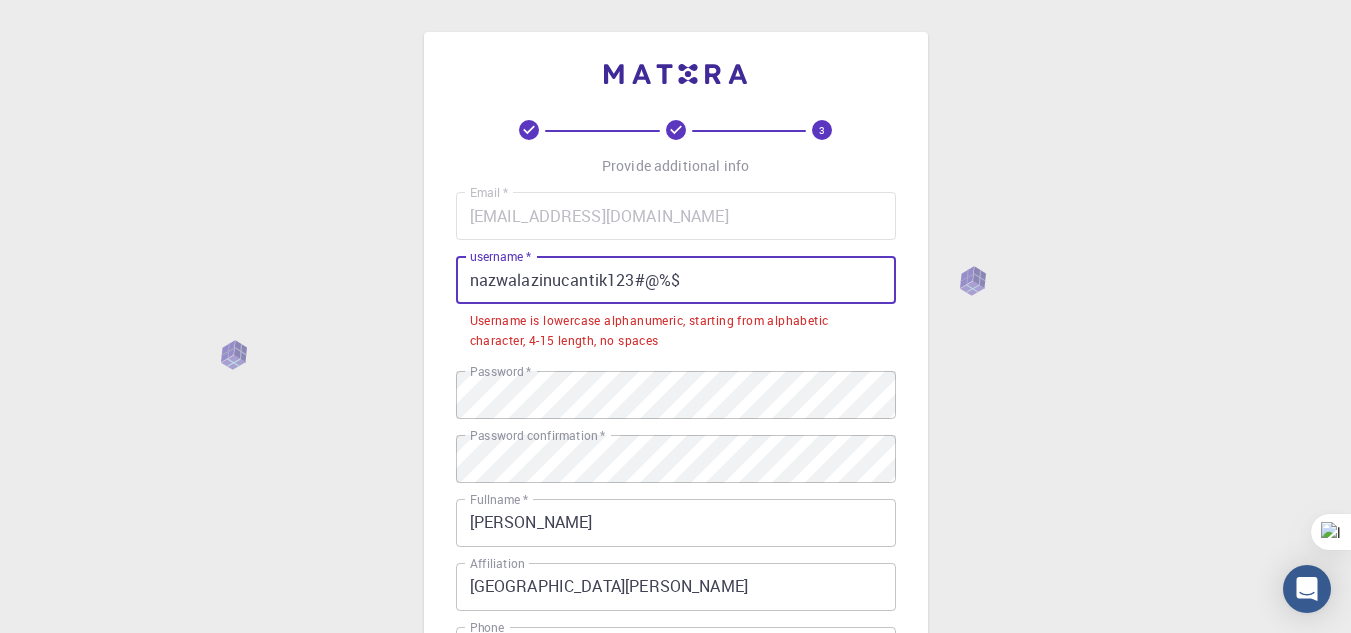 click on "nazwalazinucantik123#@%$" at bounding box center [676, 280] 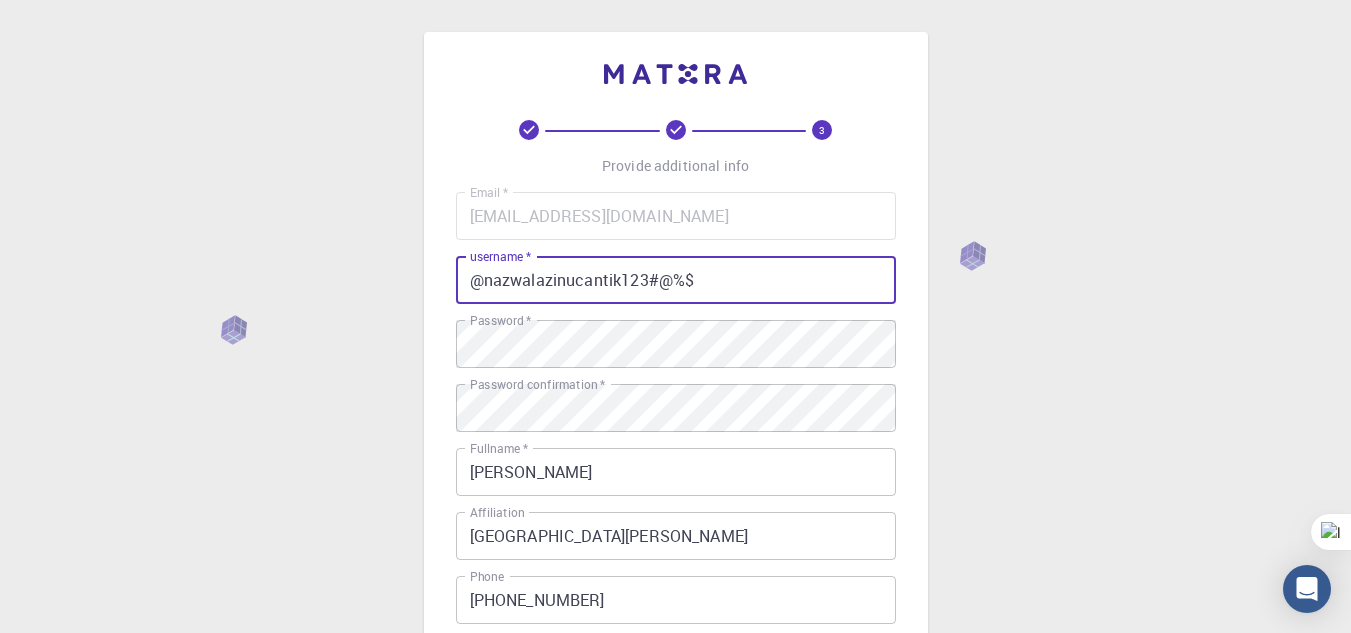drag, startPoint x: 742, startPoint y: 297, endPoint x: 646, endPoint y: 279, distance: 97.67292 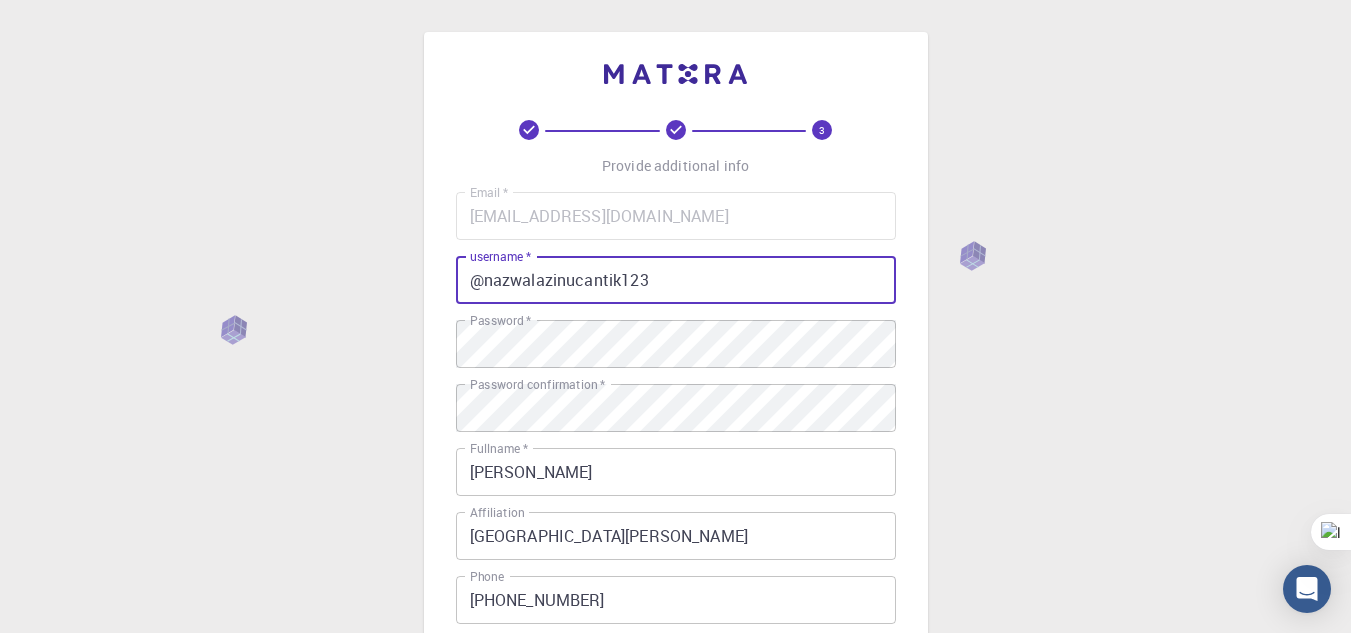 scroll, scrollTop: 385, scrollLeft: 0, axis: vertical 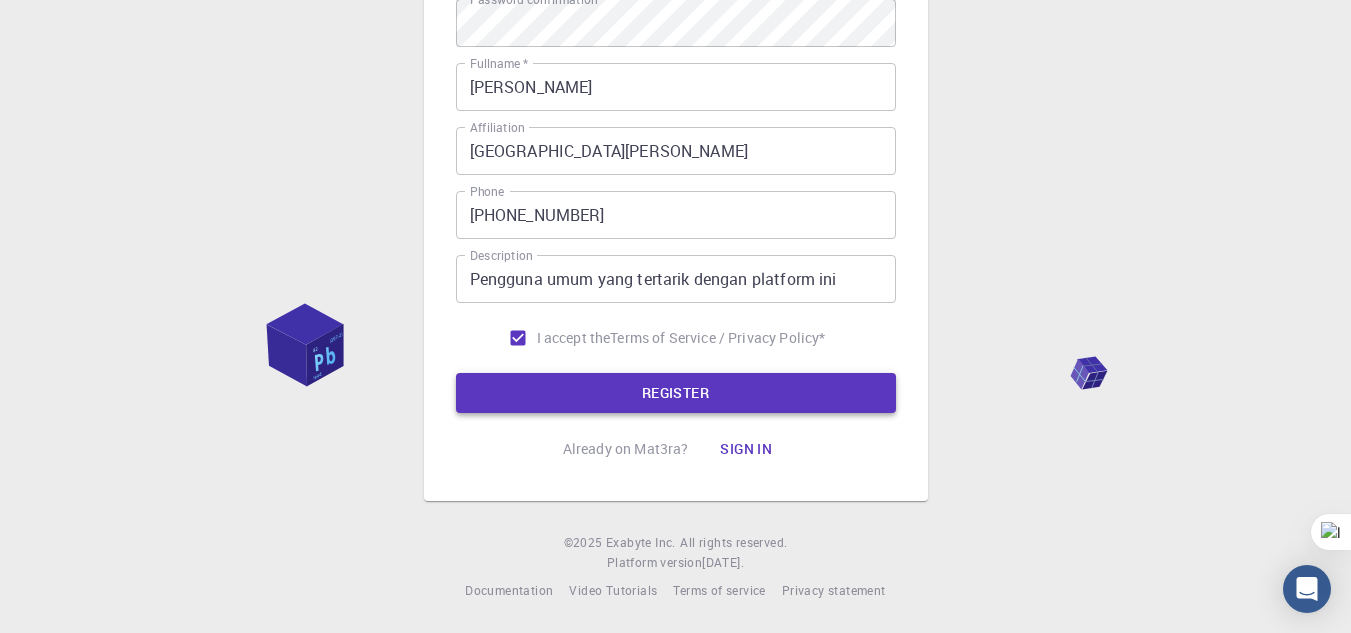 type on "@nazwalazinucantik123" 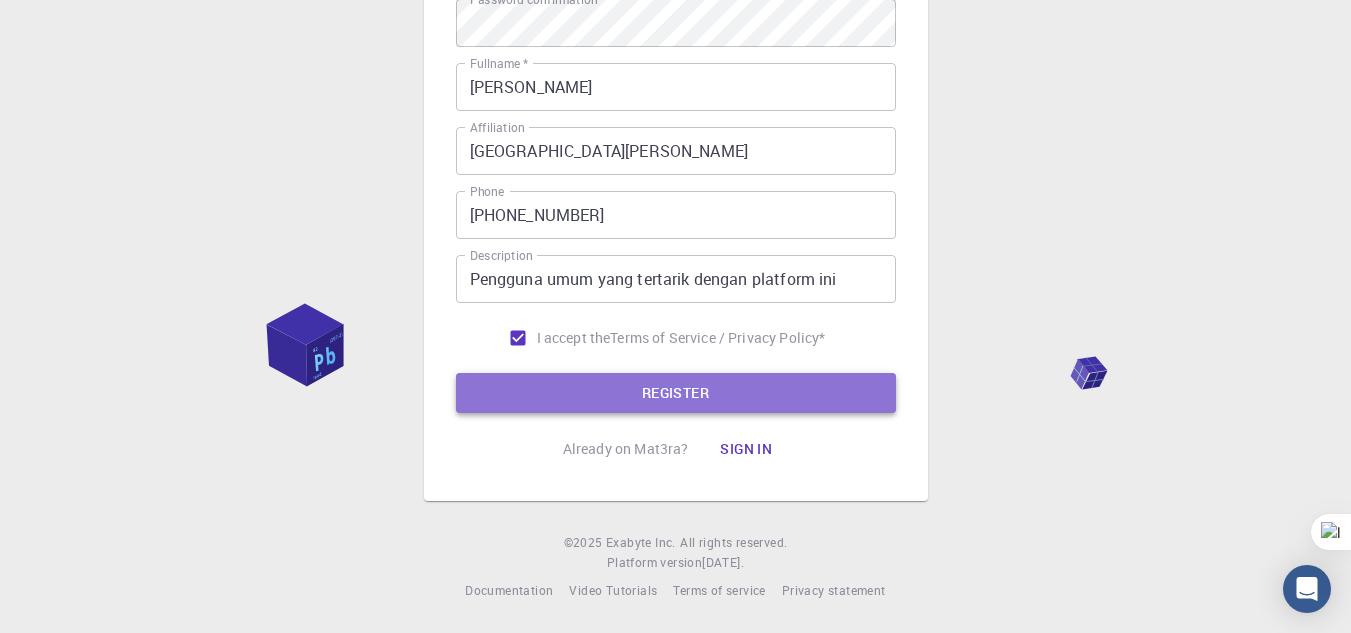 click on "REGISTER" at bounding box center [676, 393] 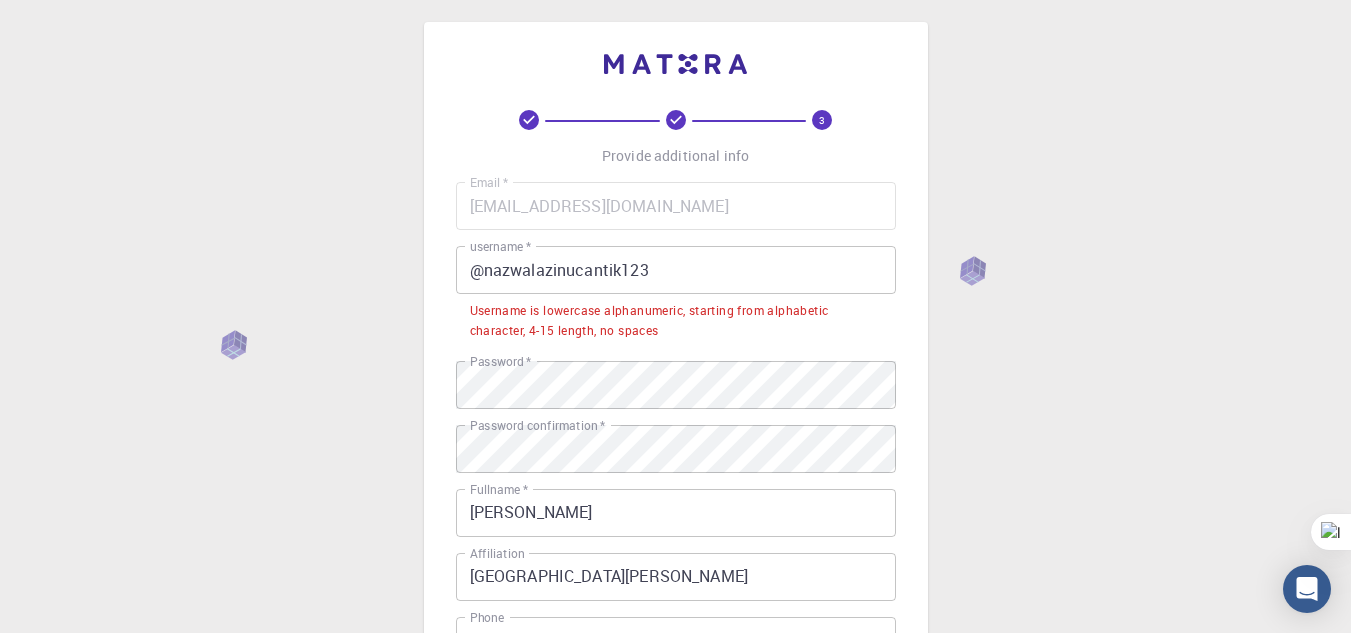 scroll, scrollTop: 0, scrollLeft: 0, axis: both 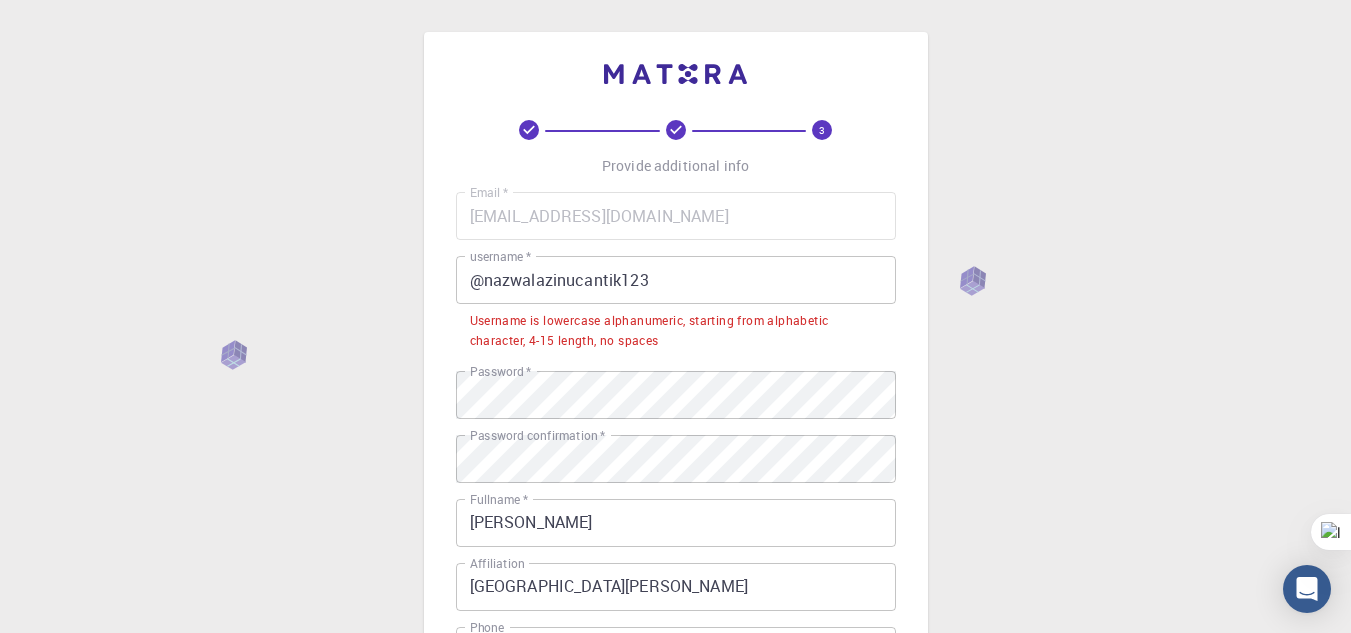 type 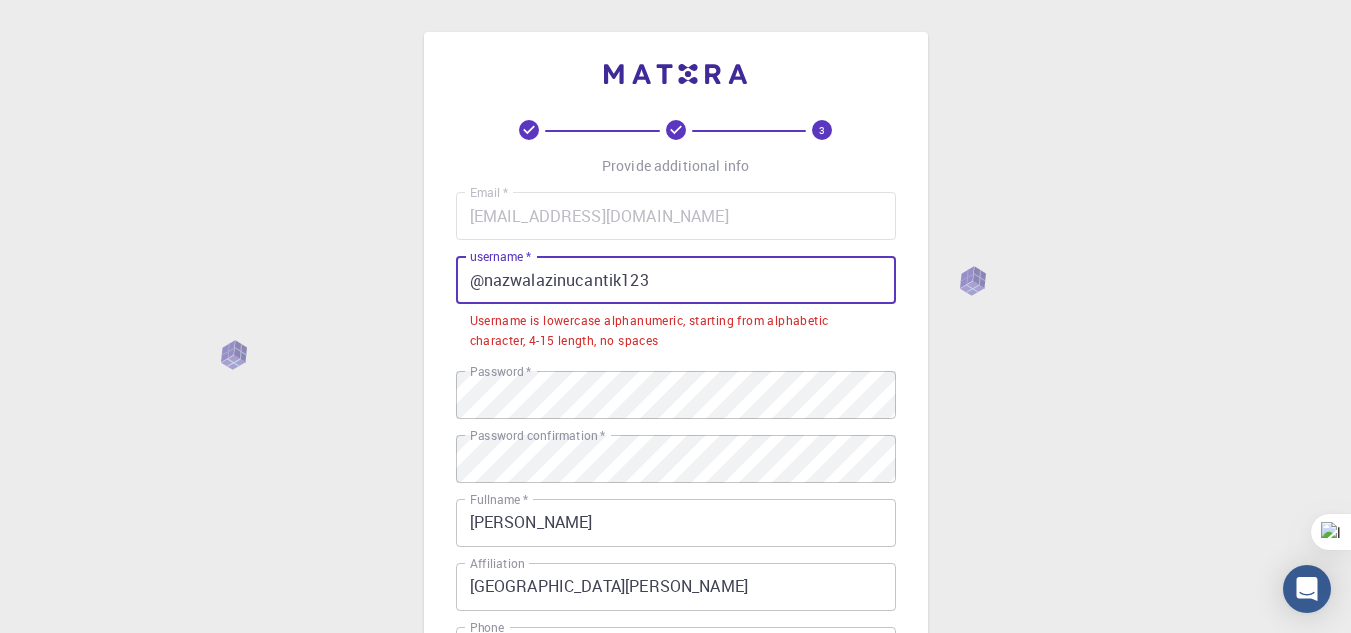 click on "@nazwalazinucantik123" at bounding box center [676, 280] 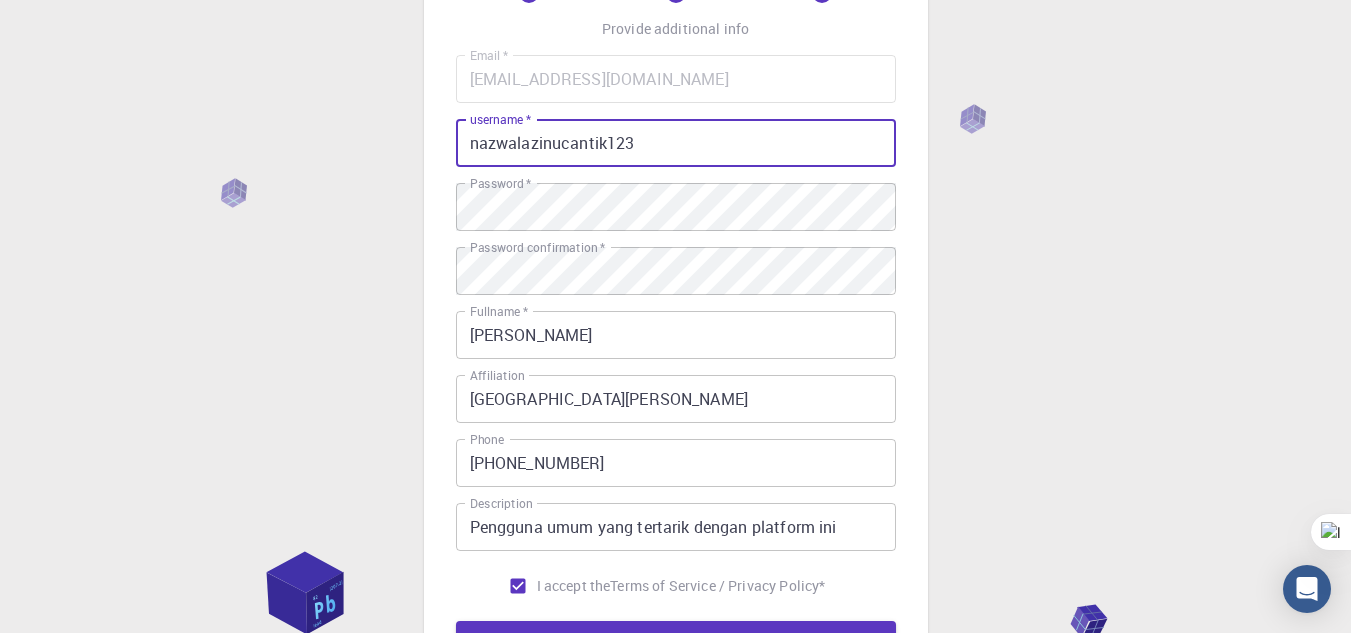 scroll, scrollTop: 385, scrollLeft: 0, axis: vertical 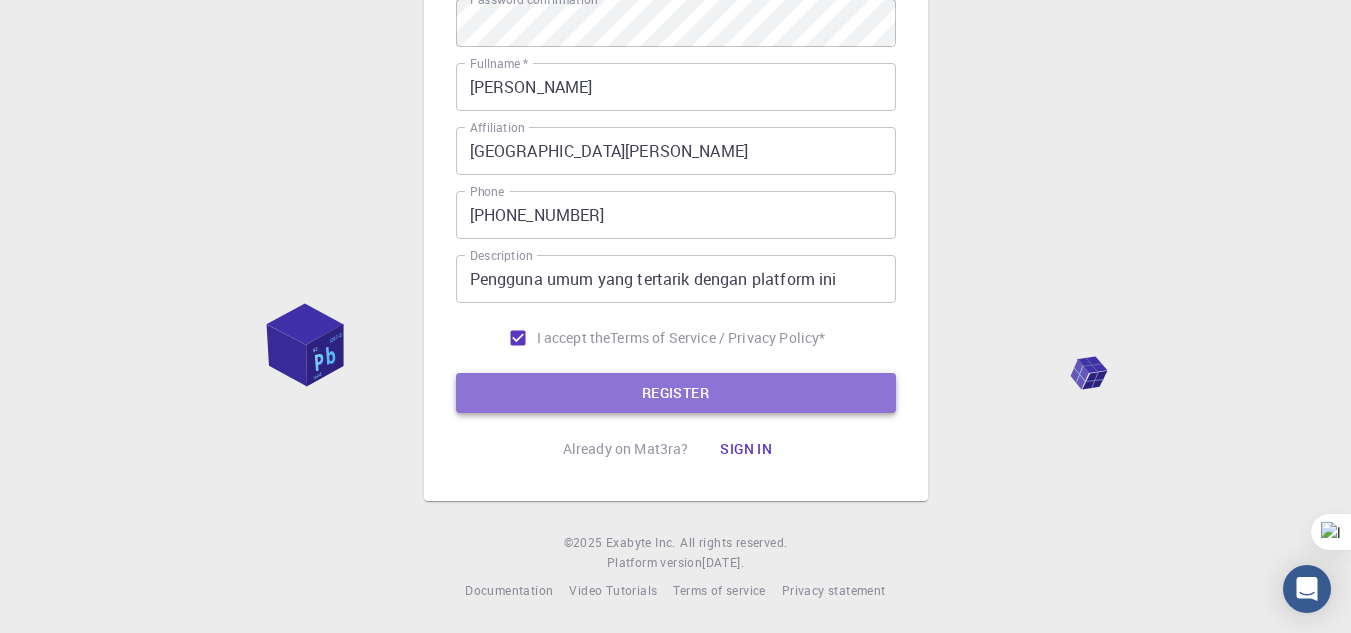 click on "REGISTER" at bounding box center [676, 393] 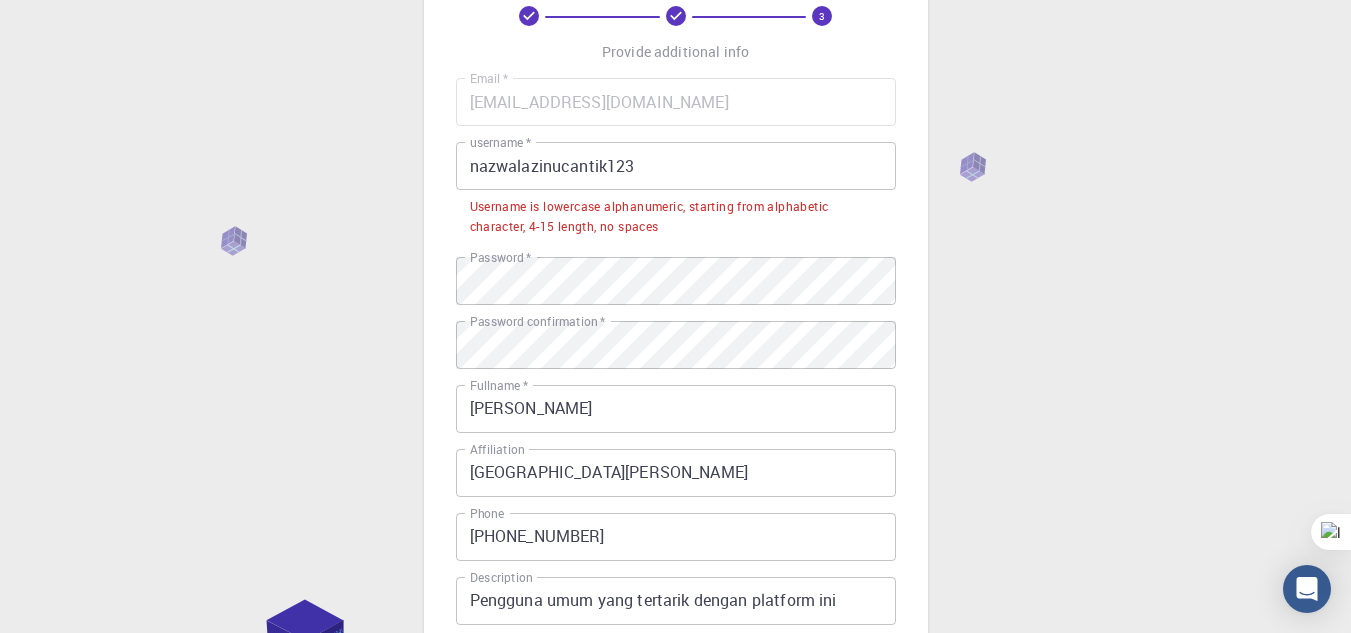 scroll, scrollTop: 0, scrollLeft: 0, axis: both 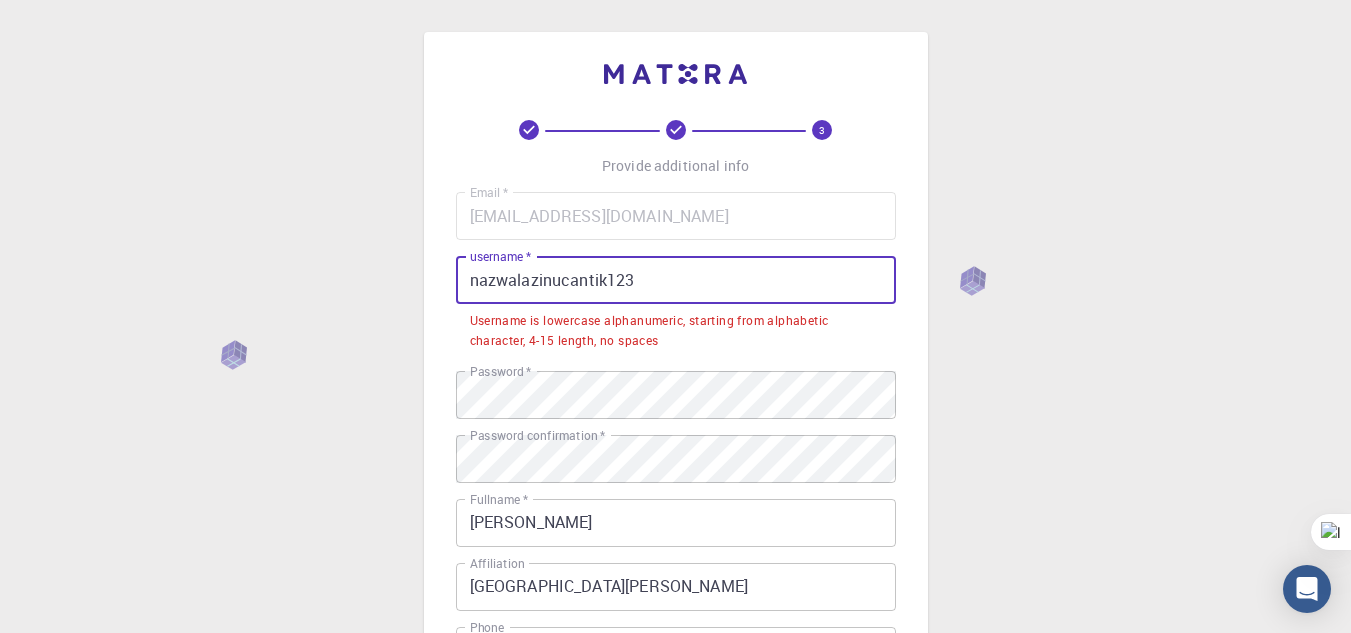 click on "nazwalazinucantik123" at bounding box center (676, 280) 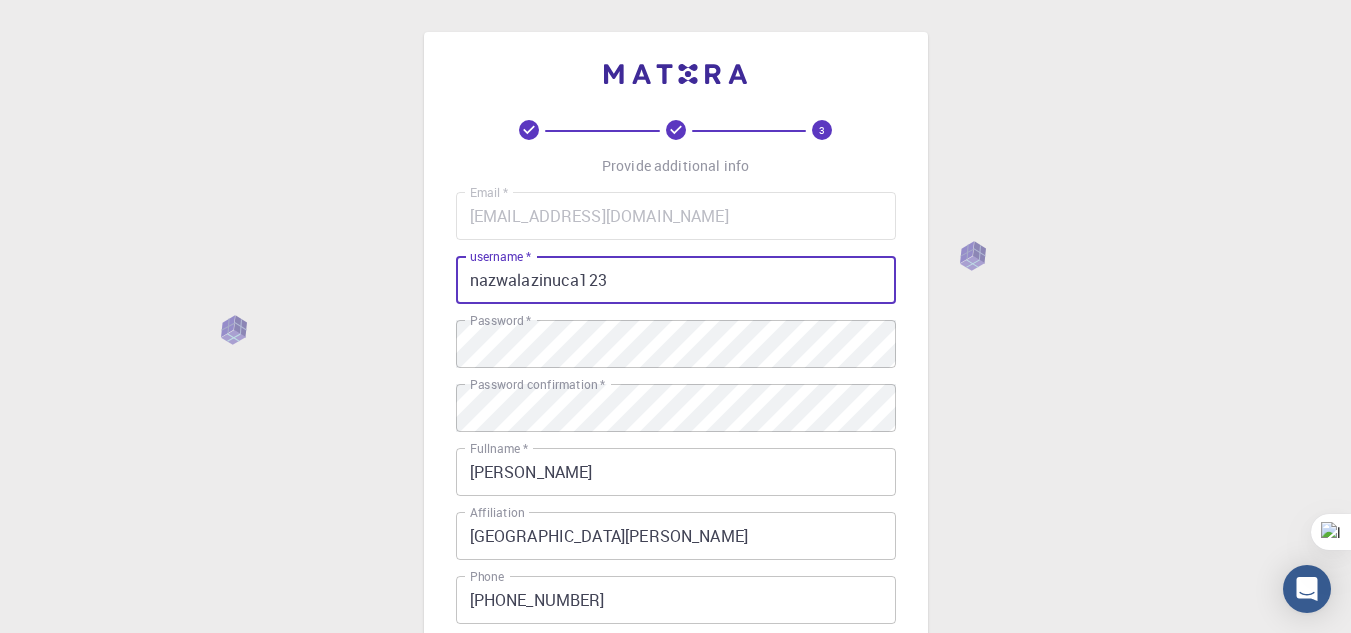 scroll, scrollTop: 385, scrollLeft: 0, axis: vertical 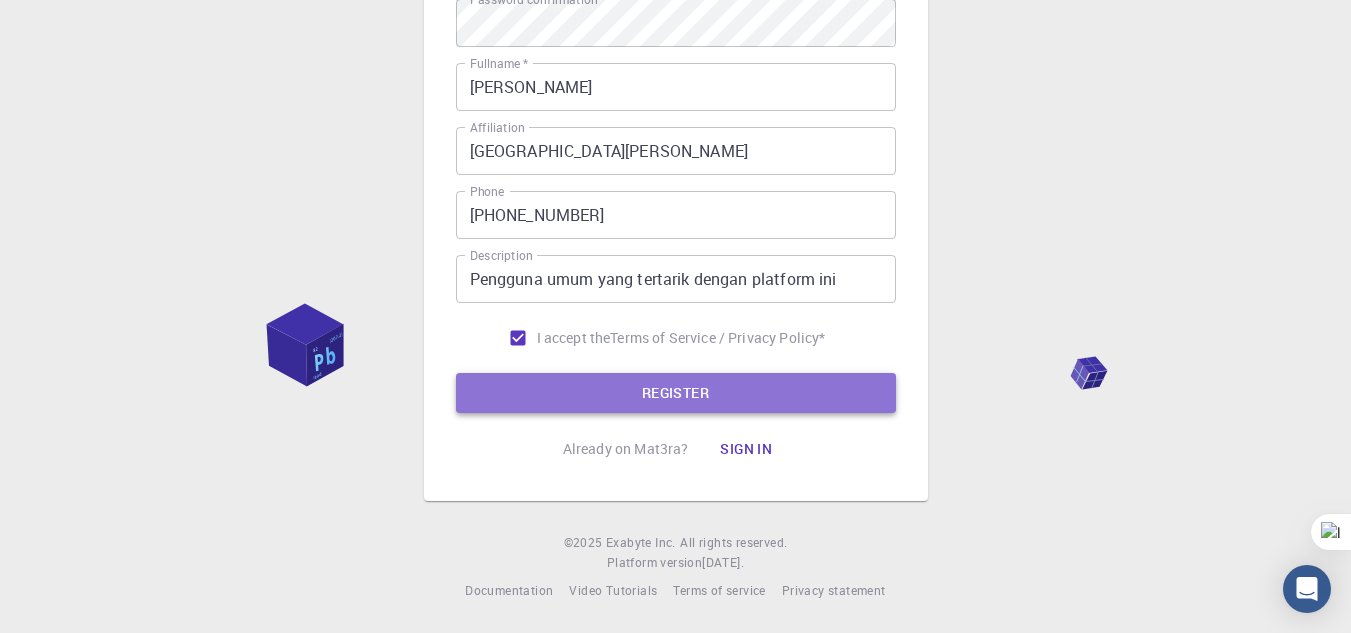 click on "REGISTER" at bounding box center (676, 393) 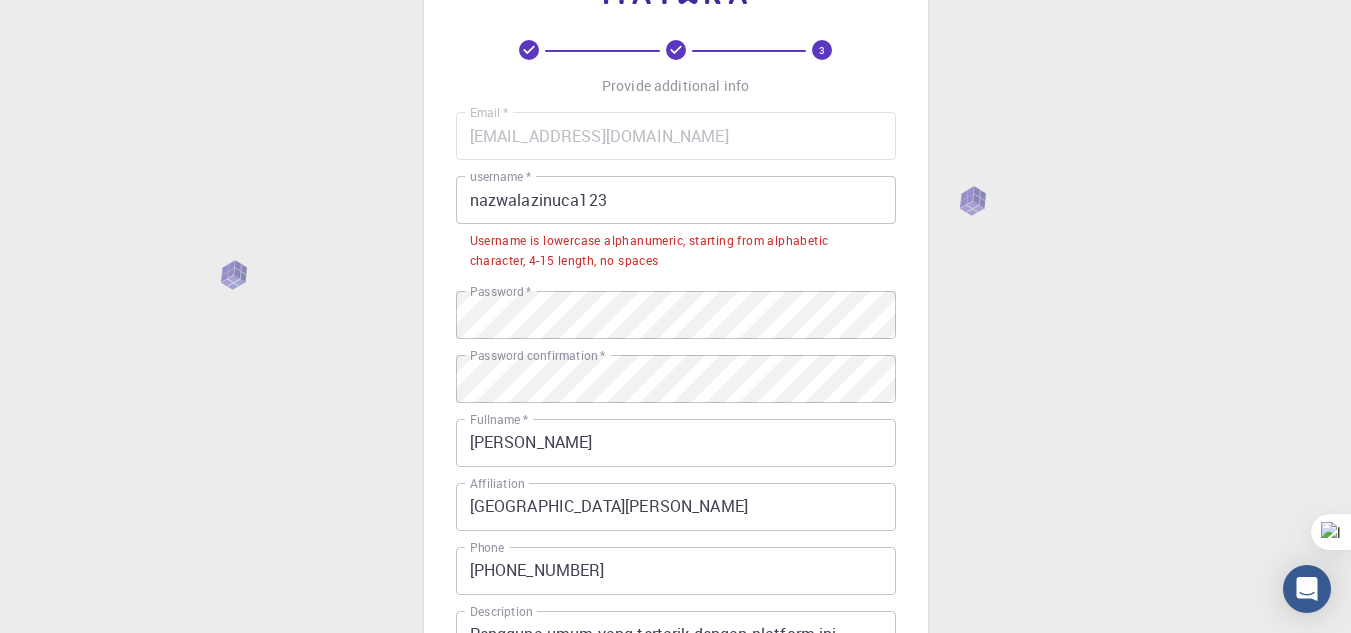 scroll, scrollTop: 78, scrollLeft: 0, axis: vertical 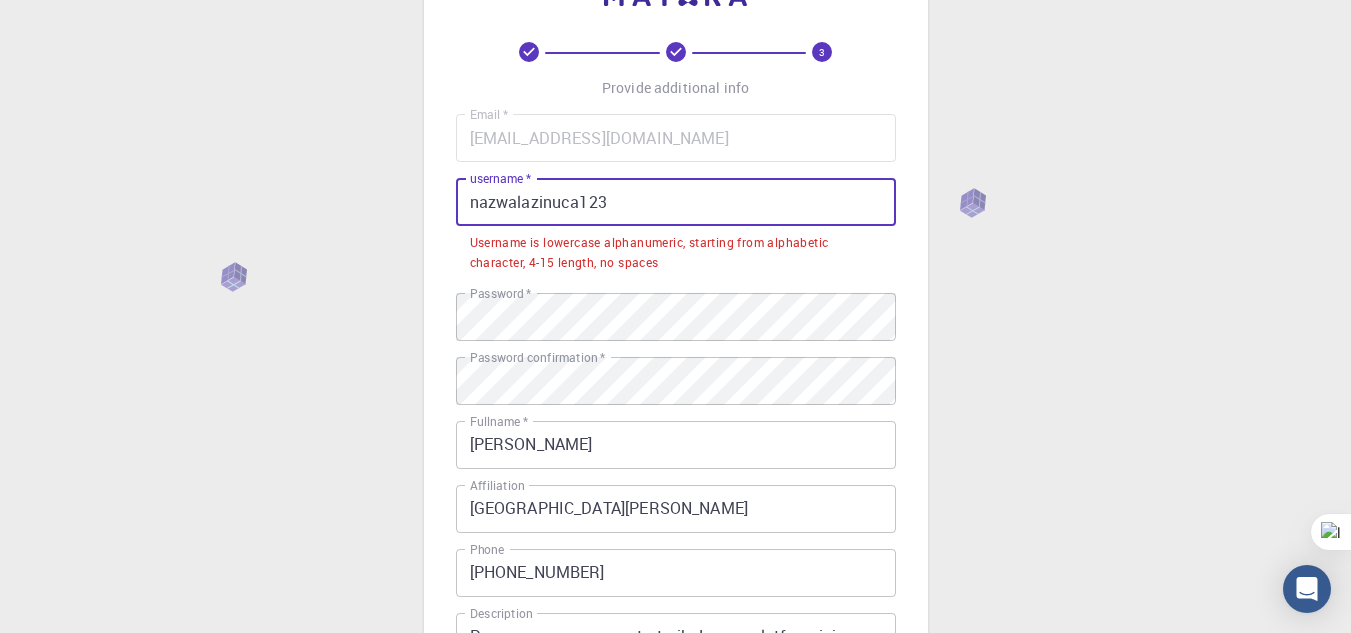 click on "nazwalazinuca123" at bounding box center [676, 202] 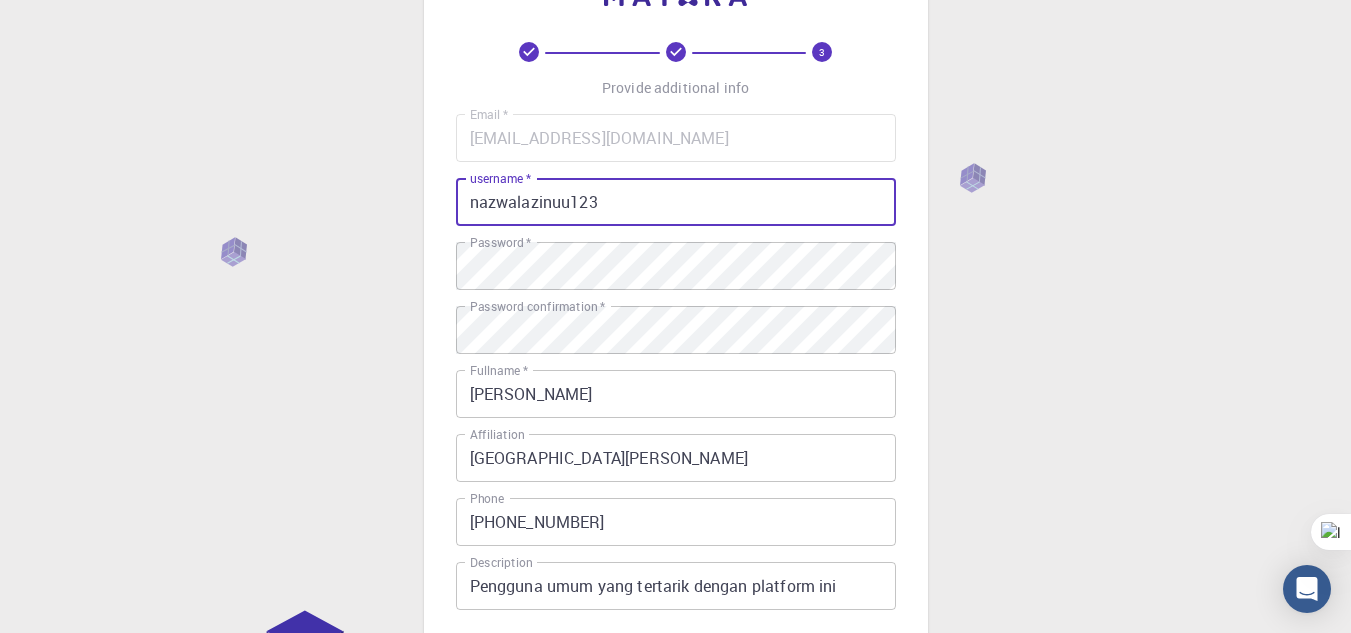 scroll, scrollTop: 385, scrollLeft: 0, axis: vertical 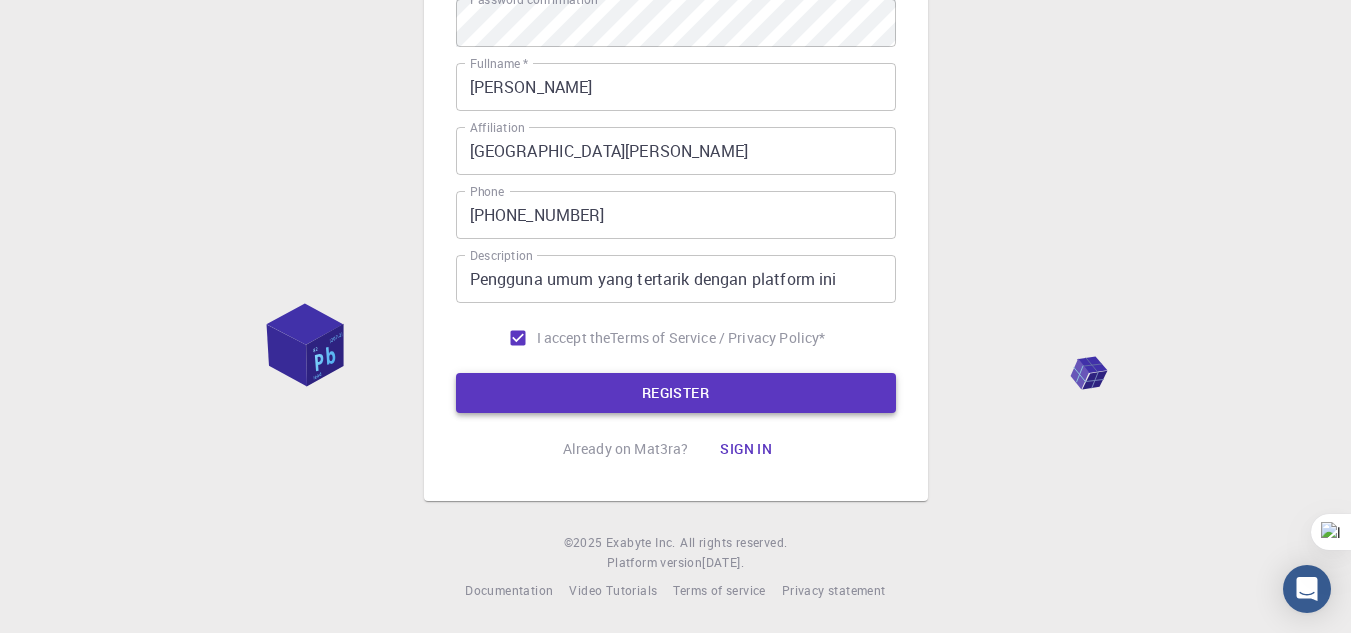 type on "nazwalazinuu123" 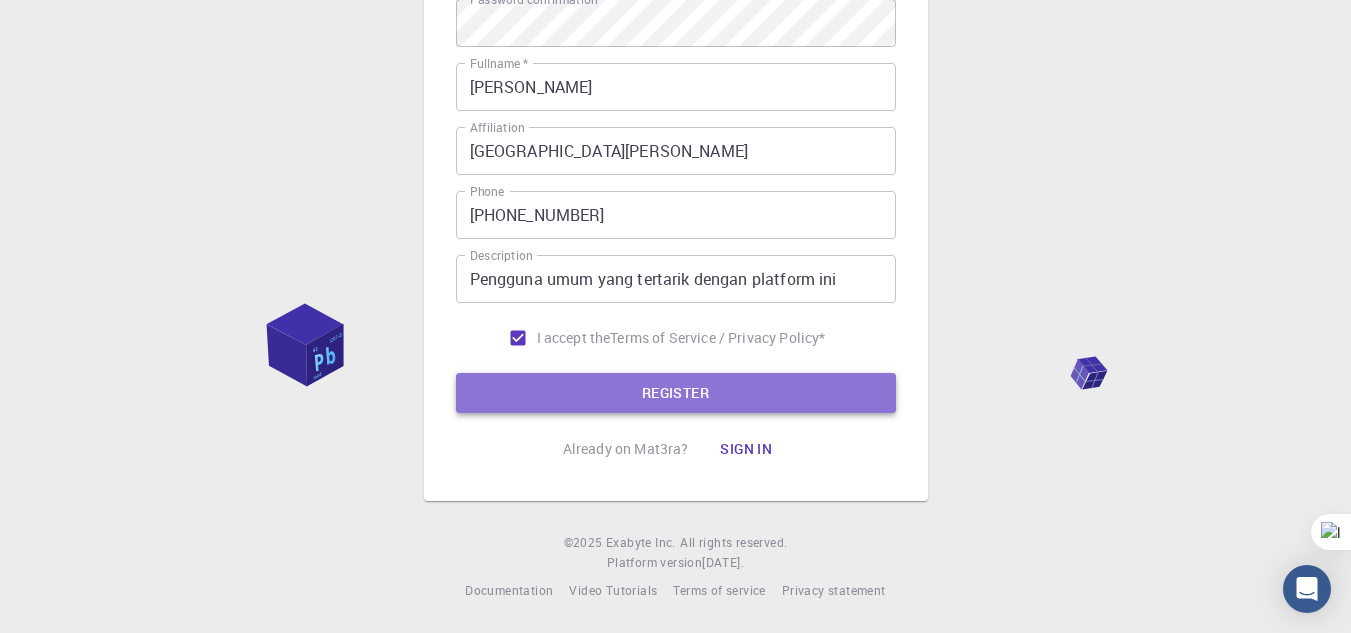 click on "REGISTER" at bounding box center [676, 393] 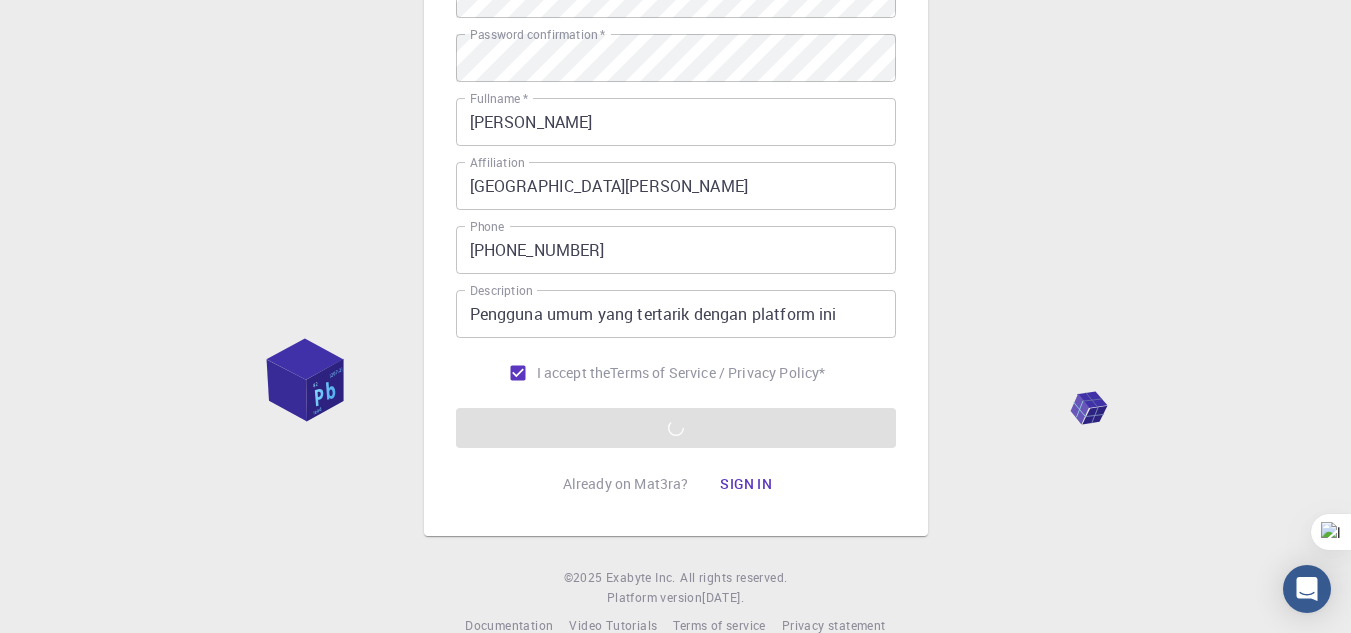 scroll, scrollTop: 349, scrollLeft: 0, axis: vertical 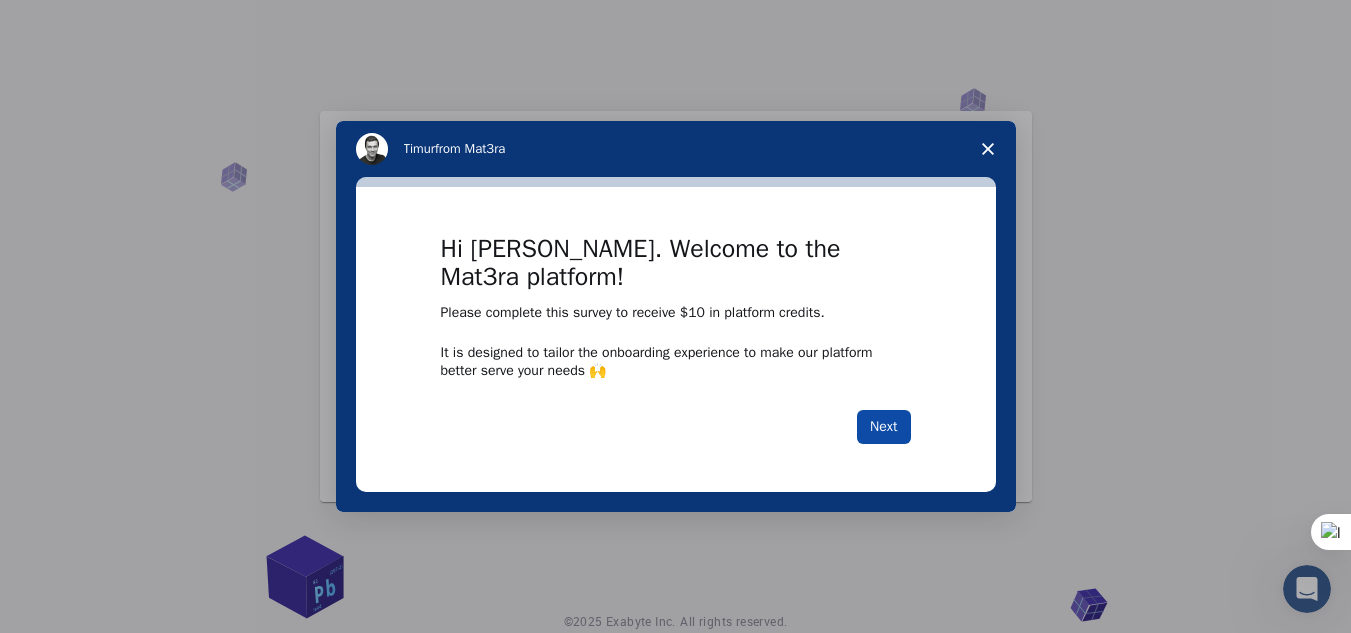 click on "Next" at bounding box center (883, 427) 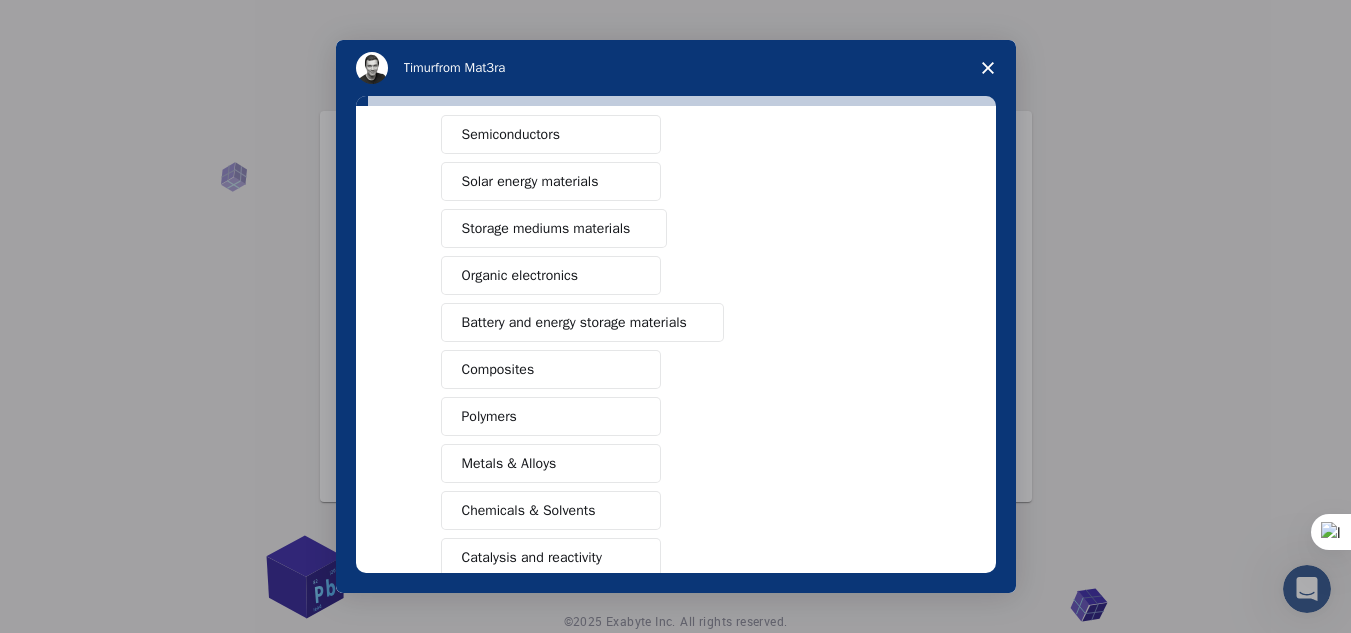 scroll, scrollTop: 0, scrollLeft: 0, axis: both 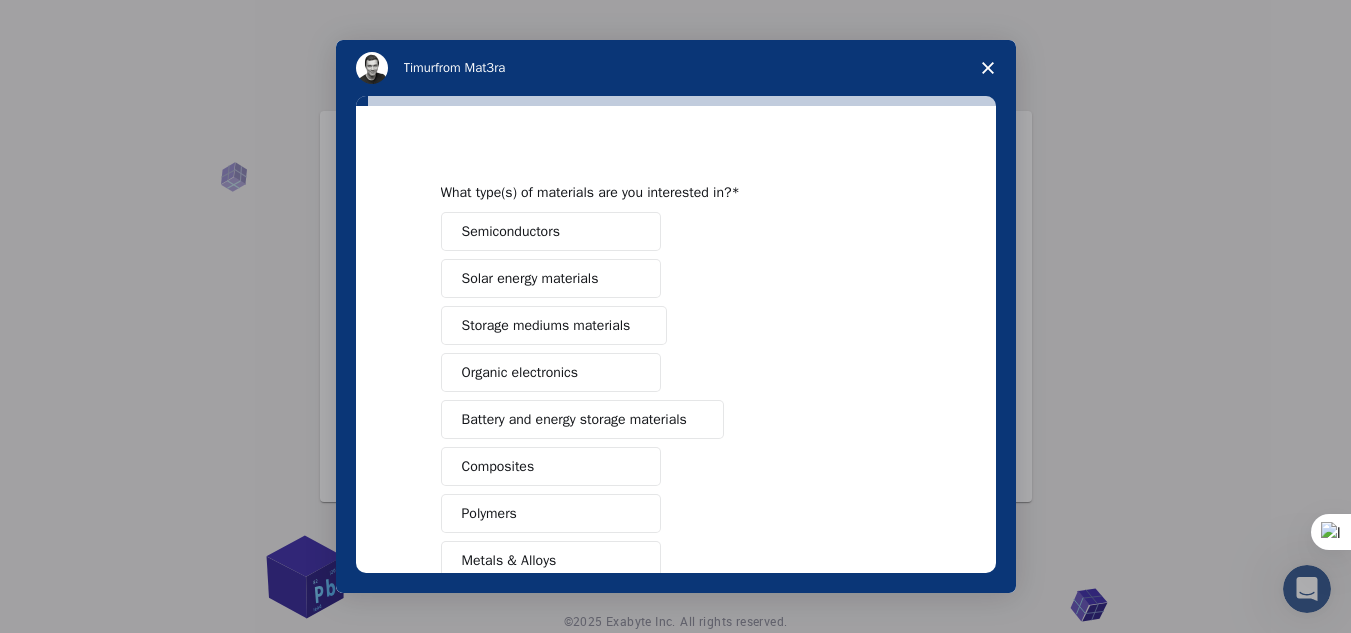click on "Polymers" at bounding box center [551, 513] 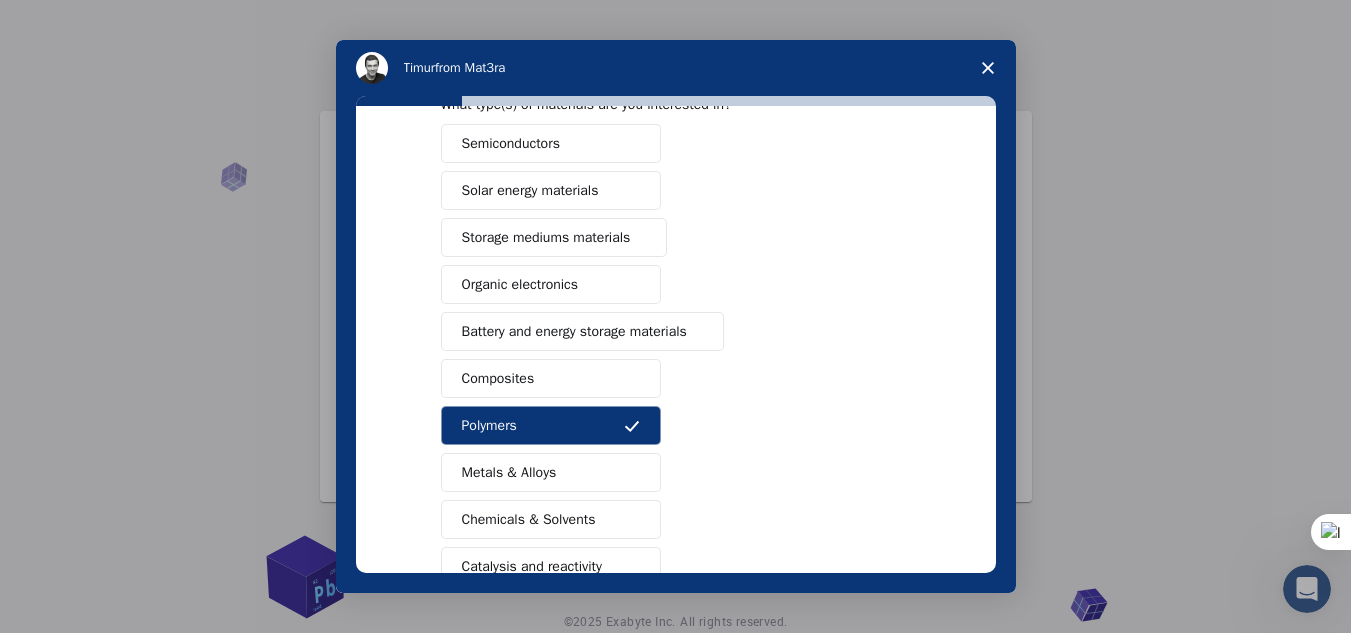 scroll, scrollTop: 109, scrollLeft: 0, axis: vertical 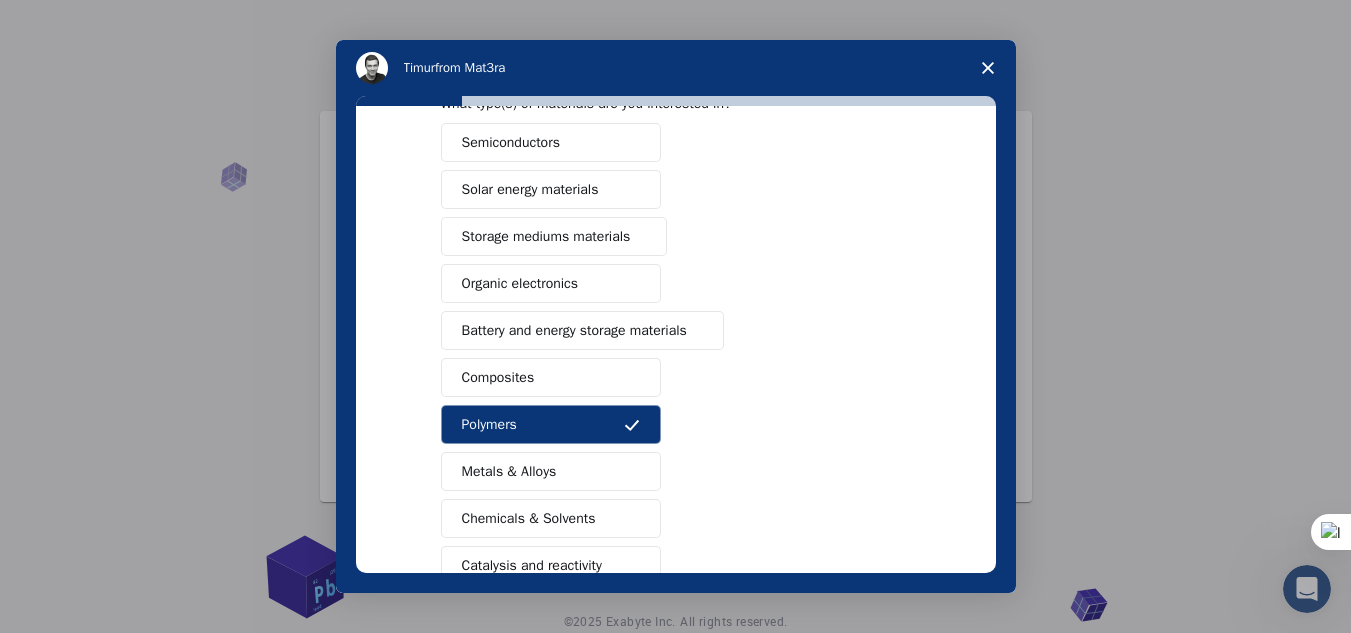 click on "Battery and energy storage materials" at bounding box center (574, 330) 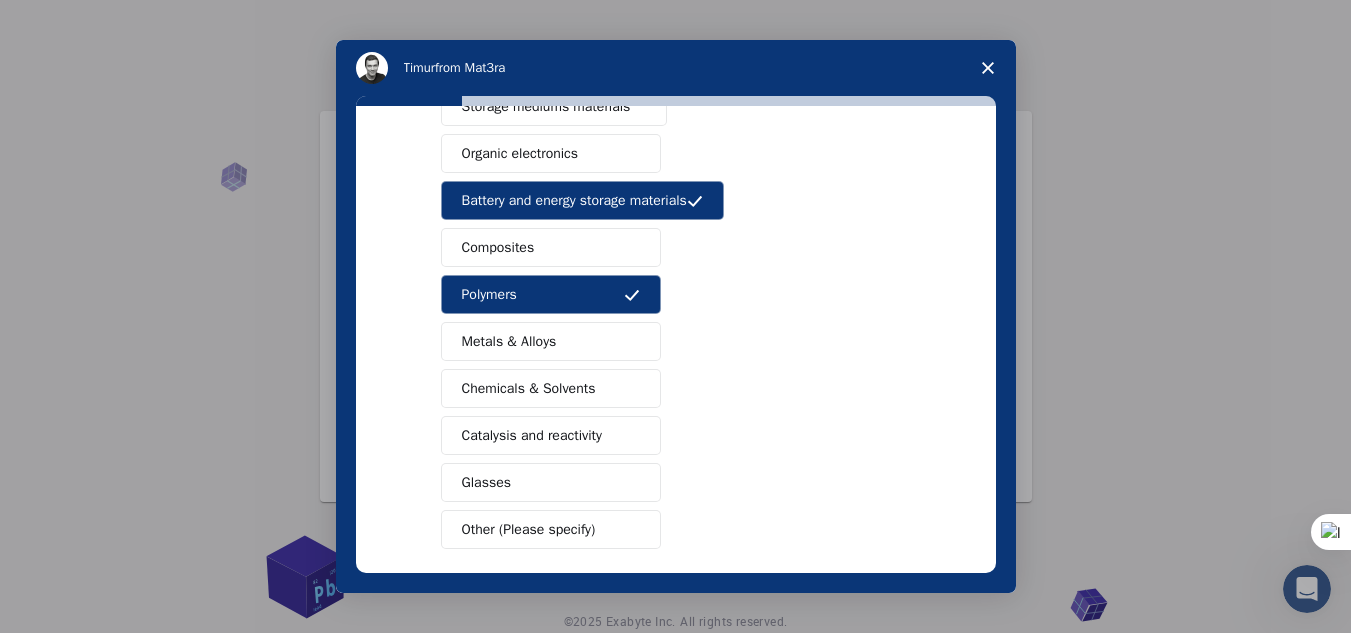 scroll, scrollTop: 332, scrollLeft: 0, axis: vertical 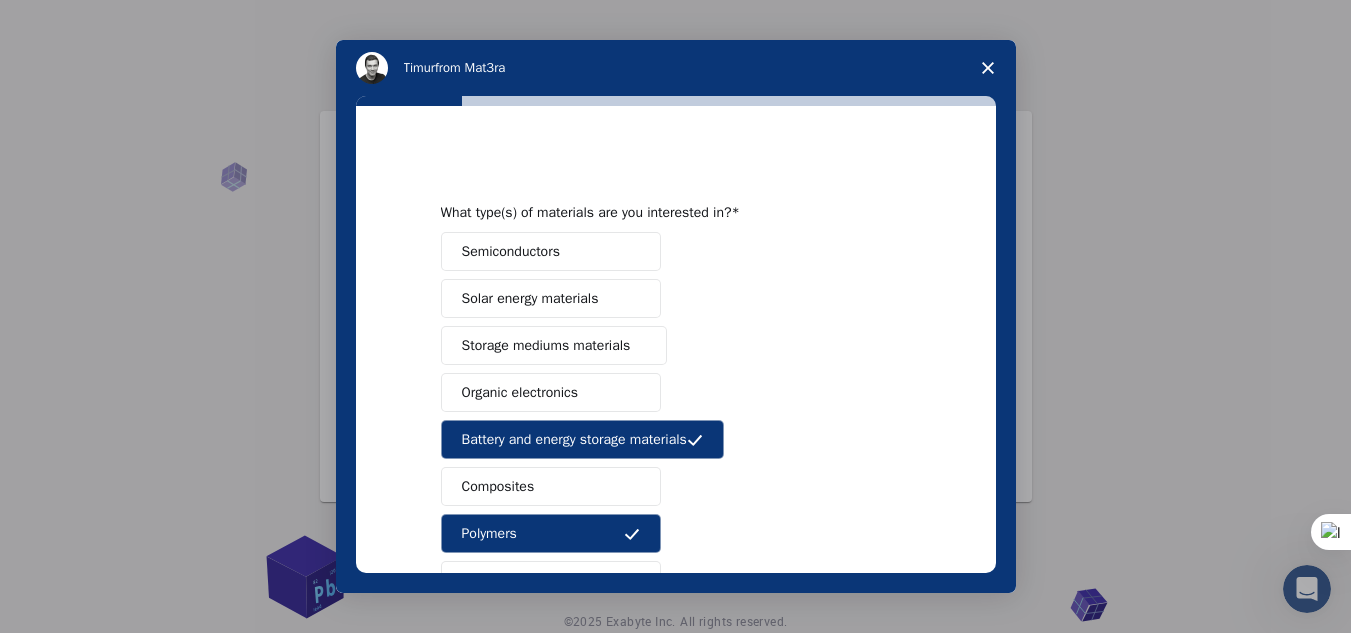 click on "Solar energy materials" at bounding box center (530, 298) 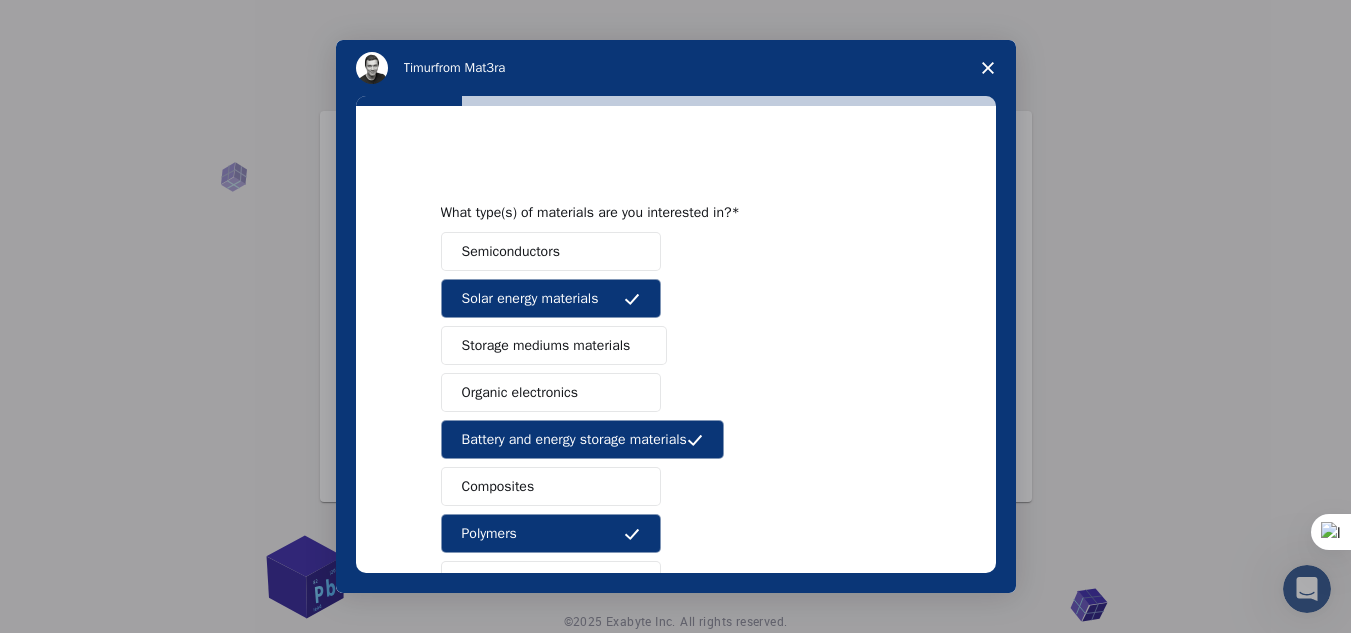 drag, startPoint x: 569, startPoint y: 458, endPoint x: 548, endPoint y: 484, distance: 33.42155 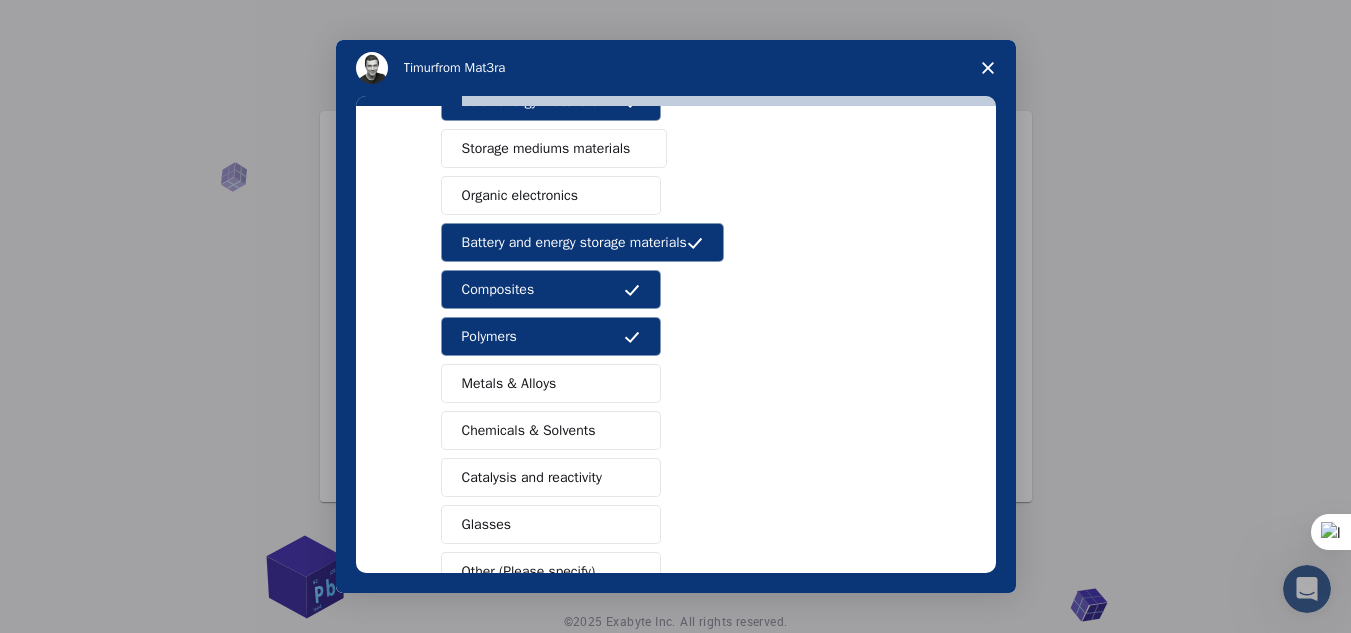 scroll, scrollTop: 198, scrollLeft: 0, axis: vertical 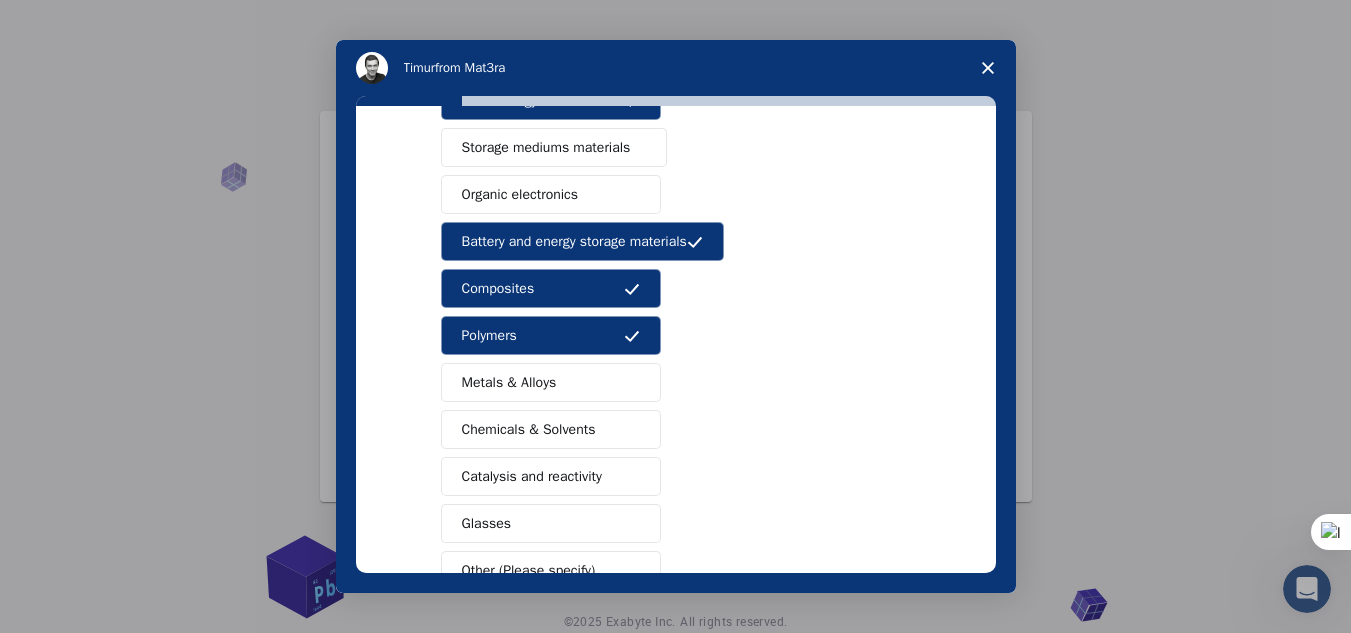 click on "Catalysis and reactivity" at bounding box center [532, 476] 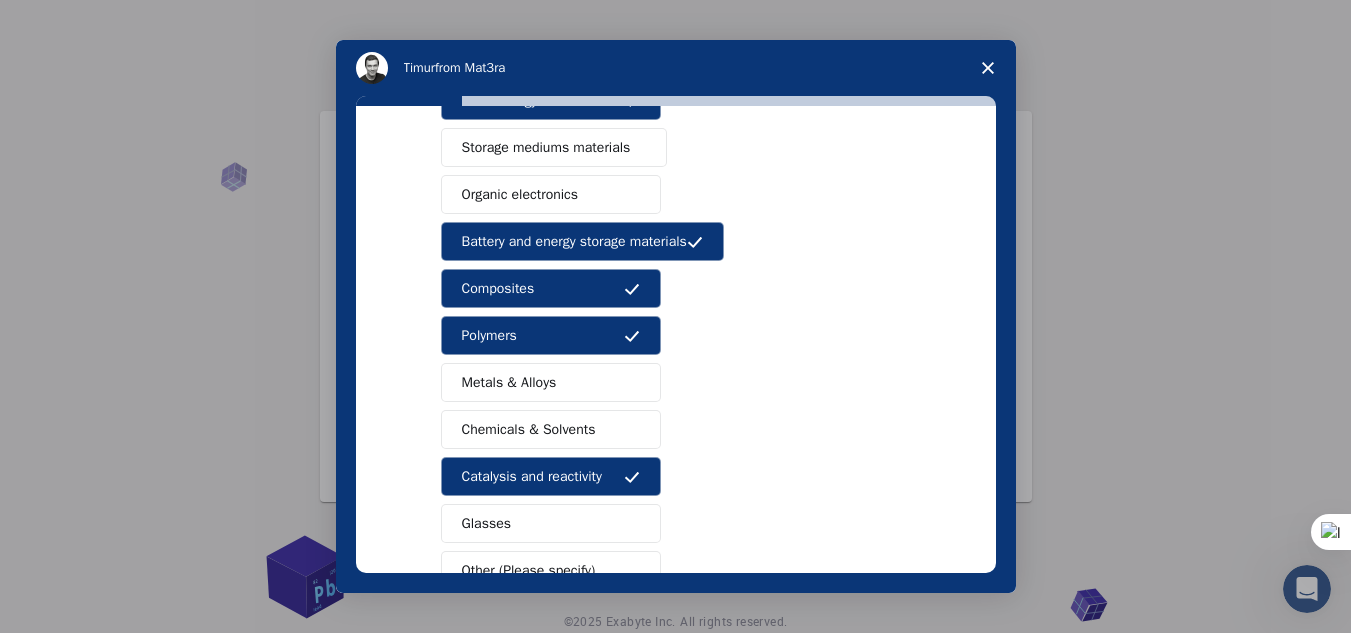 click on "Chemicals & Solvents" at bounding box center (529, 429) 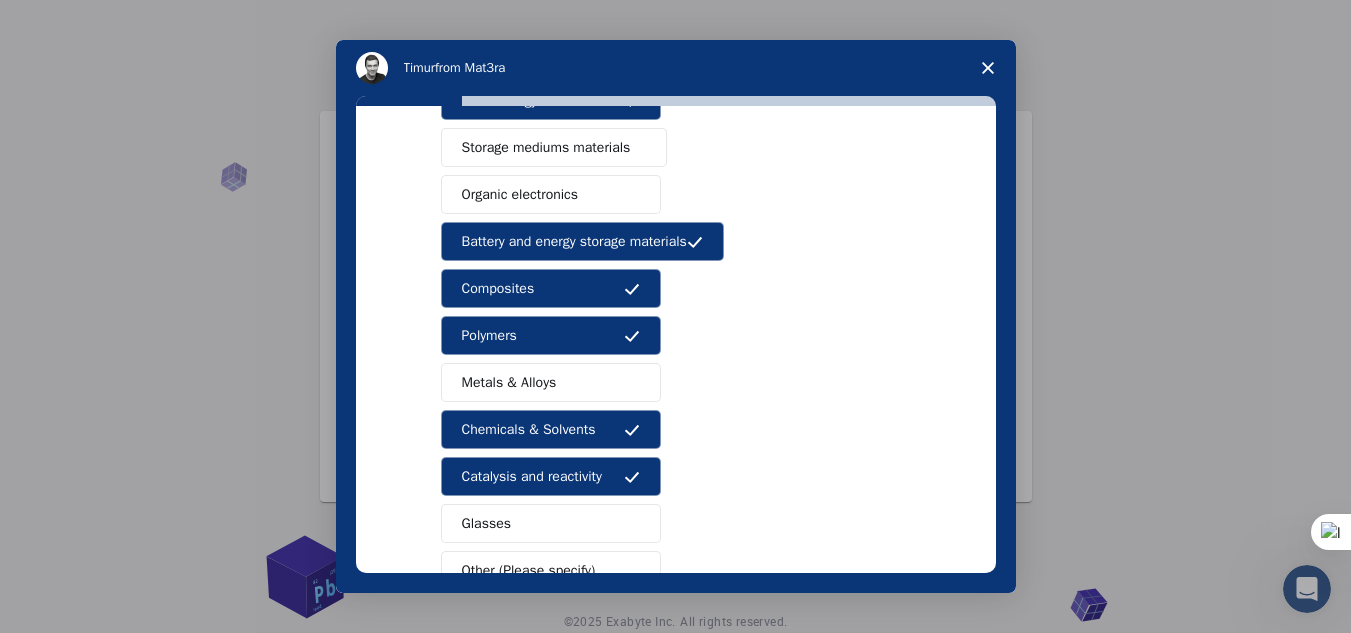 scroll, scrollTop: 332, scrollLeft: 0, axis: vertical 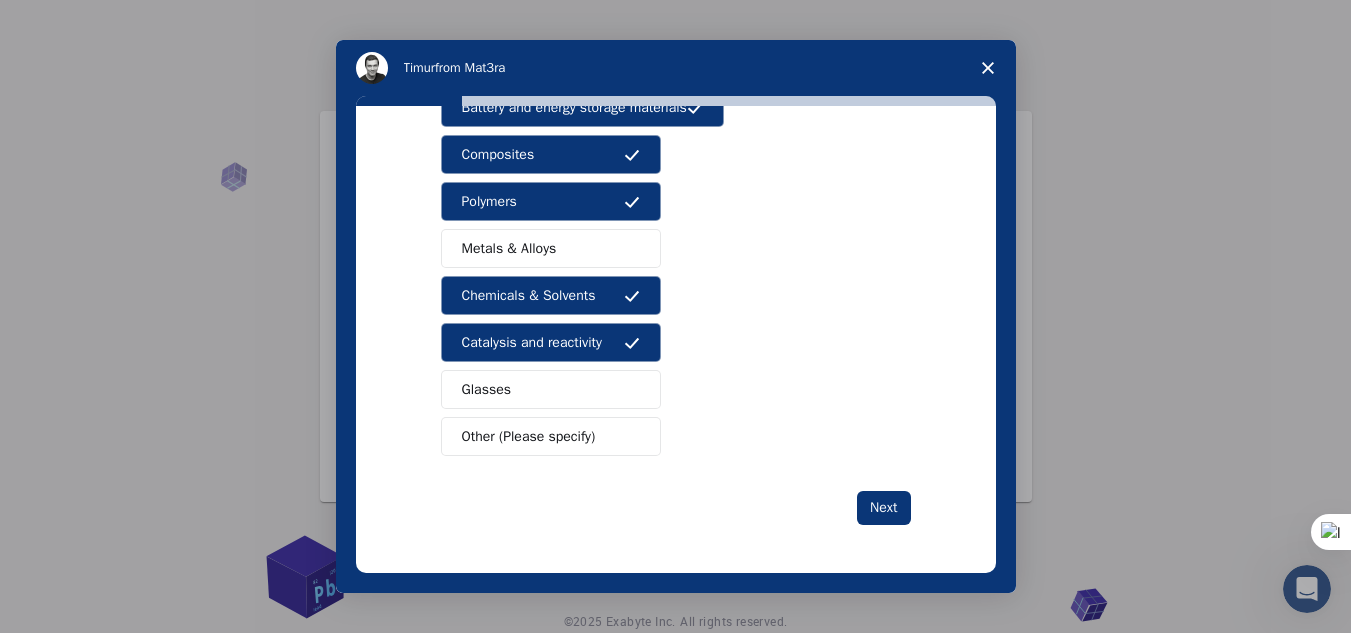 click on "Glasses" at bounding box center (551, 389) 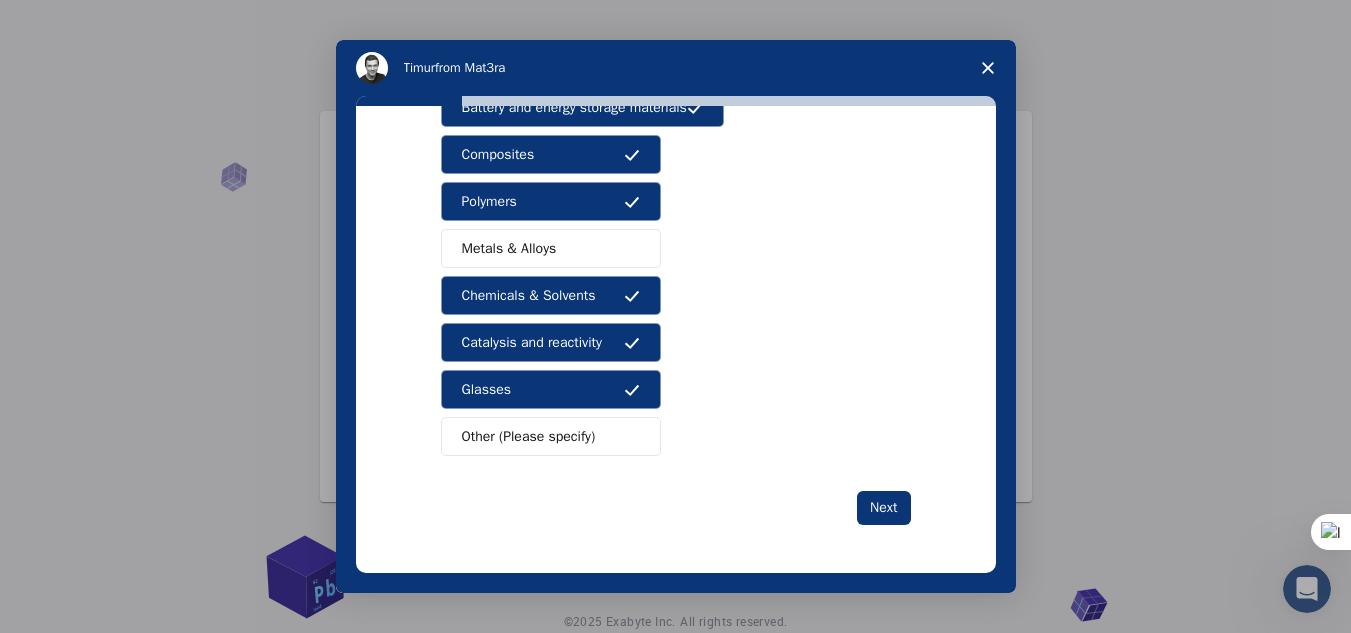 click on "Other (Please specify)" at bounding box center [529, 436] 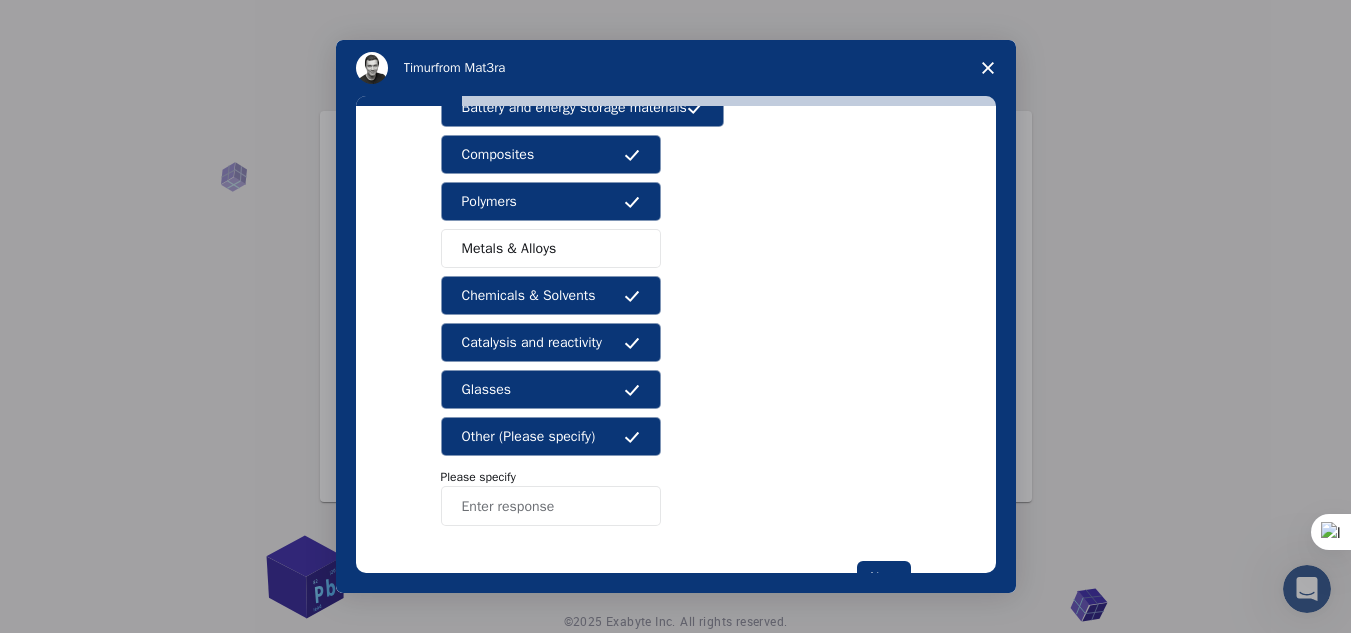 scroll, scrollTop: 386, scrollLeft: 0, axis: vertical 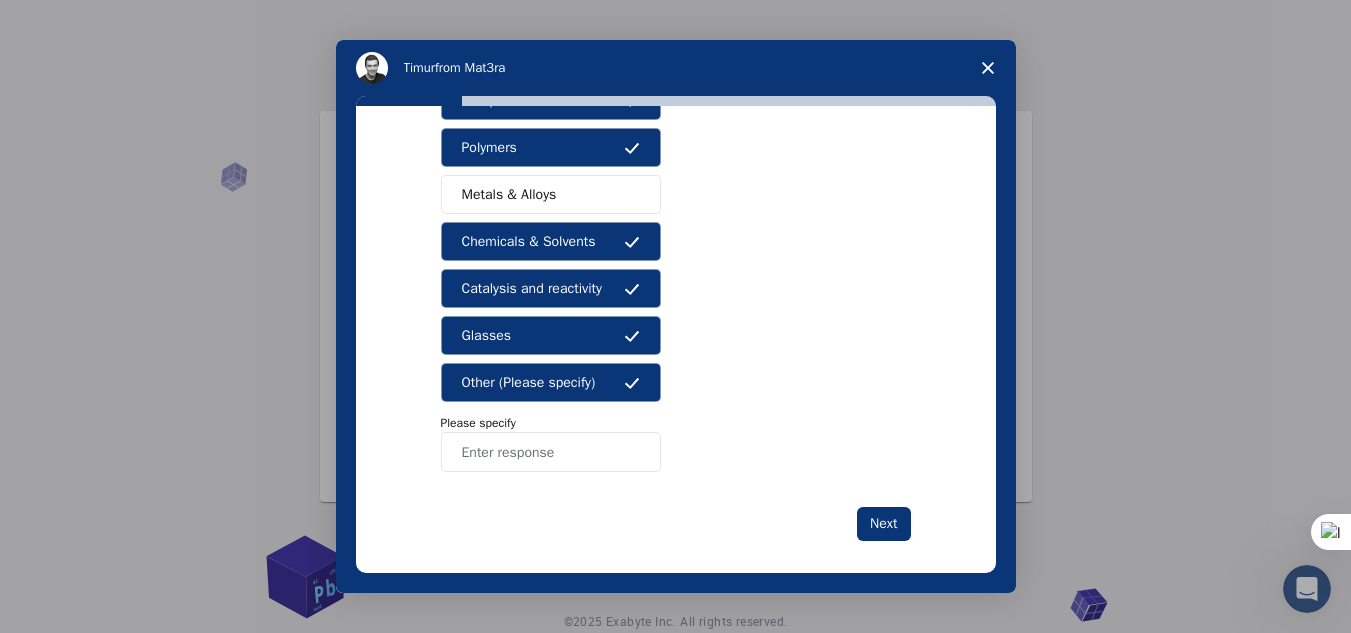 click on "Other (Please specify)" at bounding box center [529, 382] 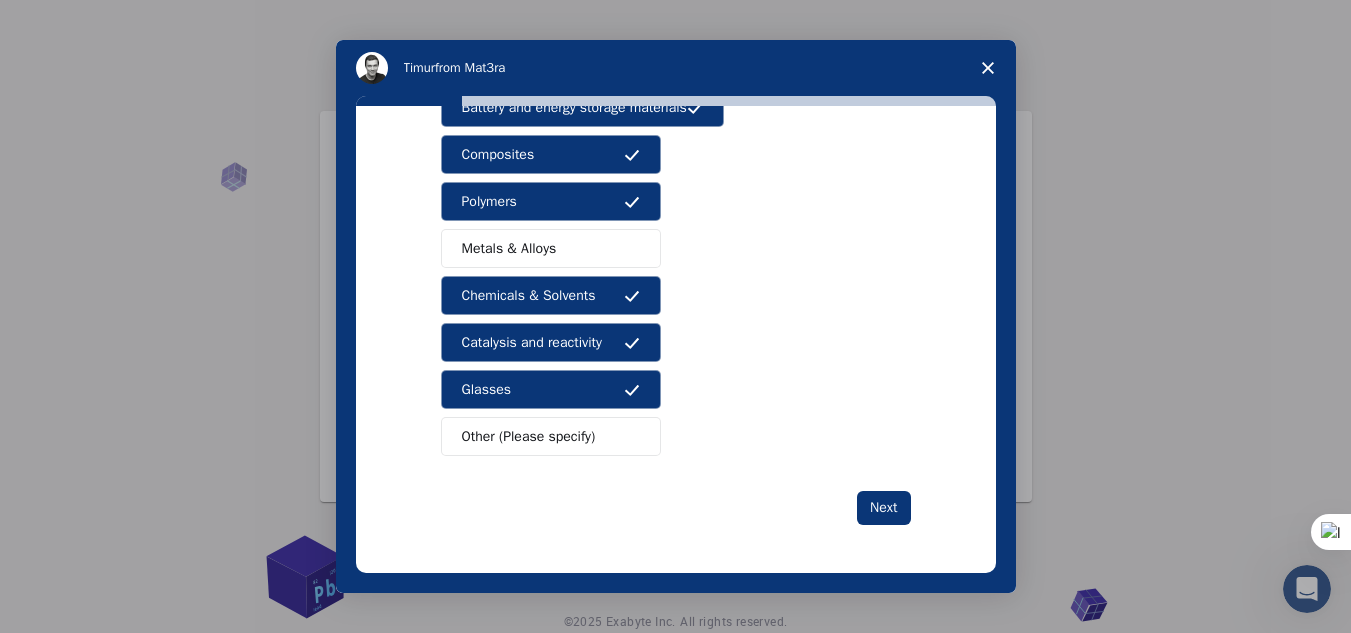 click on "Metals & Alloys" at bounding box center [551, 248] 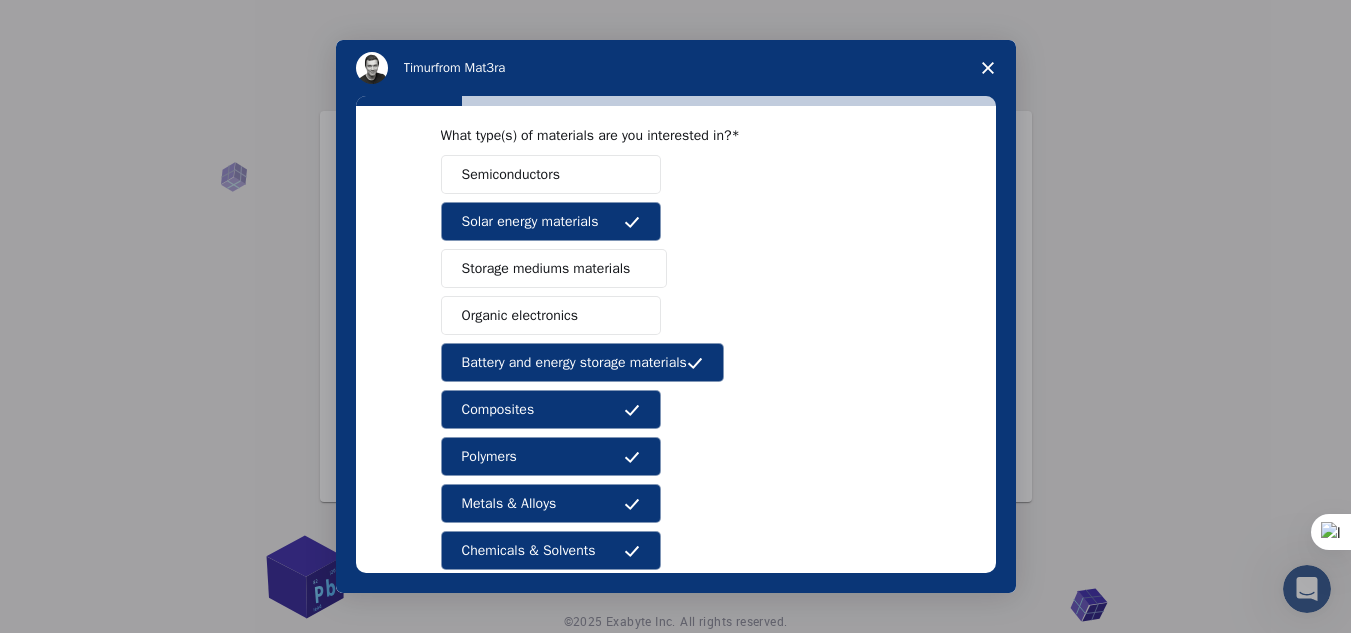 scroll, scrollTop: 72, scrollLeft: 0, axis: vertical 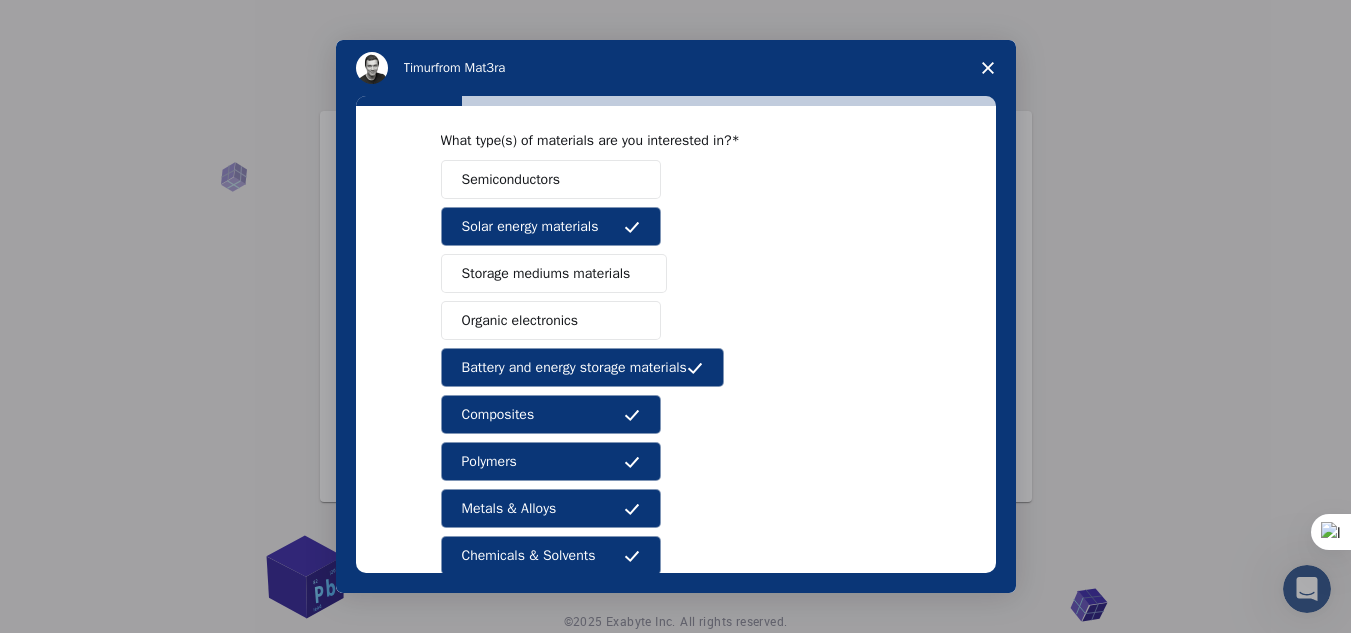 click on "Organic electronics" at bounding box center (520, 320) 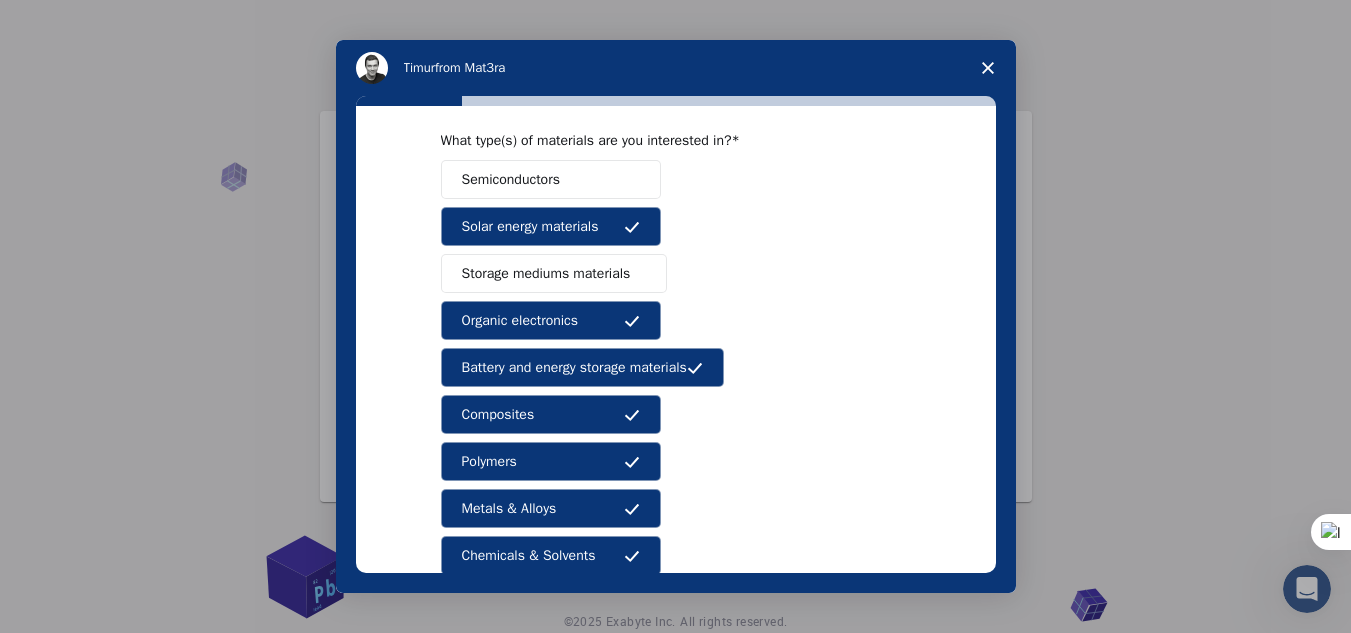 click on "Storage mediums materials" at bounding box center (554, 273) 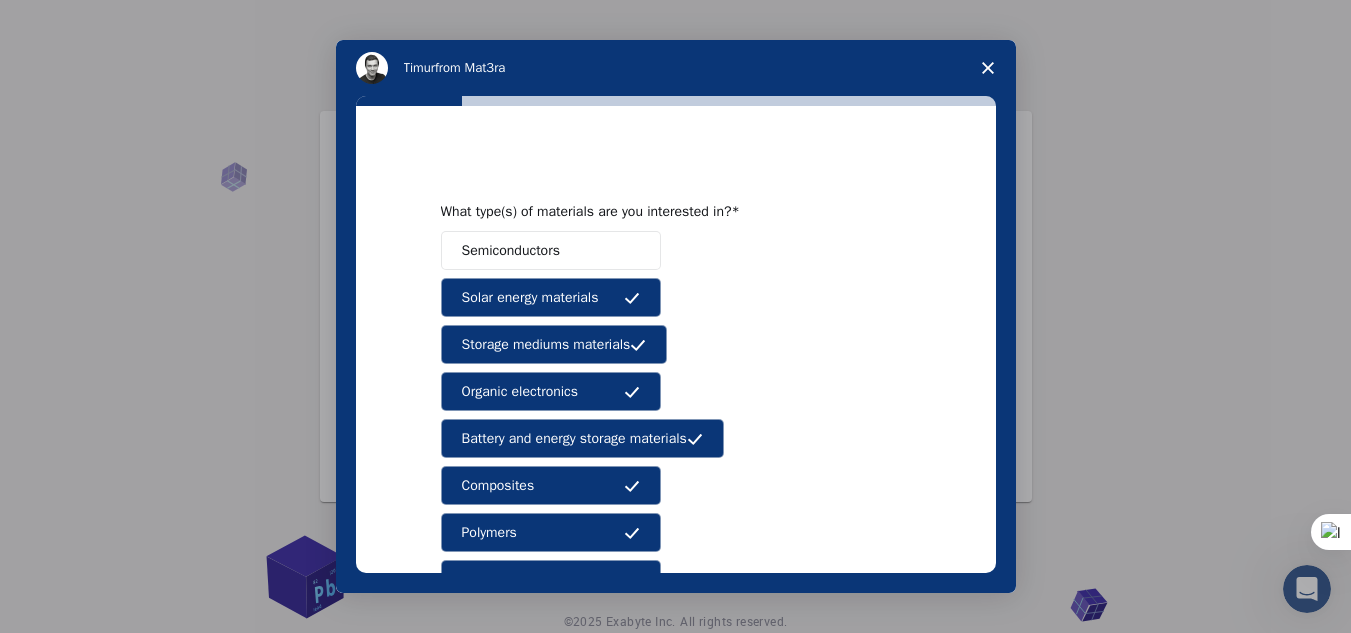 scroll, scrollTop: 0, scrollLeft: 0, axis: both 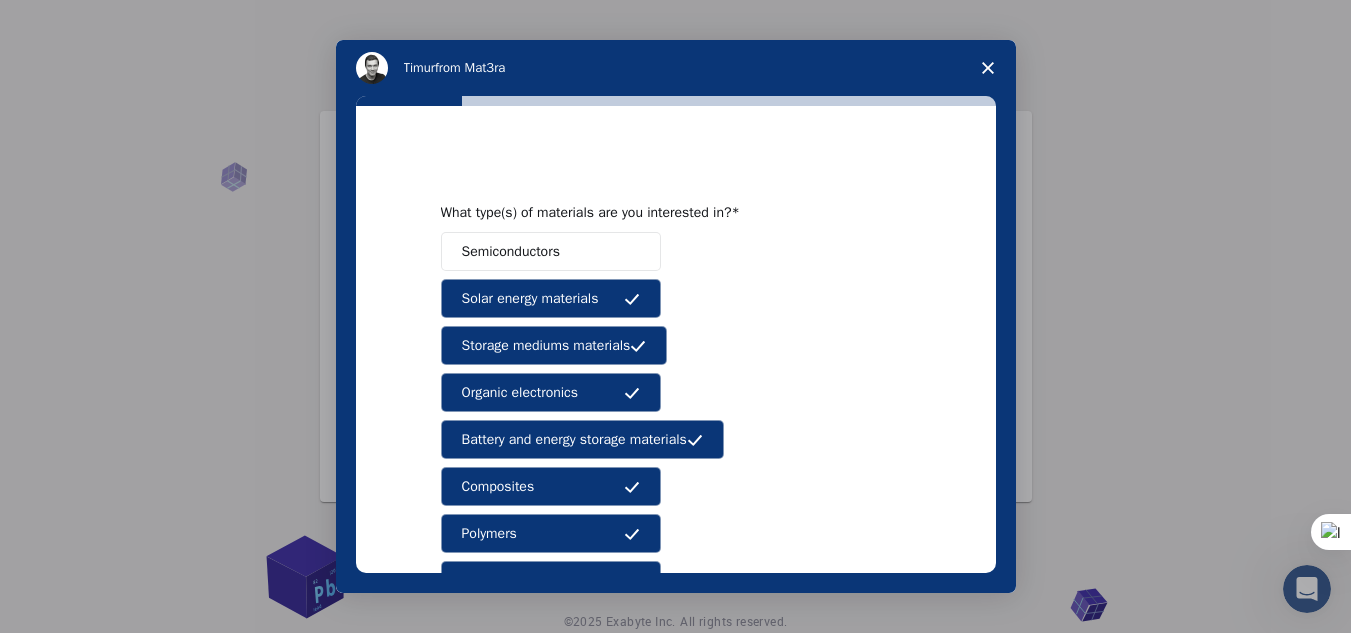 click on "Semiconductors" at bounding box center [551, 251] 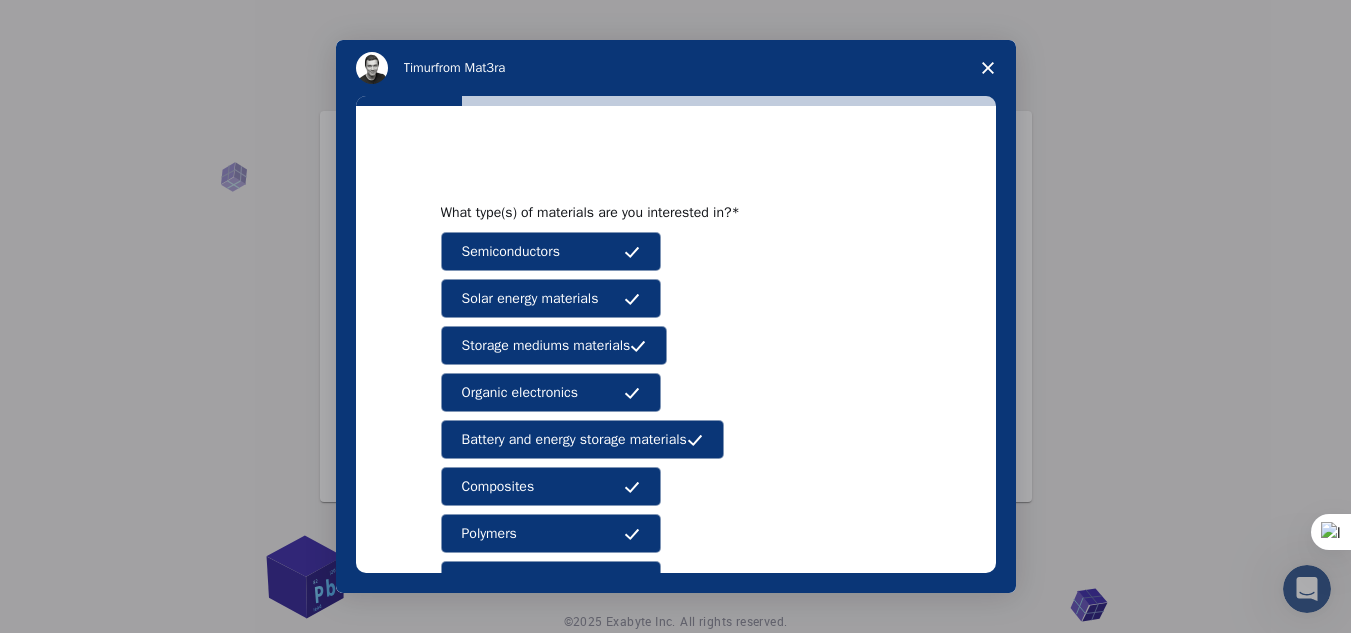 scroll, scrollTop: 332, scrollLeft: 0, axis: vertical 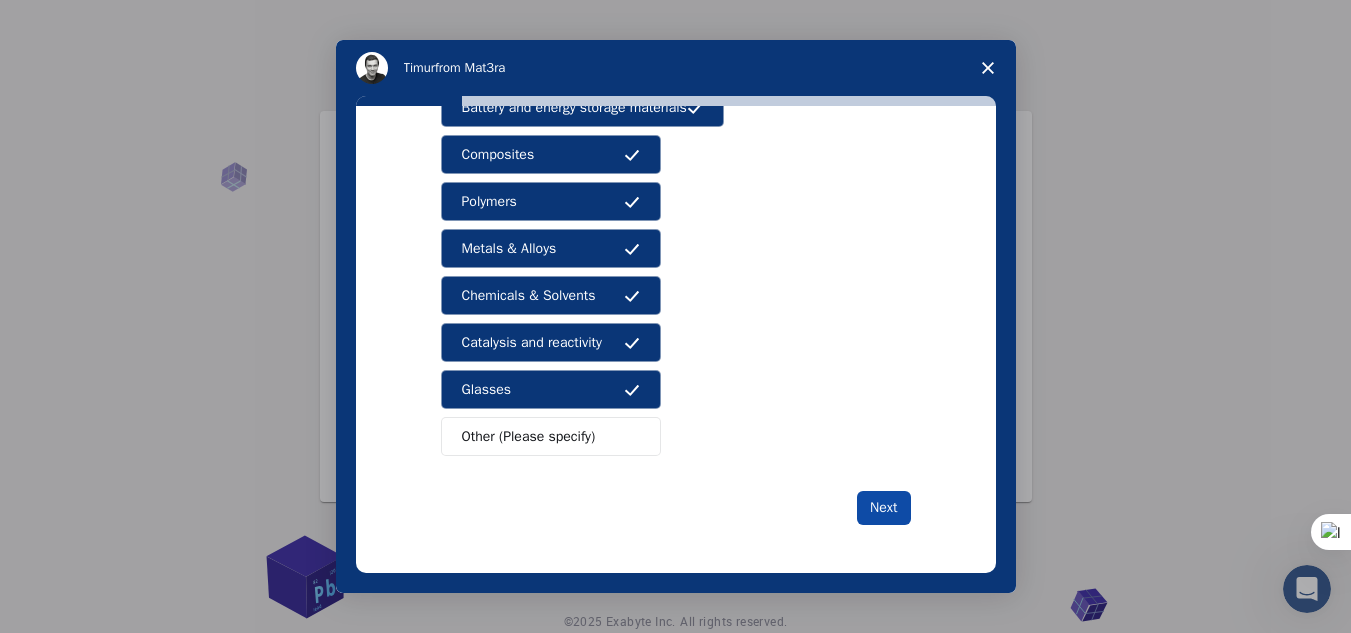 click on "Next" at bounding box center (883, 508) 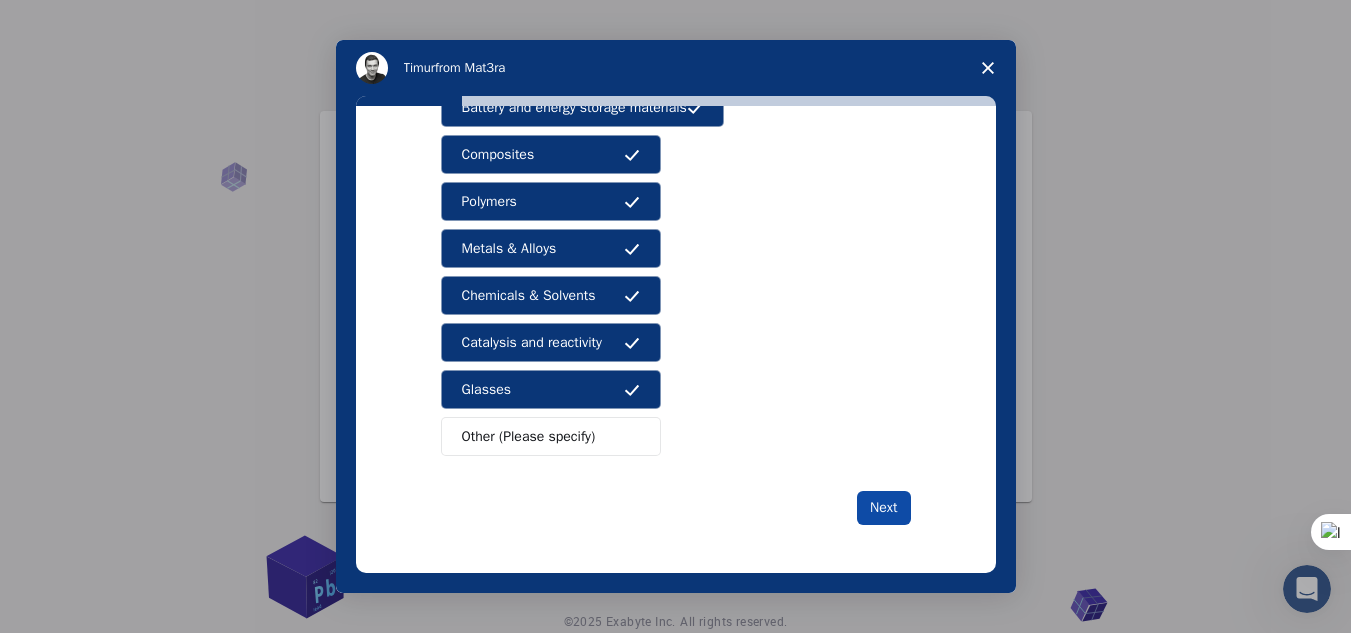 scroll, scrollTop: 0, scrollLeft: 0, axis: both 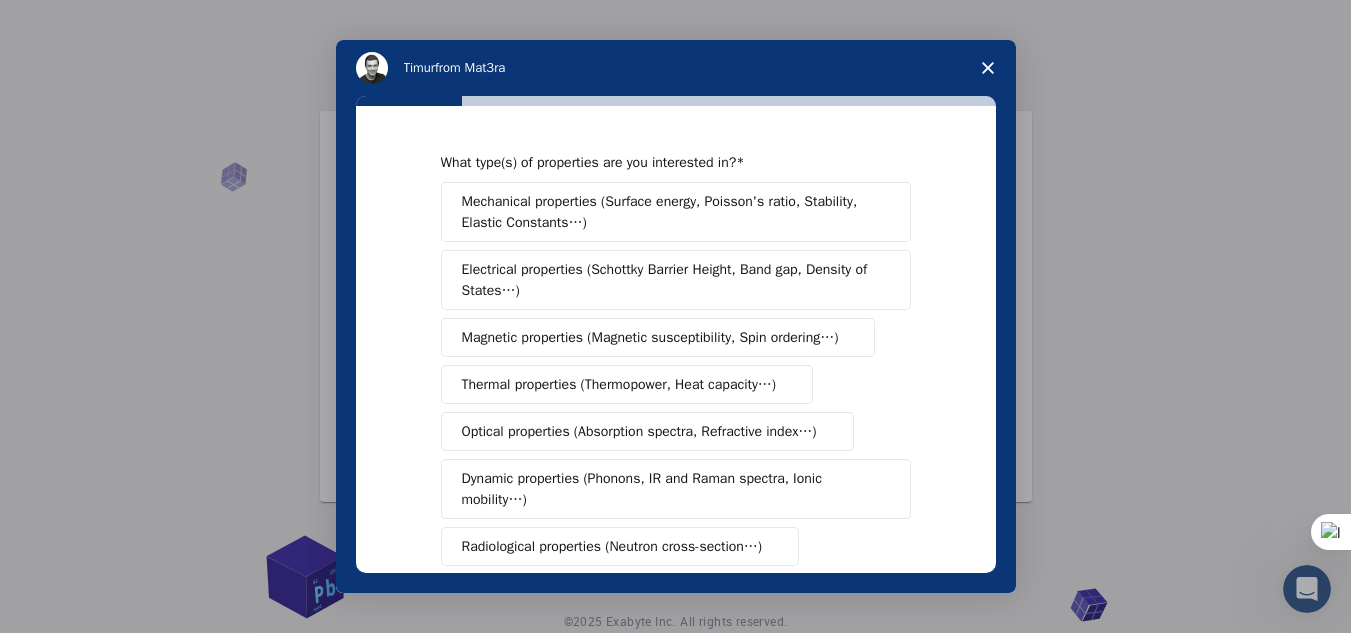 click on "Mechanical properties (Surface energy, Poisson's ratio, Stability, Elastic Constants…)" at bounding box center (669, 212) 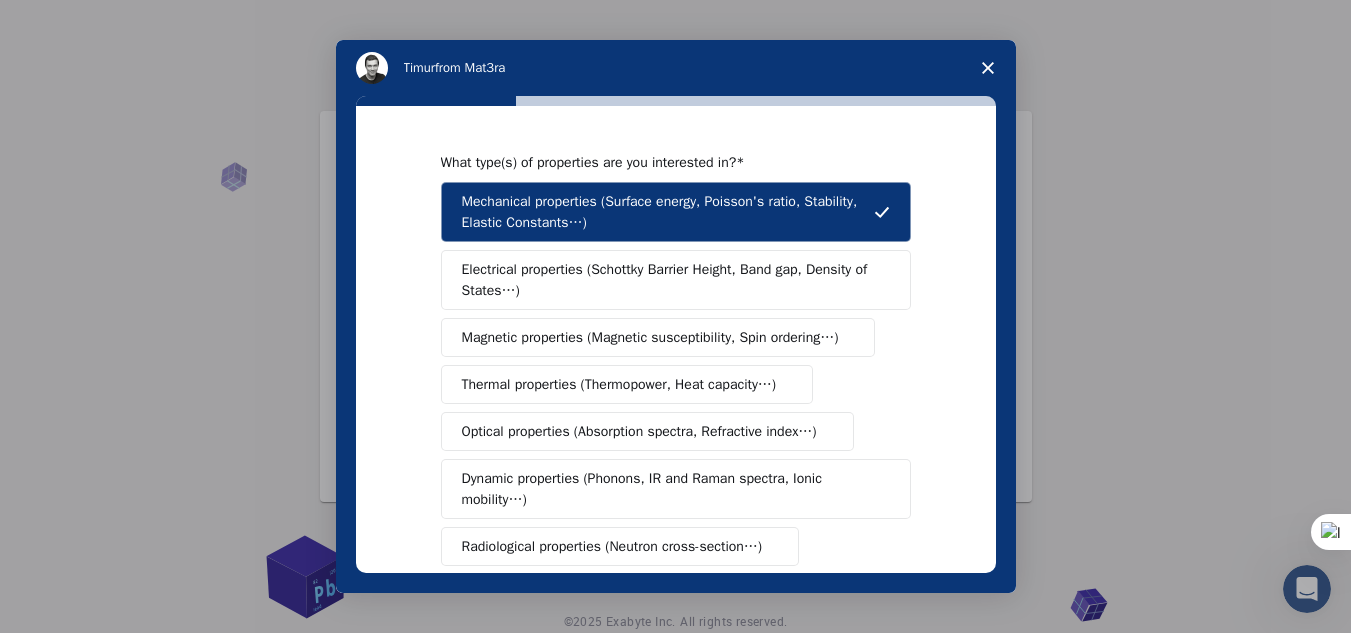 click on "Electrical properties (Schottky Barrier Height, Band gap, Density of States…)" at bounding box center [669, 280] 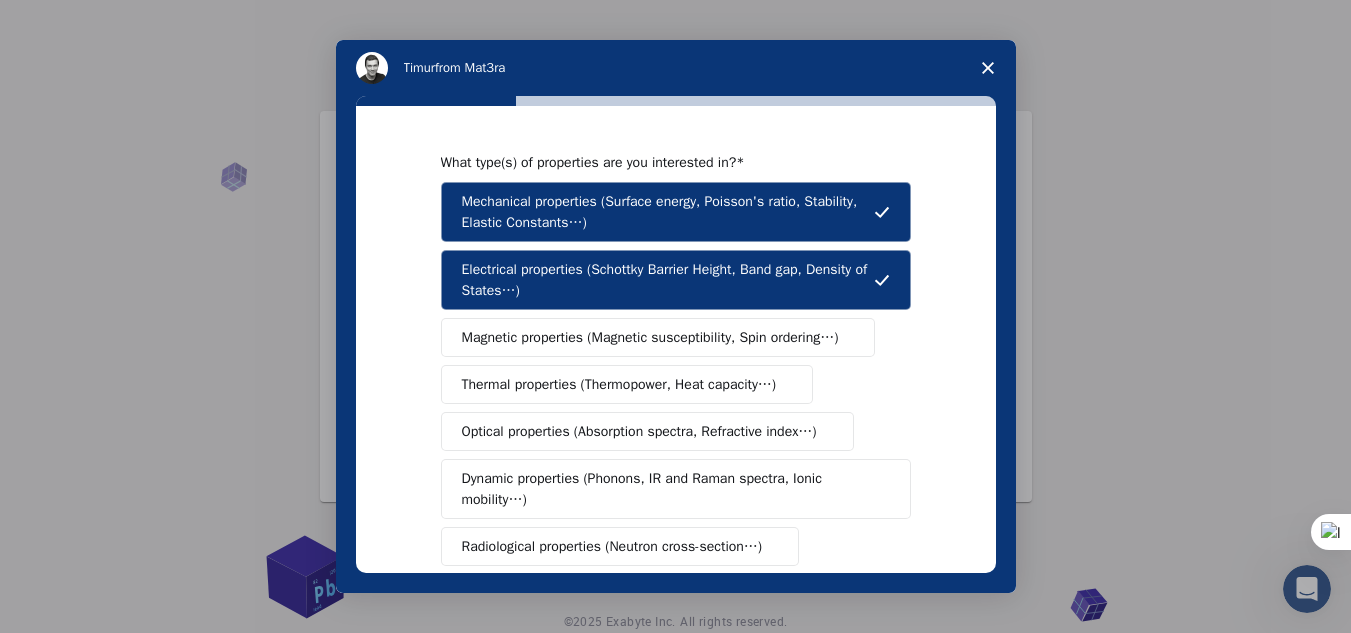 click on "Magnetic properties (Magnetic susceptibility, Spin ordering…)" at bounding box center (650, 337) 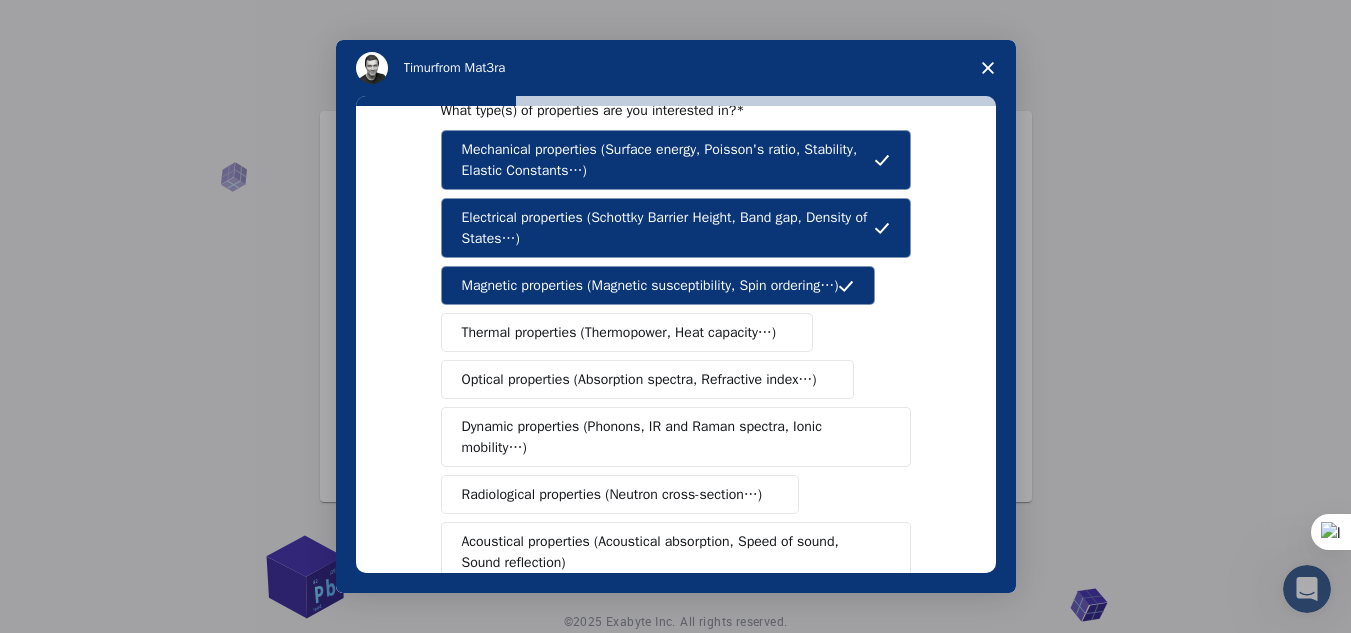 scroll, scrollTop: 53, scrollLeft: 0, axis: vertical 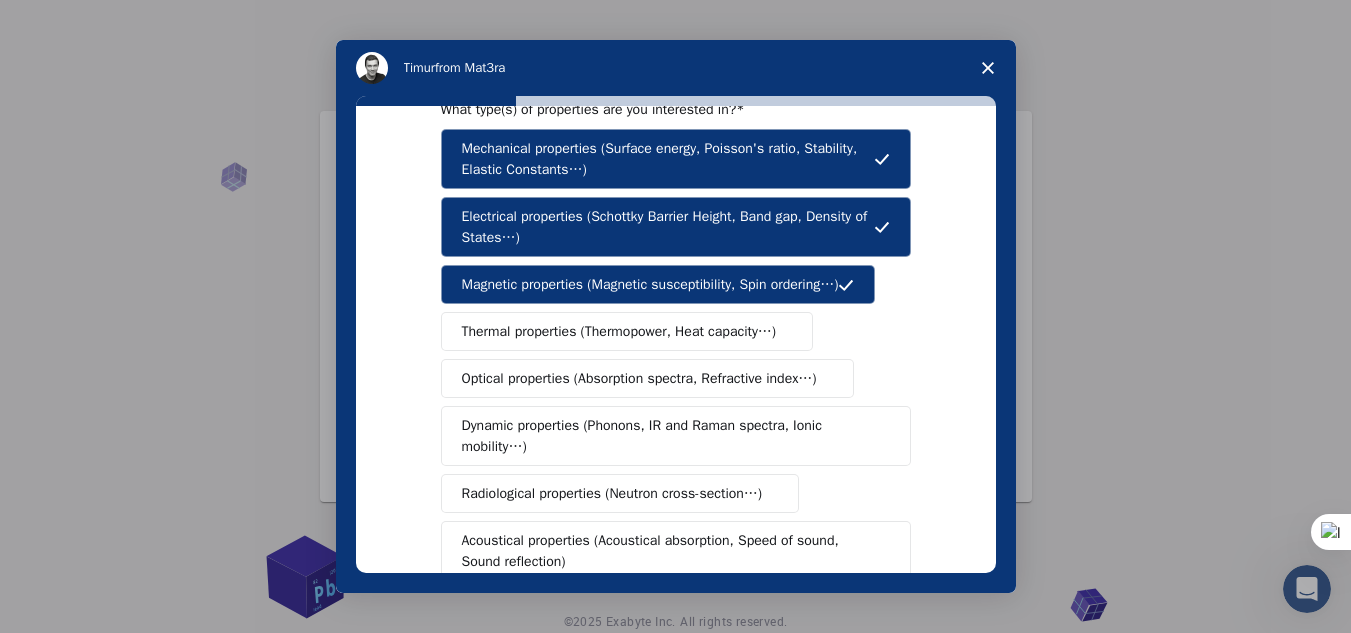 click on "Thermal properties (Thermopower, Heat capacity…)" at bounding box center [619, 331] 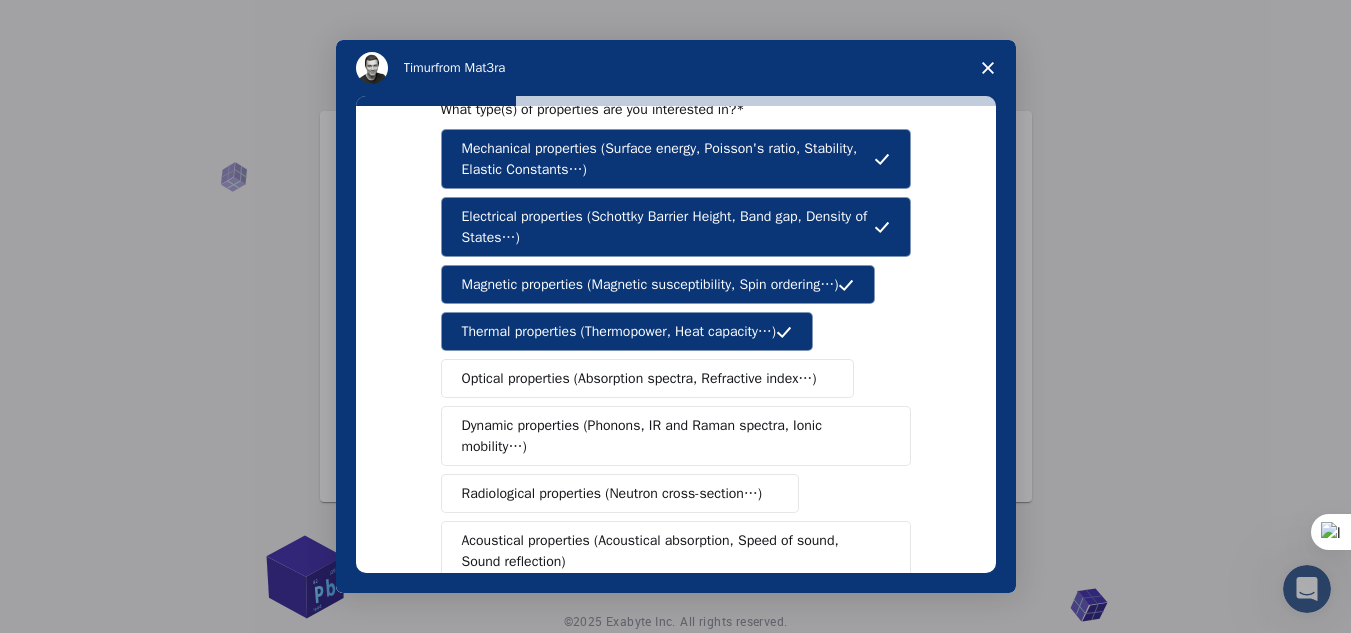 click on "Optical properties (Absorption spectra, Refractive index…)" at bounding box center (639, 378) 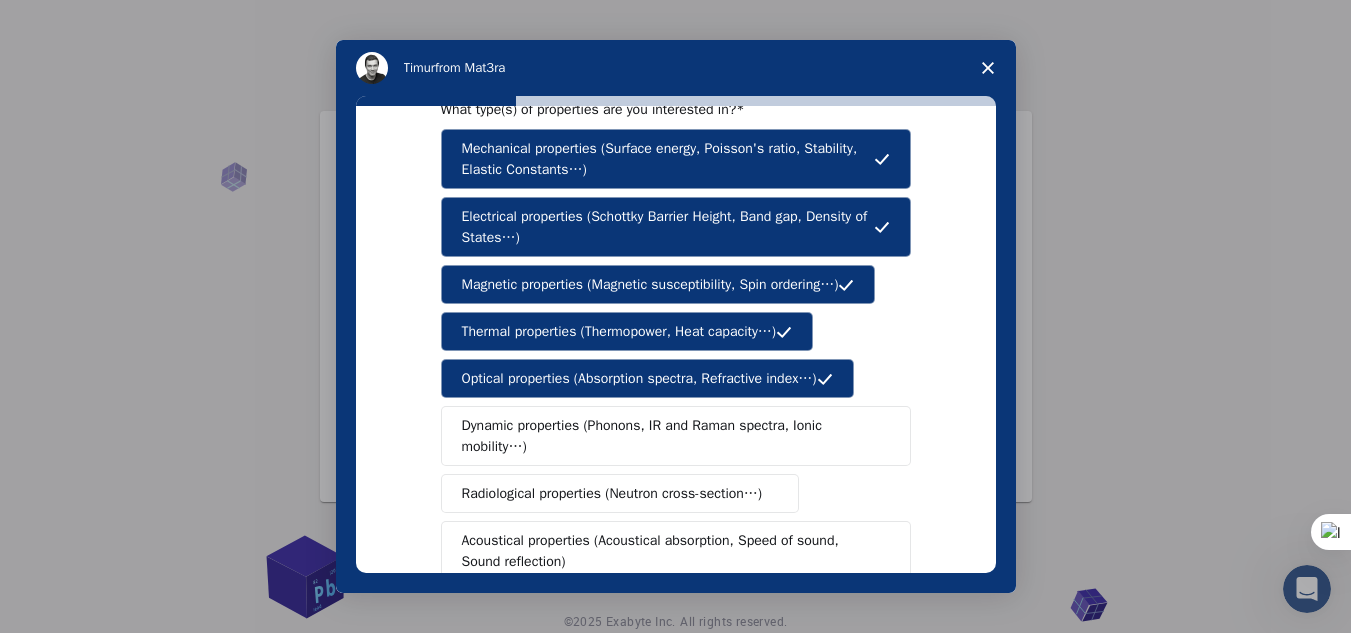 click on "Dynamic properties (Phonons, IR and Raman spectra, Ionic mobility…)" at bounding box center (668, 436) 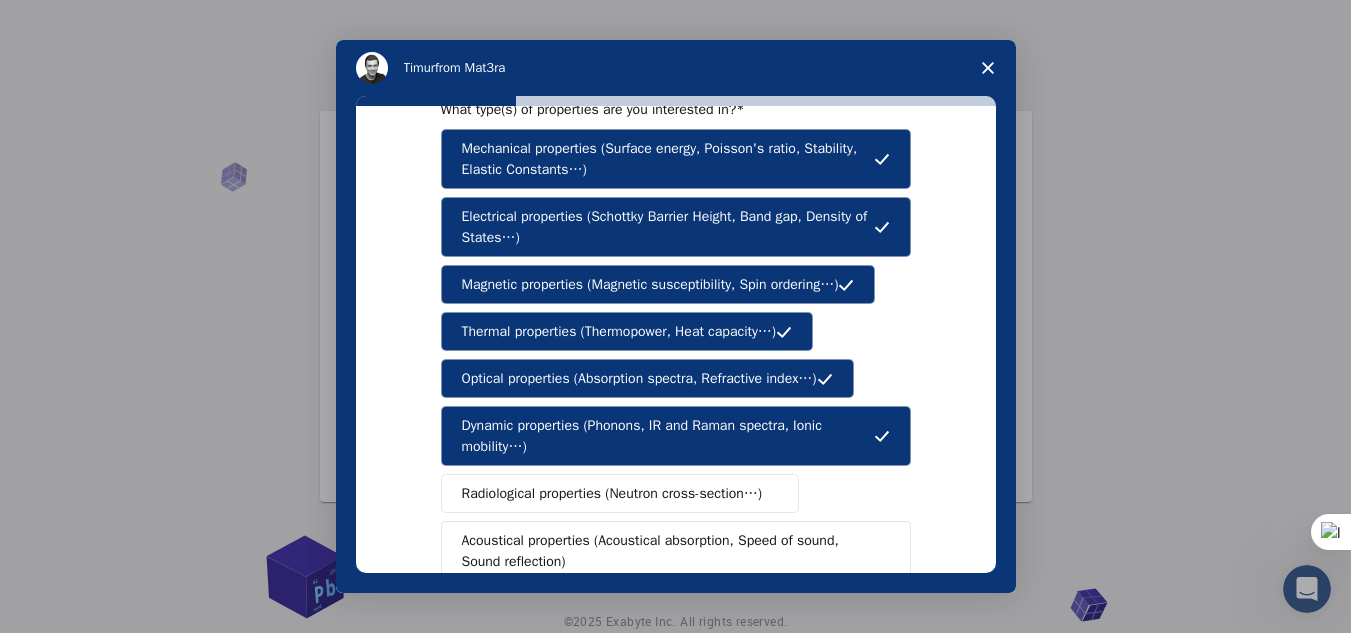 click on "Radiological properties (Neutron cross-section…)" at bounding box center (620, 493) 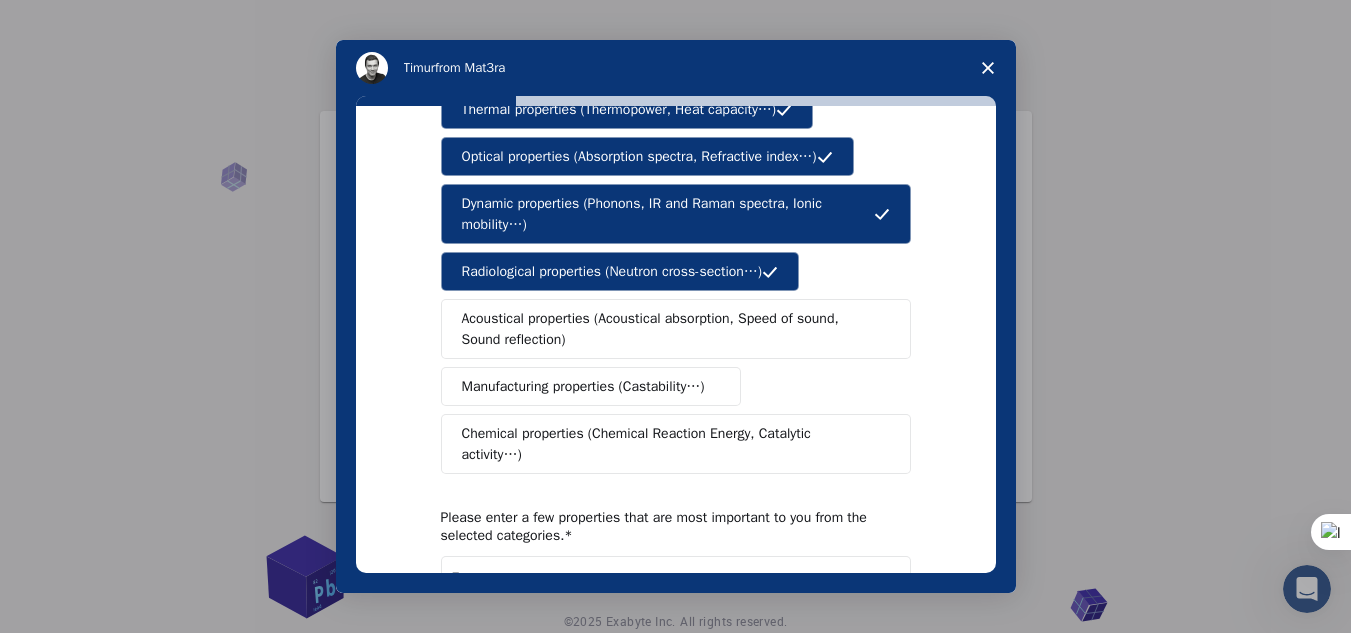 scroll, scrollTop: 279, scrollLeft: 0, axis: vertical 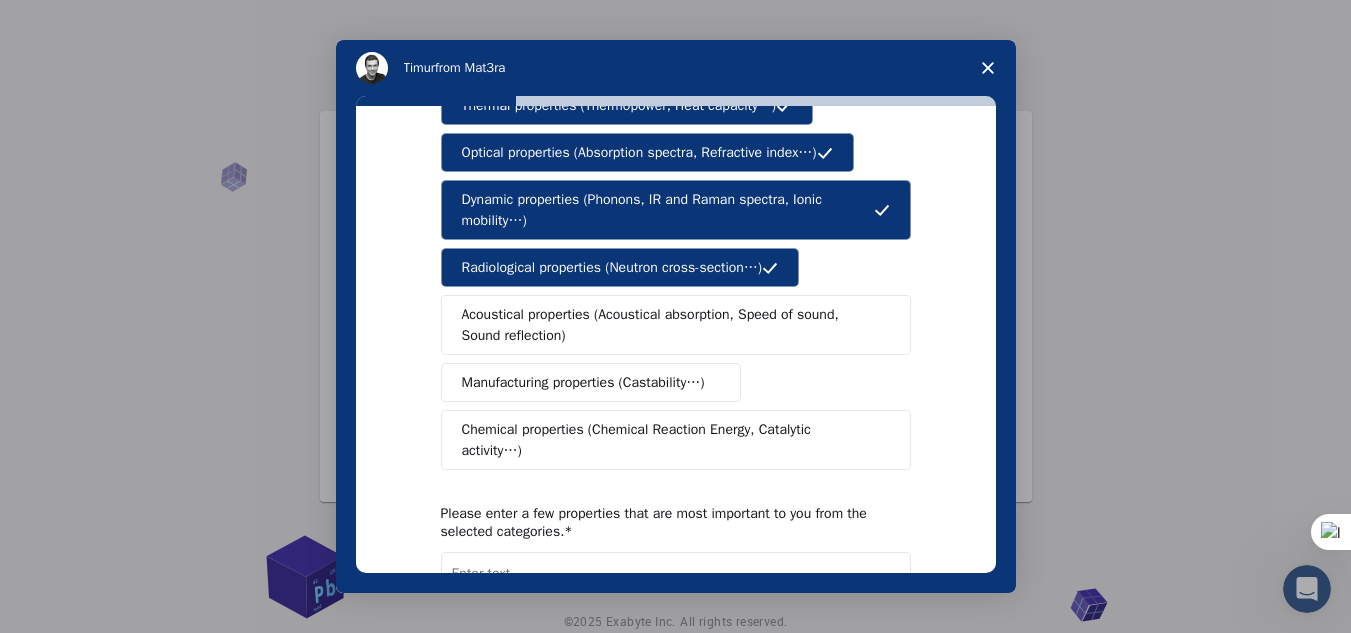 click on "Acoustical properties (Acoustical absorption, Speed of sound, Sound reflection)" at bounding box center [669, 325] 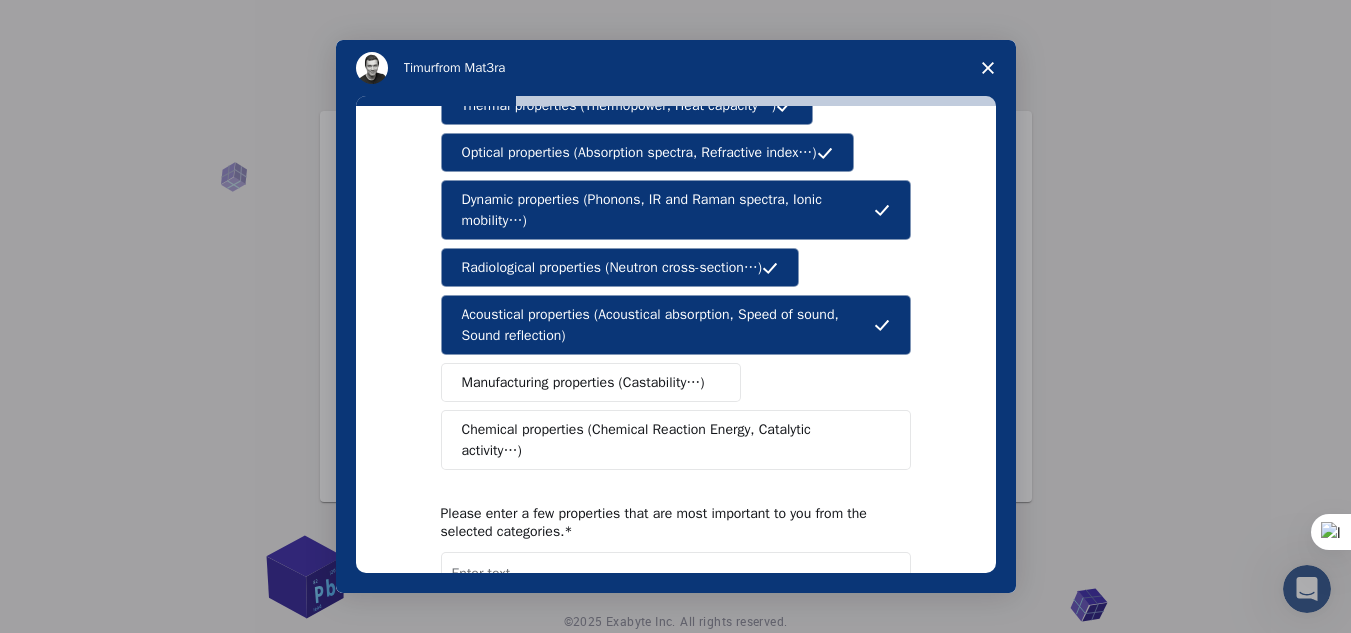 click on "Manufacturing properties (Castability…)" at bounding box center [591, 382] 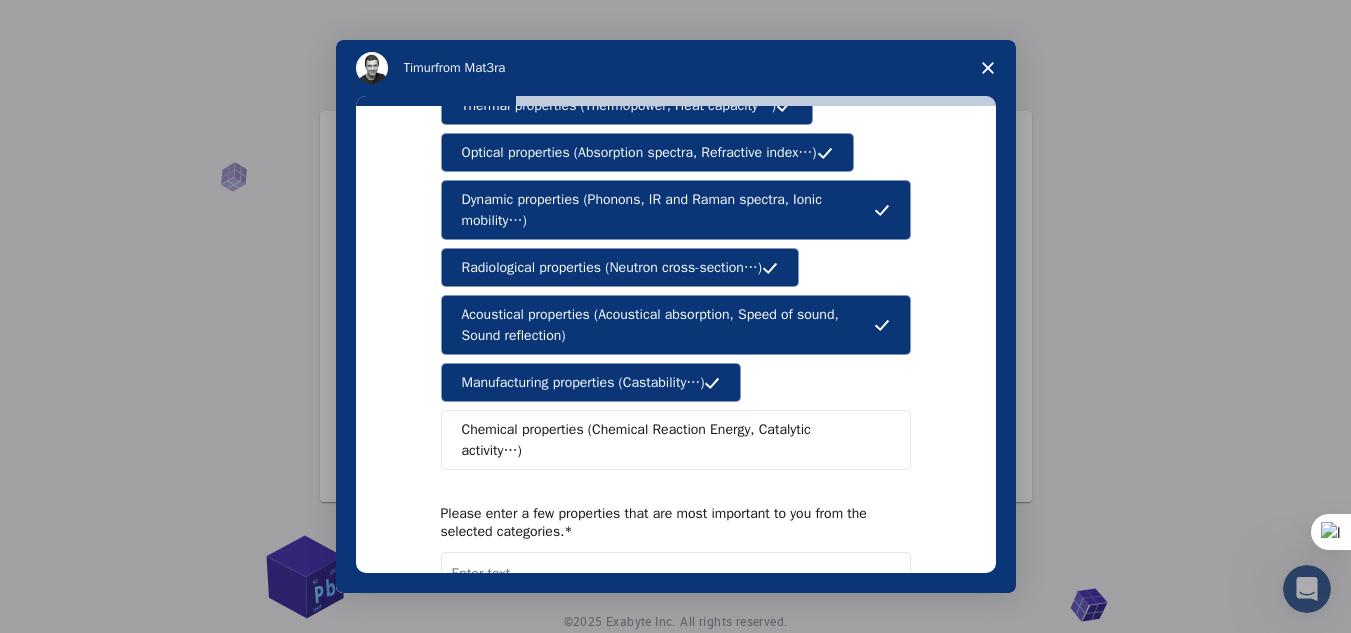 click on "Chemical properties (Chemical Reaction Energy, Catalytic activity…)" at bounding box center (668, 440) 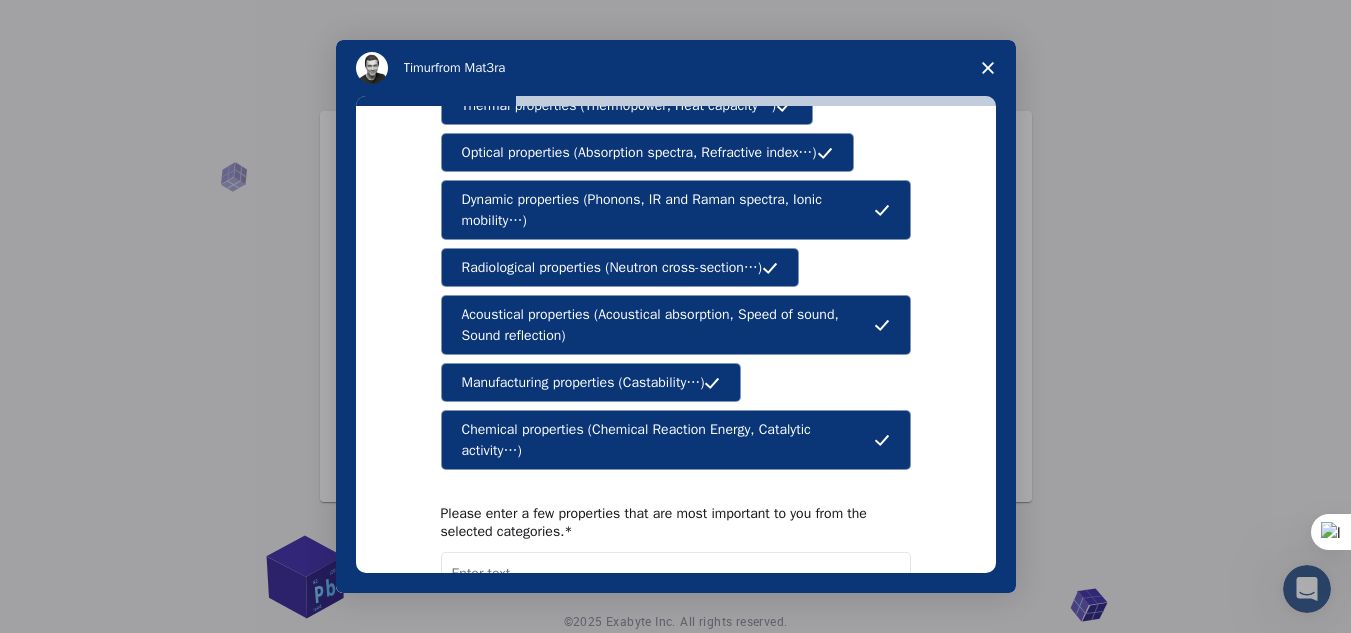 scroll, scrollTop: 436, scrollLeft: 0, axis: vertical 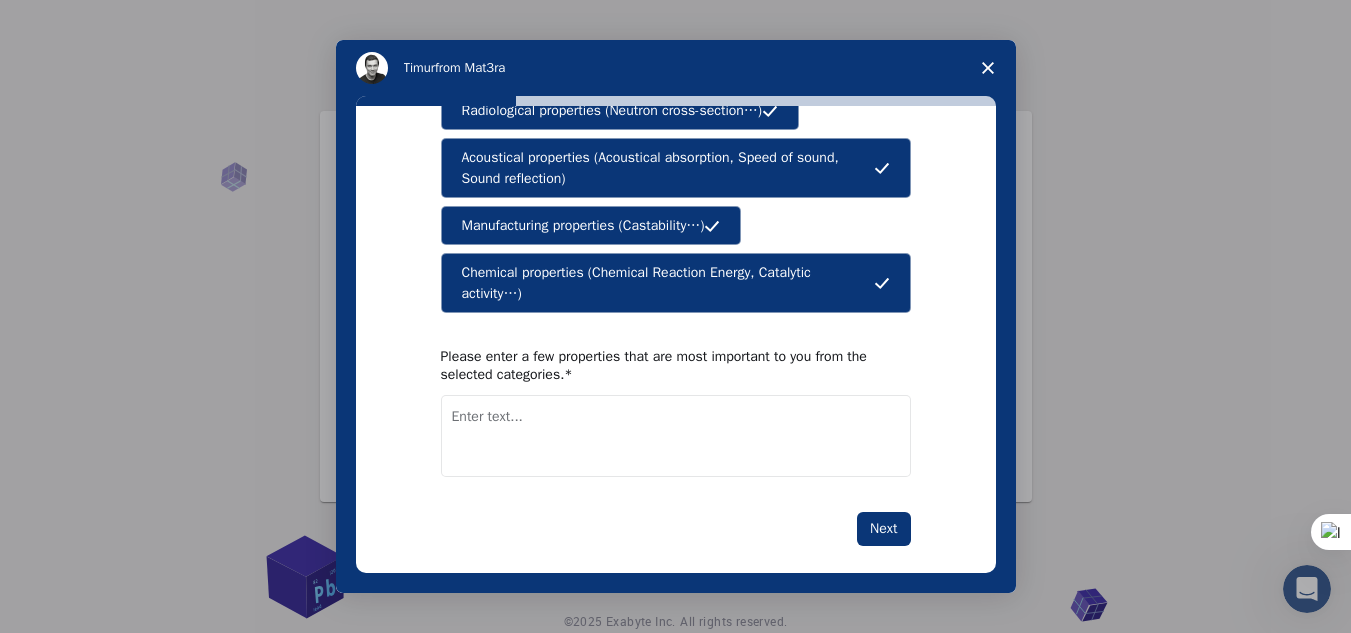 click on "Next" at bounding box center [676, 529] 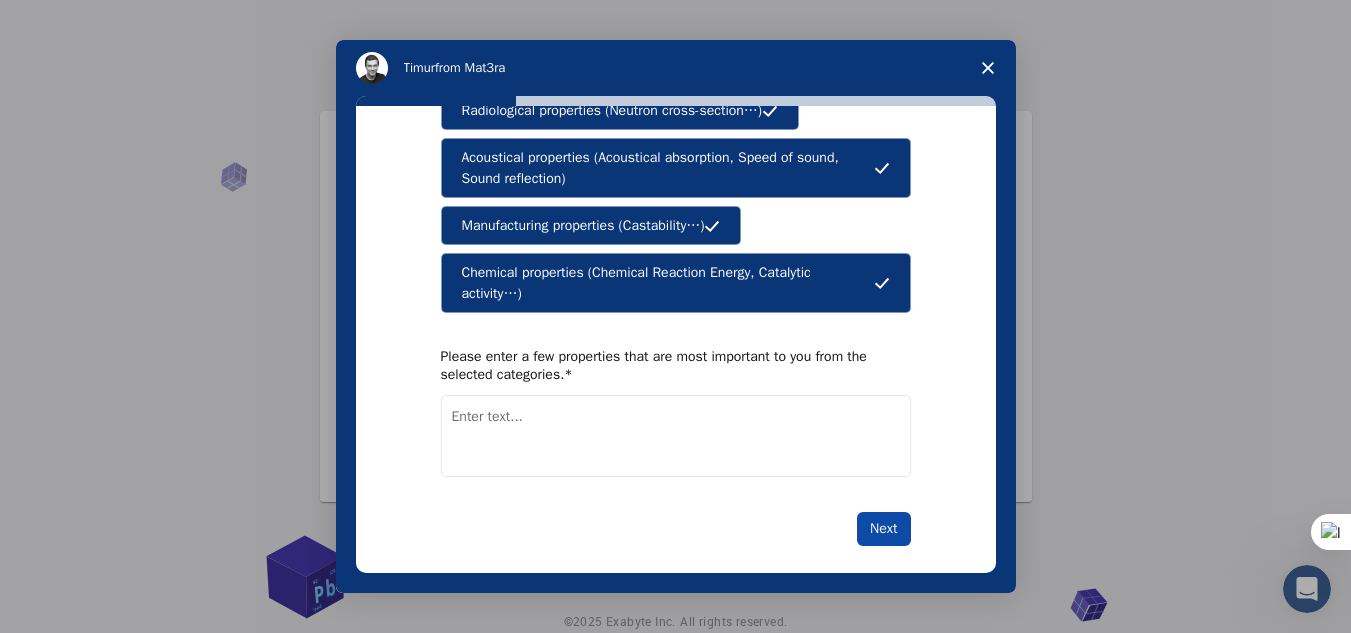 click on "Next" at bounding box center (883, 529) 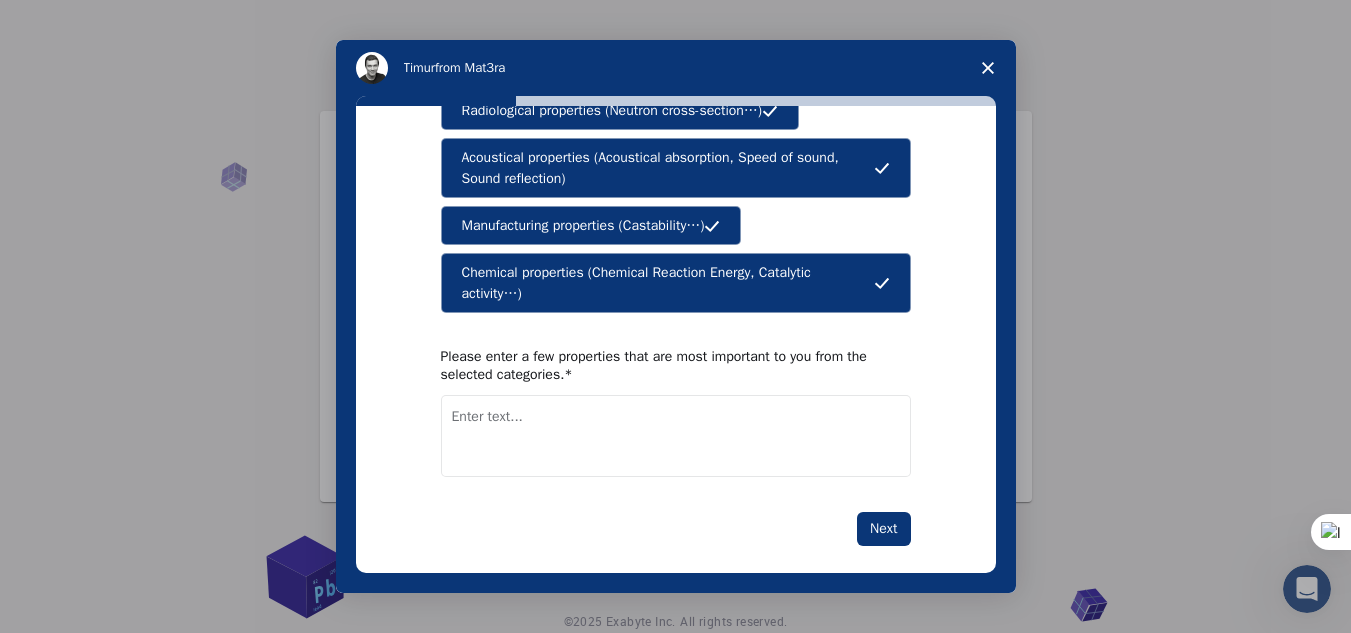click at bounding box center (676, 436) 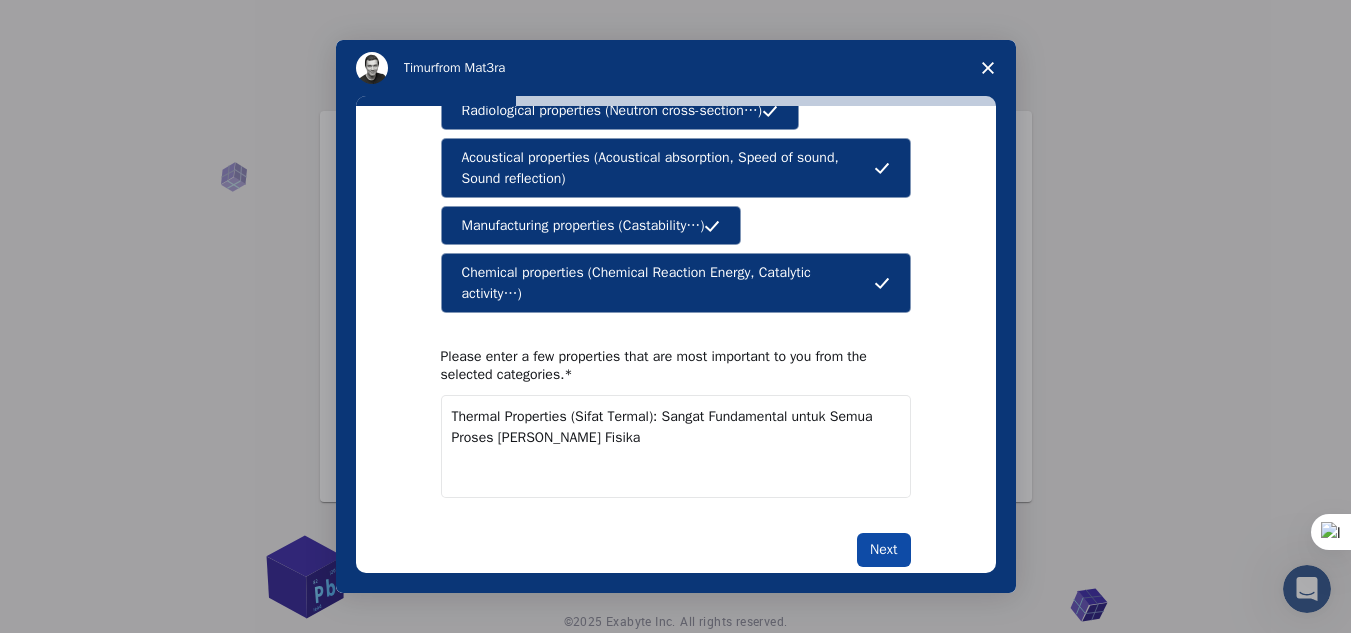 type on "Thermal Properties (Sifat Termal): Sangat Fundamental untuk Semua Proses [PERSON_NAME] Fisika" 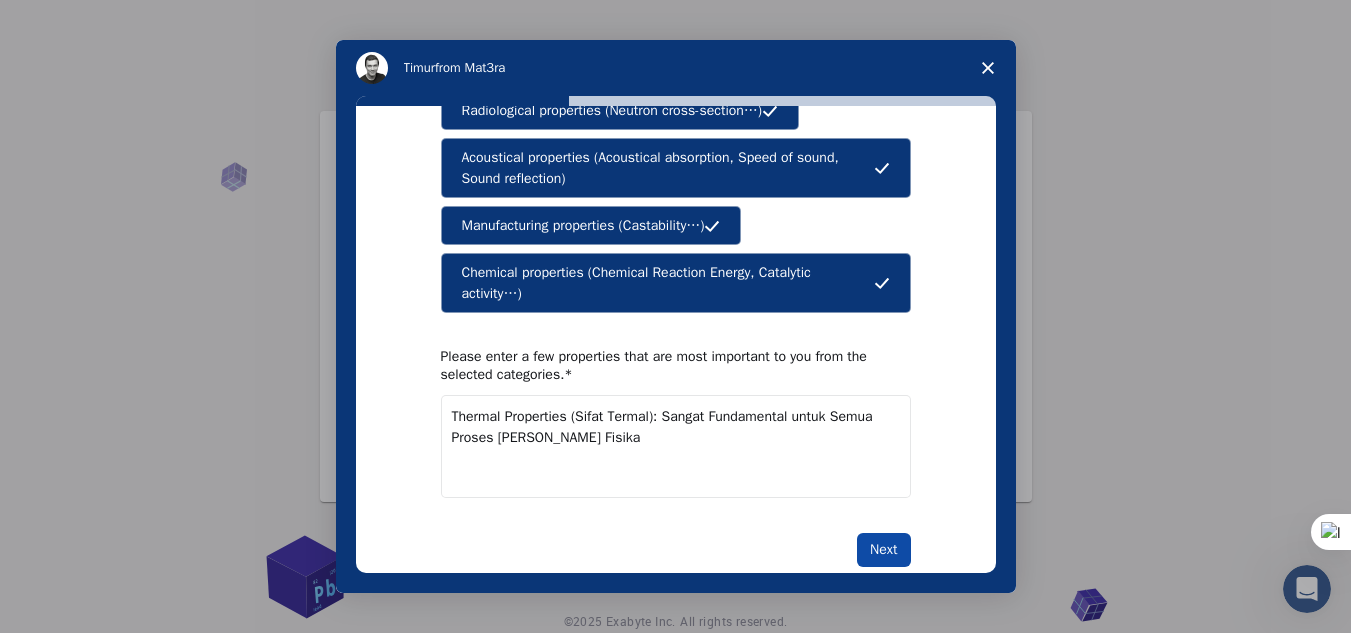 click on "Next" at bounding box center (883, 550) 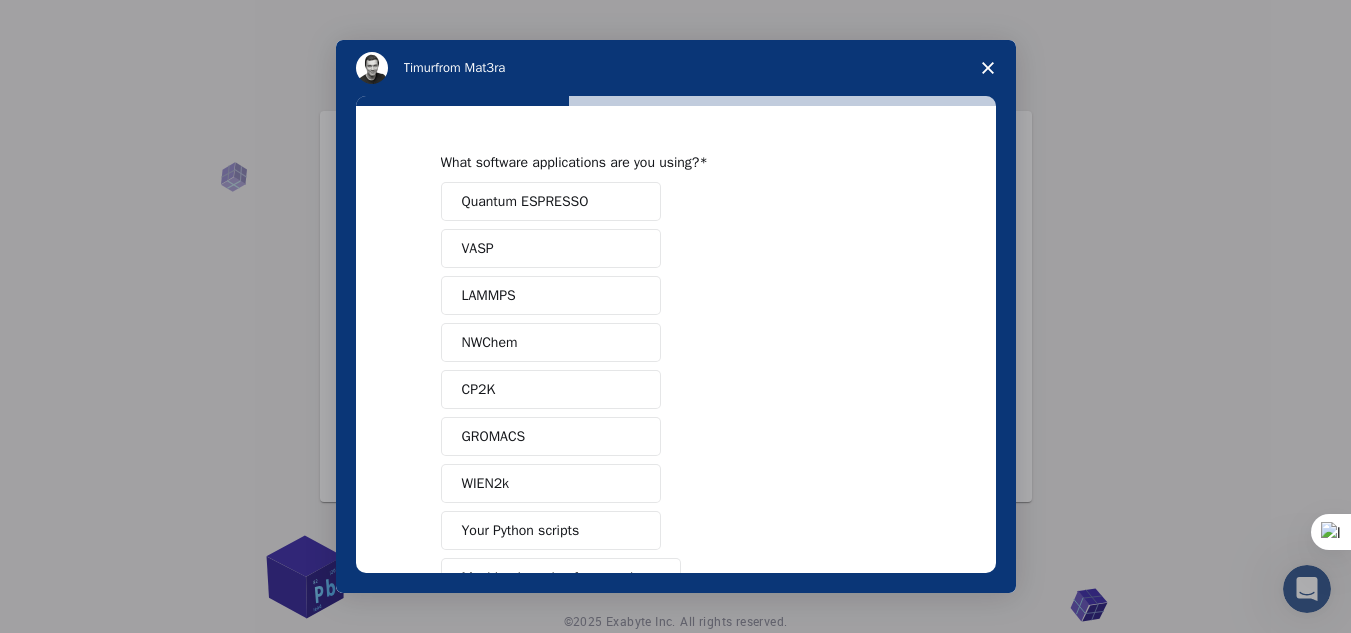 click on "Quantum ESPRESSO VASP LAMMPS NWChem CP2K GROMACS WIEN2k Your Python scripts Machine Learning frameworks Other (Please specify)" at bounding box center (676, 413) 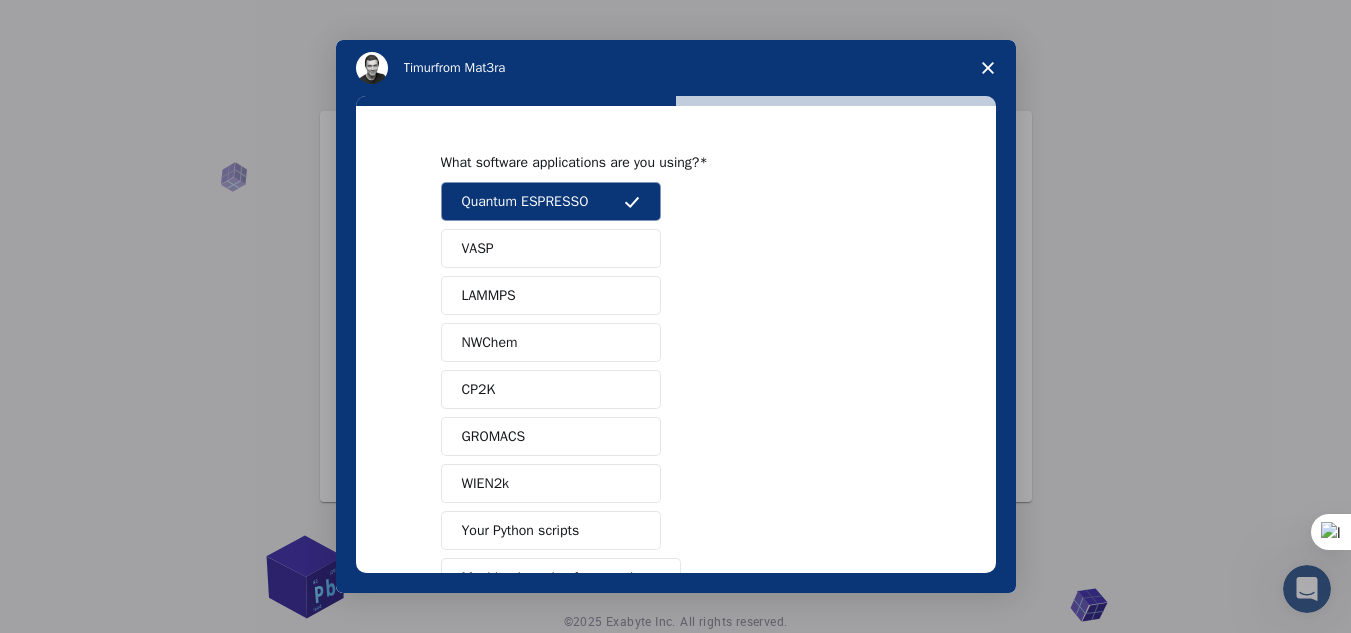 click on "VASP" at bounding box center (551, 248) 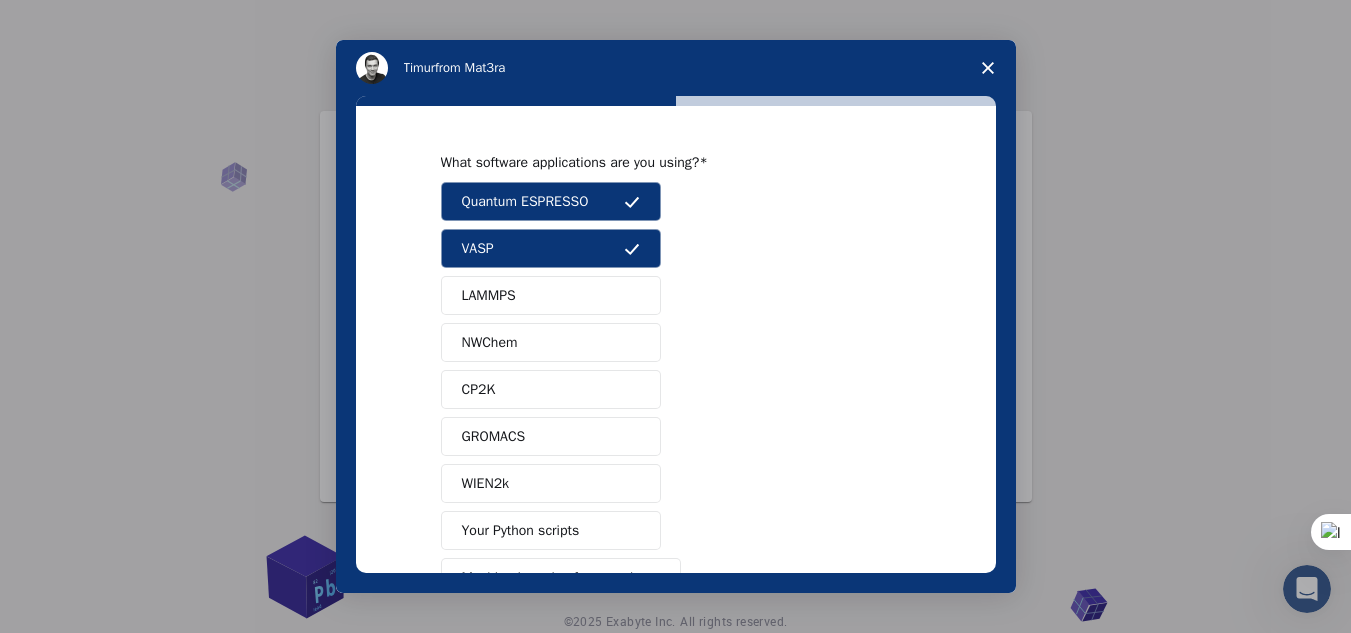 click on "LAMMPS" at bounding box center (551, 295) 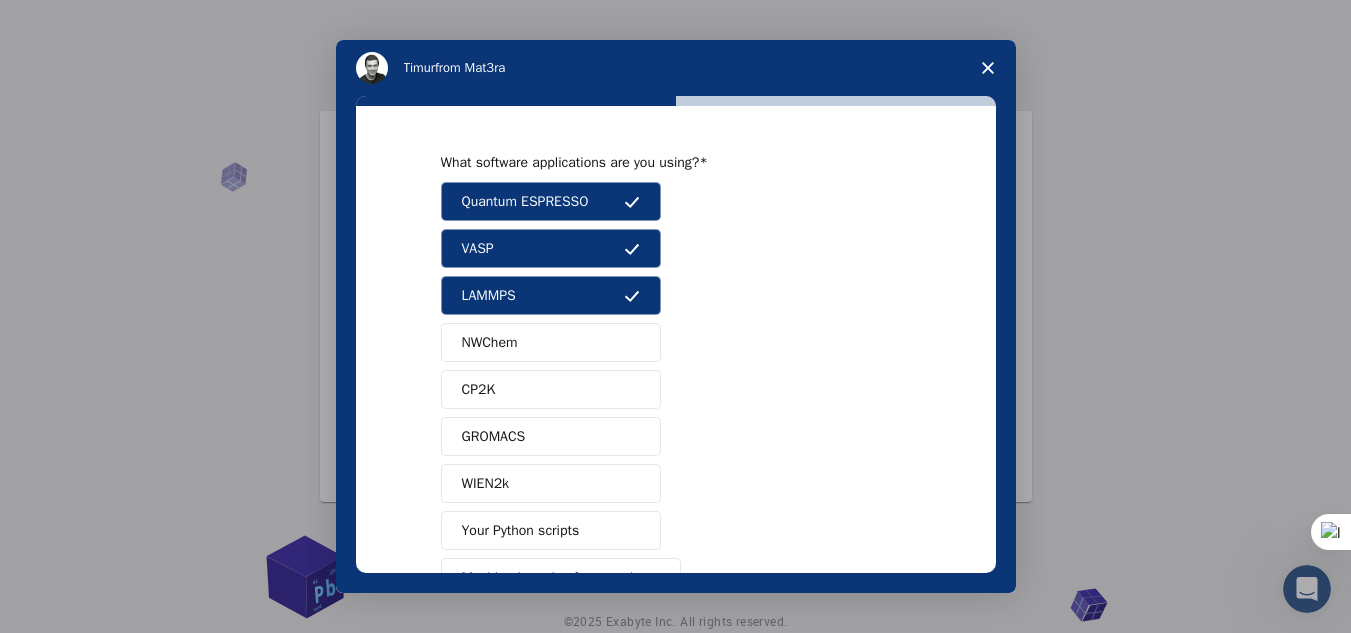 scroll, scrollTop: 79, scrollLeft: 0, axis: vertical 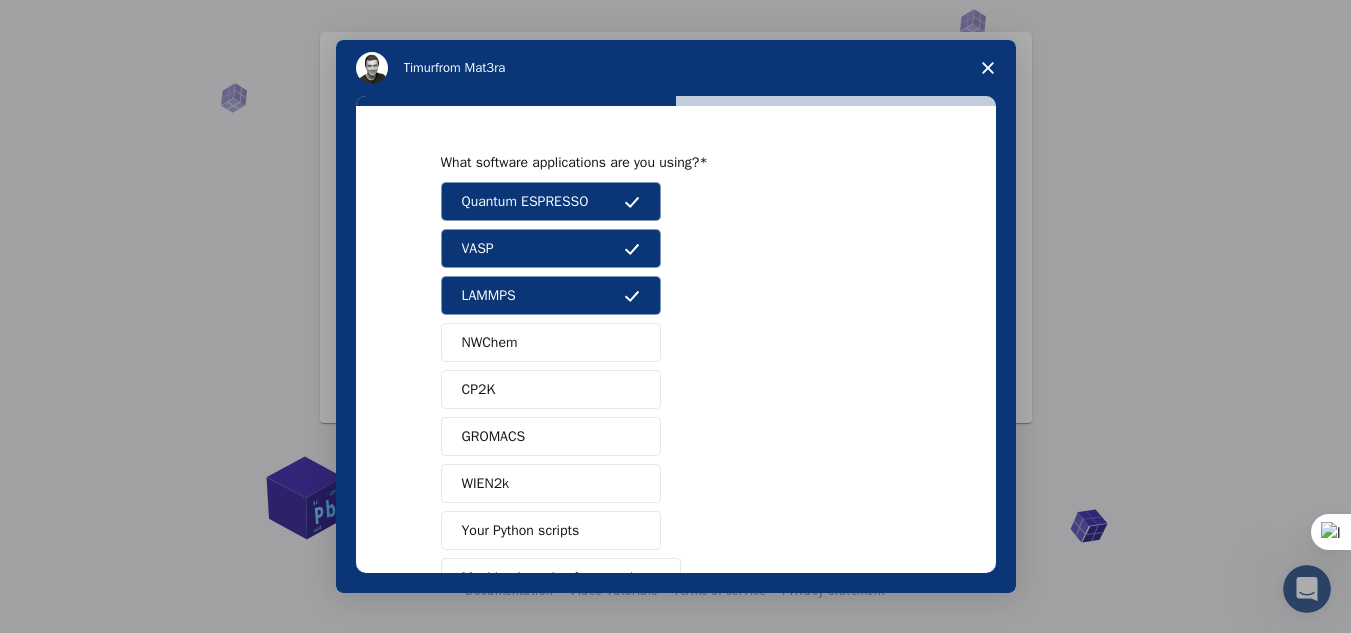 click on "Your Python scripts" at bounding box center (521, 530) 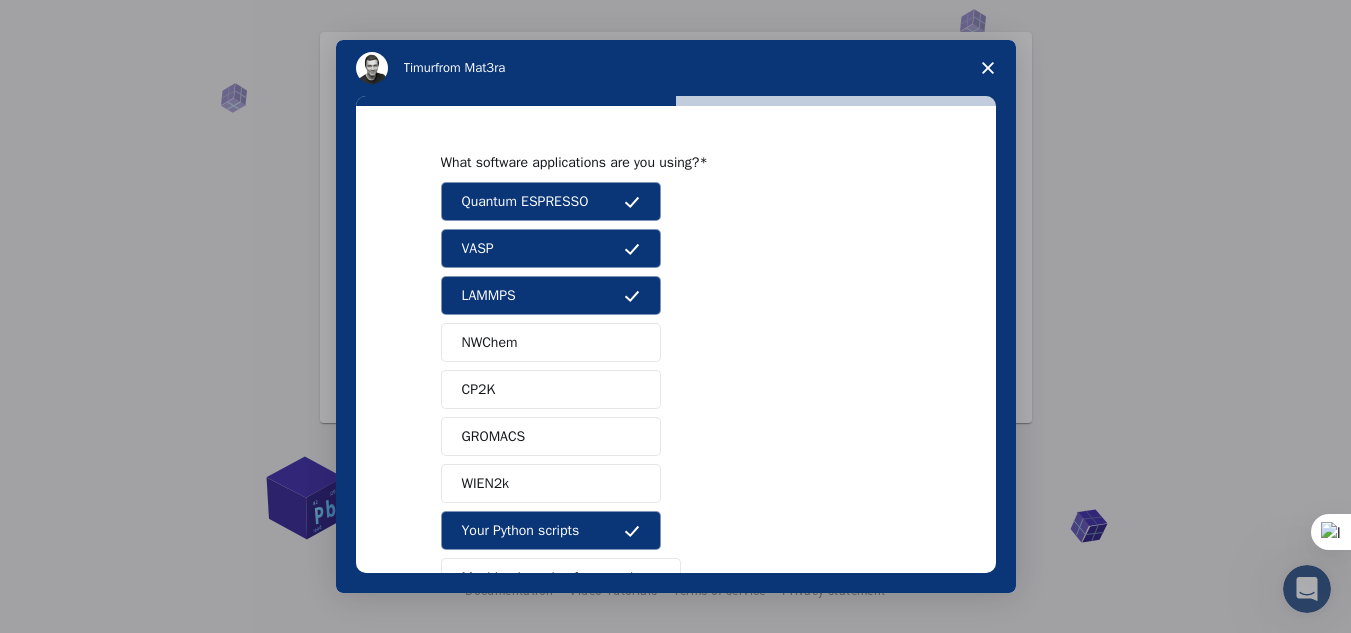 click on "WIEN2k" at bounding box center (551, 483) 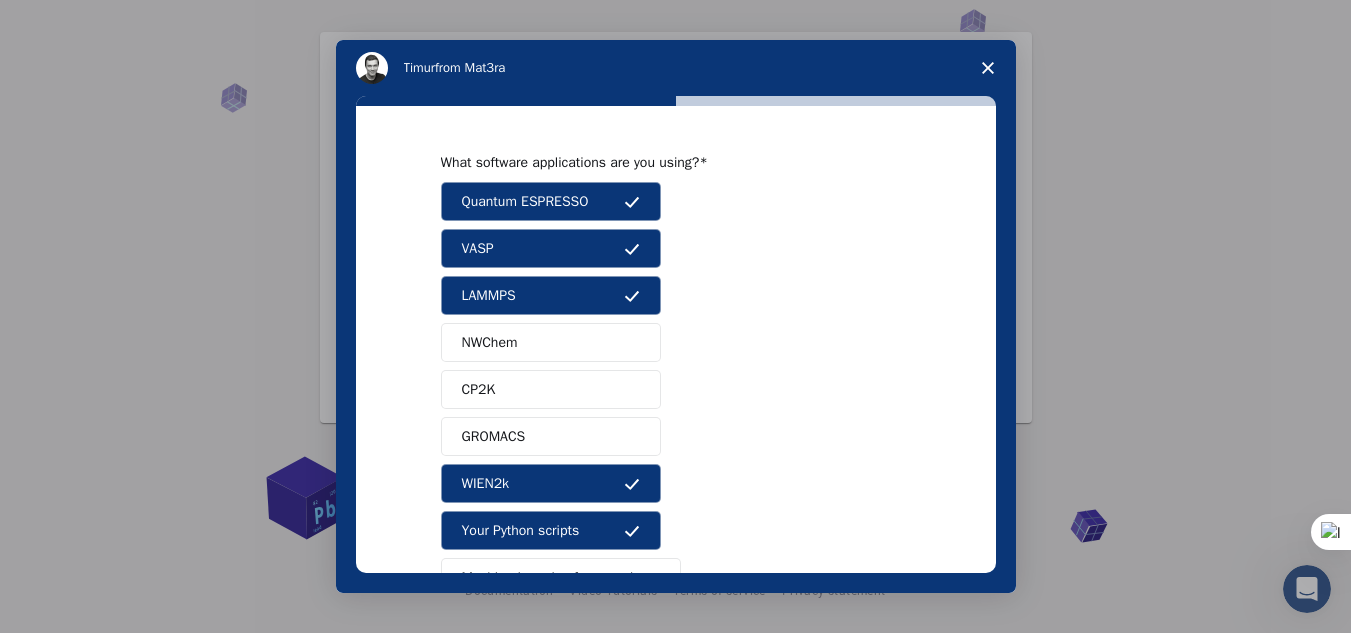 click on "GROMACS" at bounding box center (551, 436) 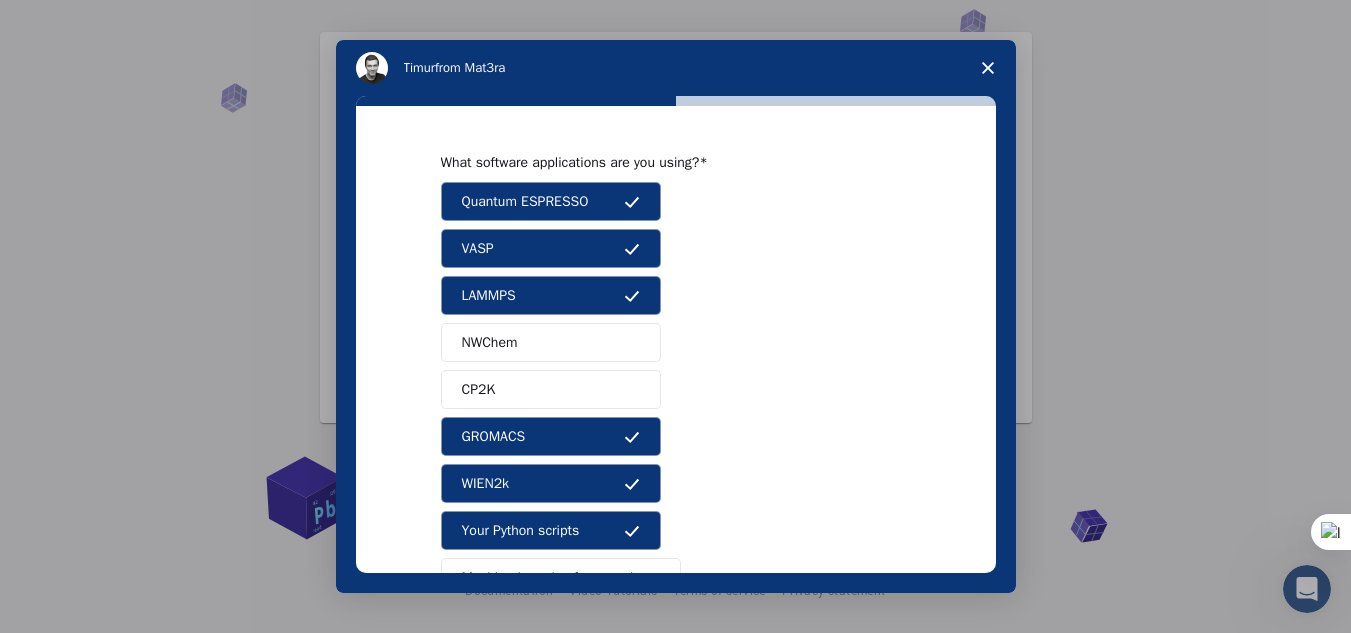 click on "CP2K" at bounding box center (551, 389) 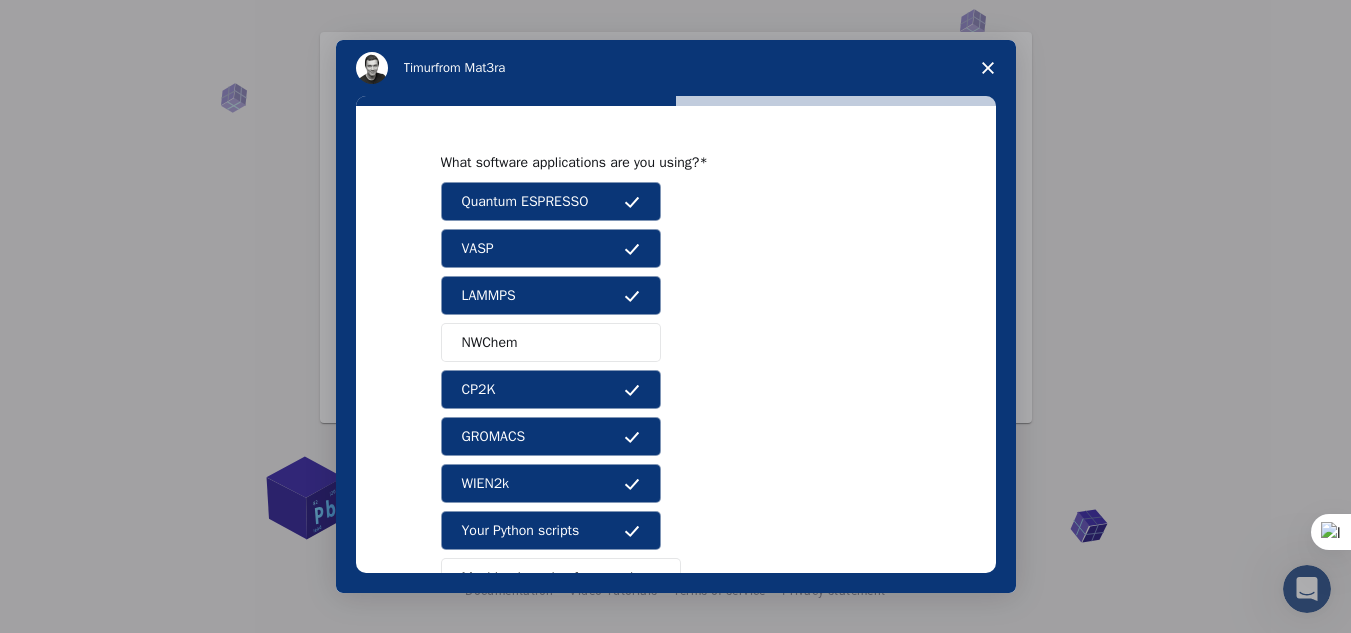 click on "NWChem" at bounding box center [551, 342] 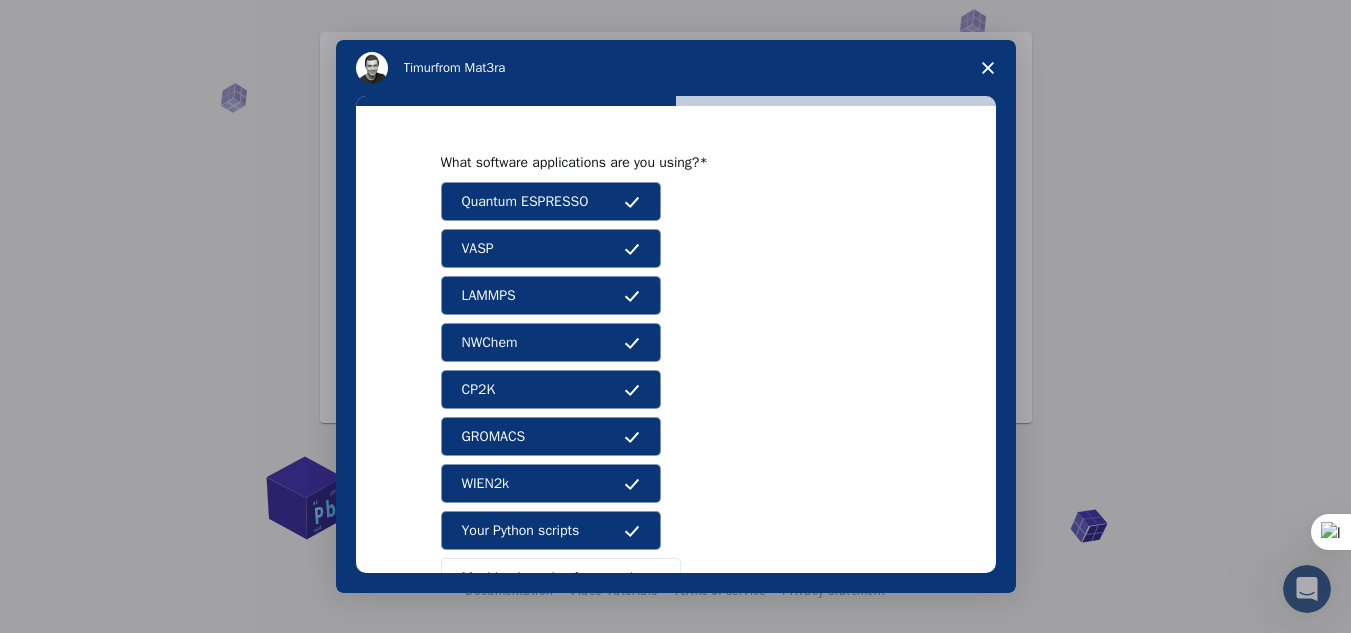 scroll, scrollTop: 188, scrollLeft: 0, axis: vertical 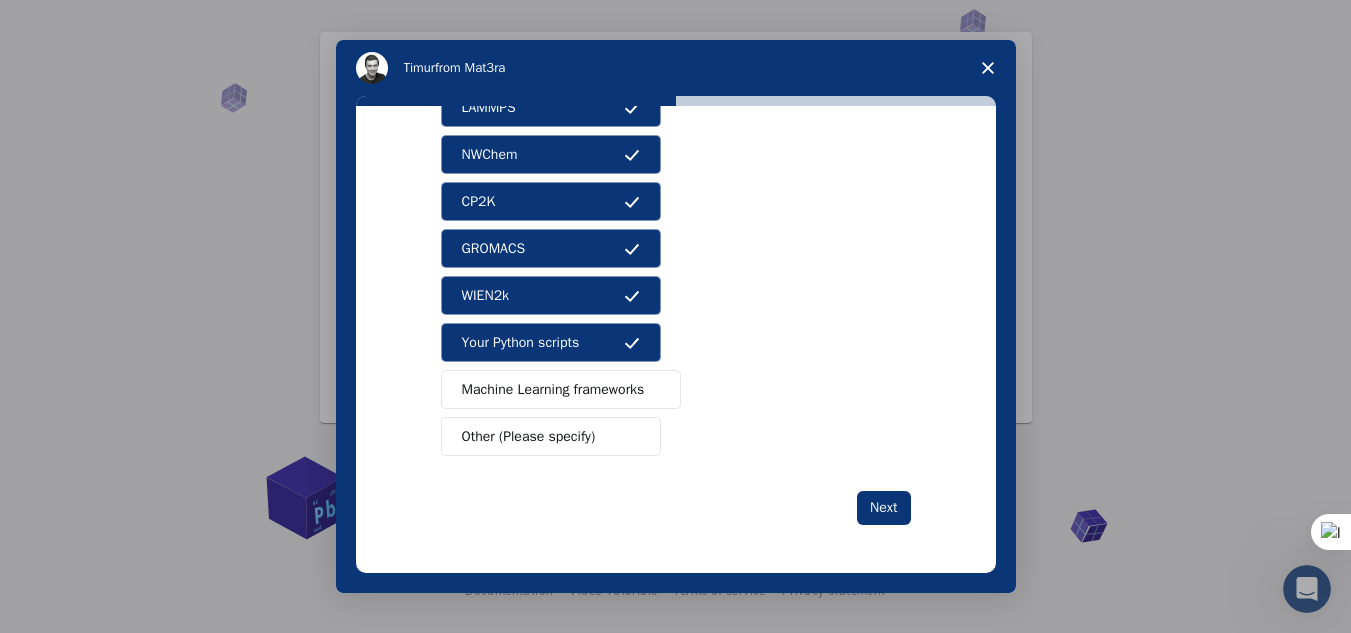 click on "Machine Learning frameworks" at bounding box center (553, 389) 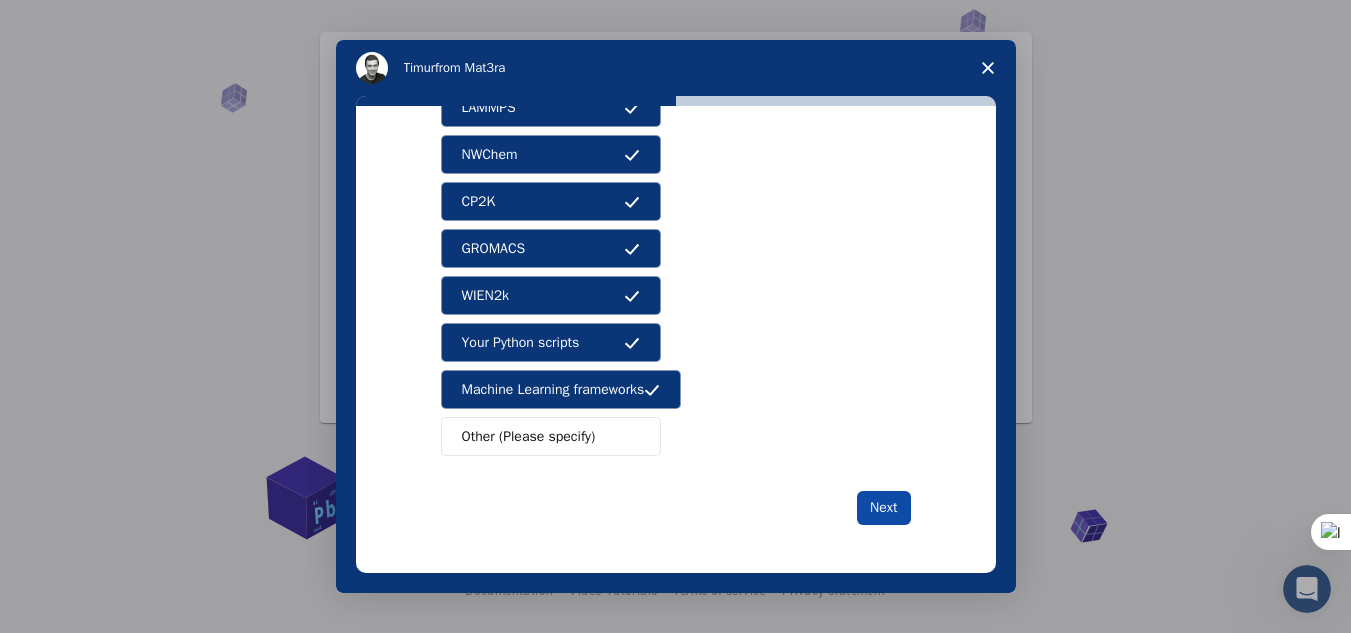 click on "Next" at bounding box center [883, 508] 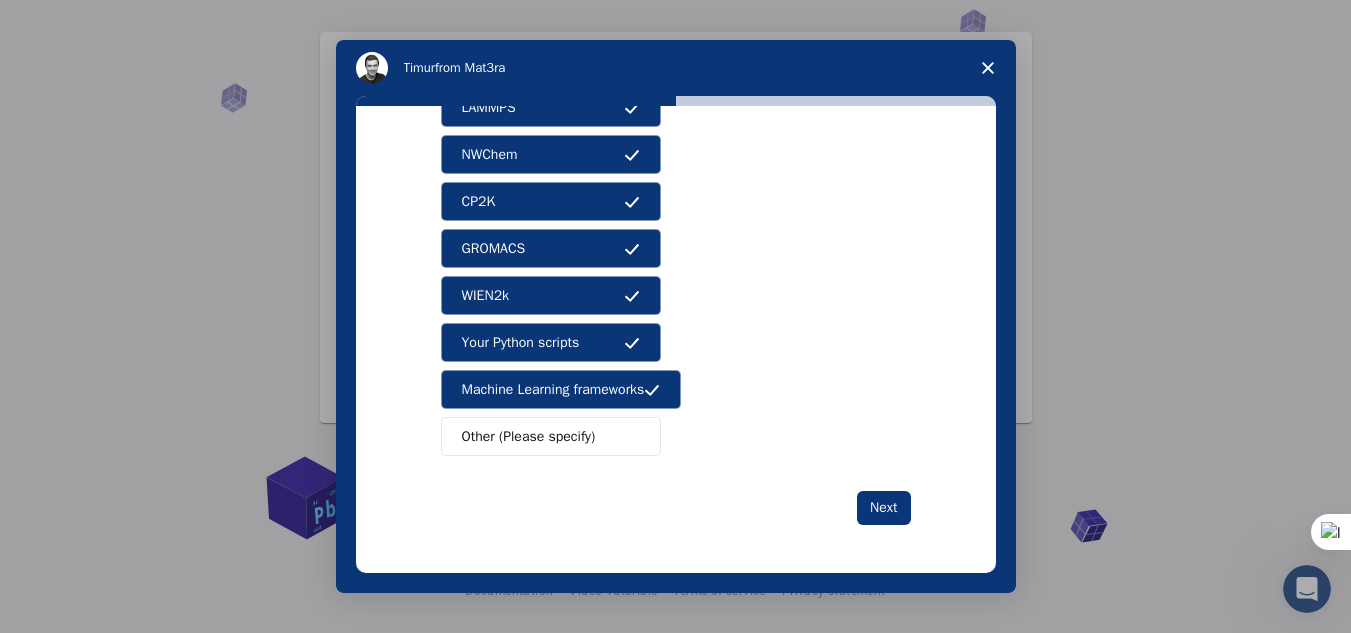 scroll, scrollTop: 0, scrollLeft: 0, axis: both 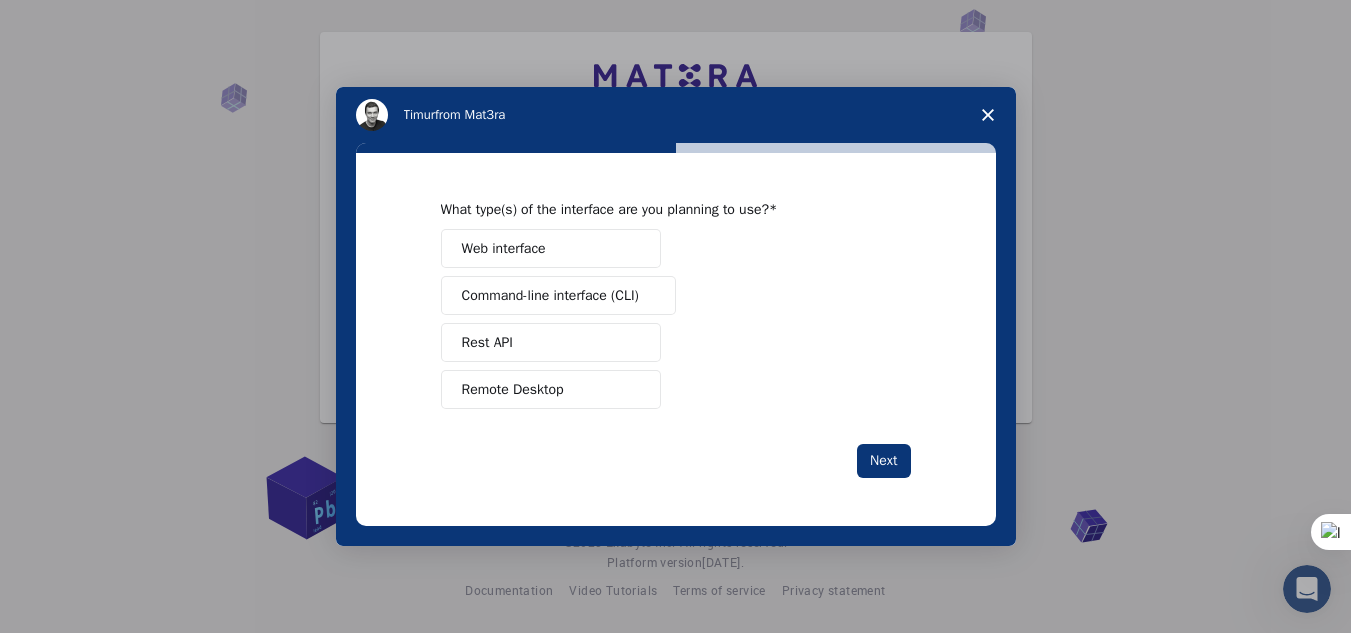 click on "Web interface" at bounding box center [504, 248] 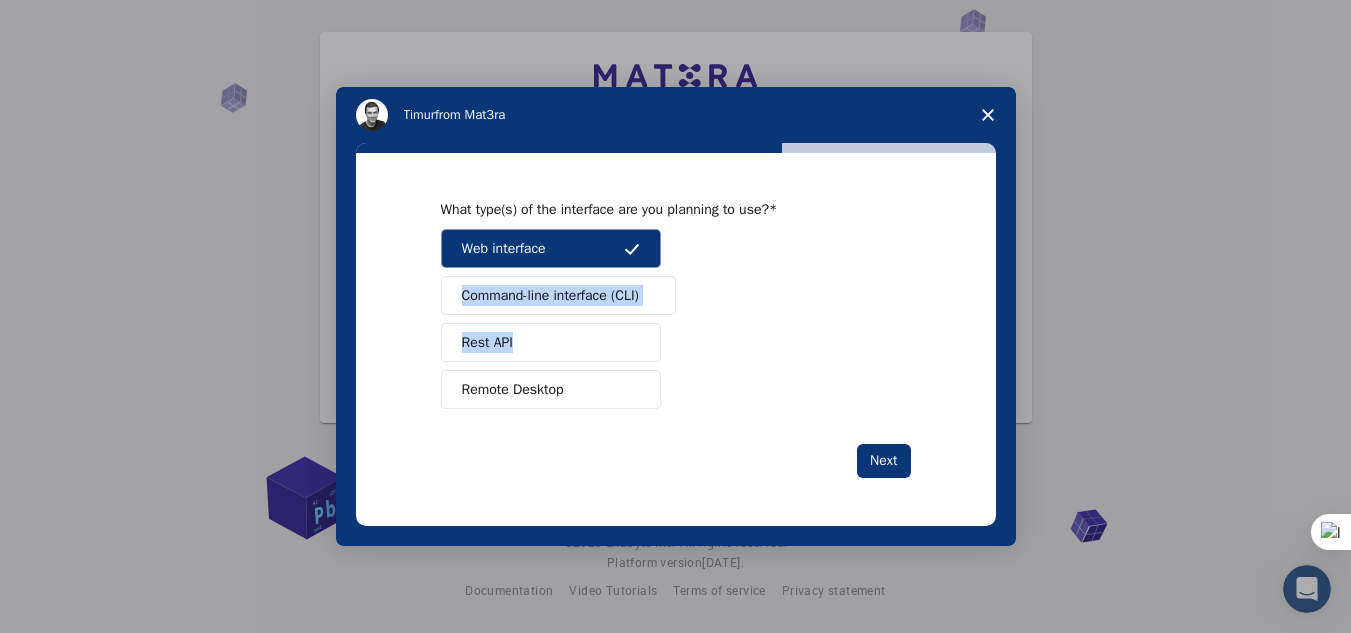 drag, startPoint x: 632, startPoint y: 271, endPoint x: 613, endPoint y: 327, distance: 59.135437 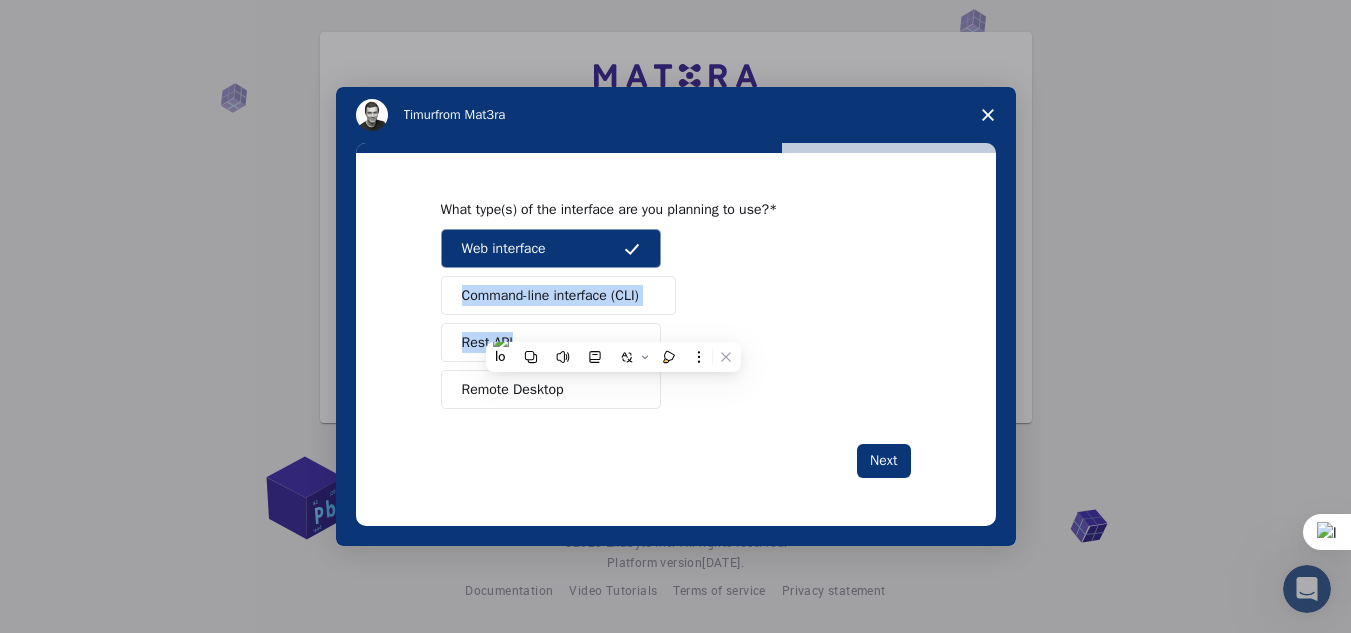 click on "Command-line interface (CLI)" at bounding box center (558, 295) 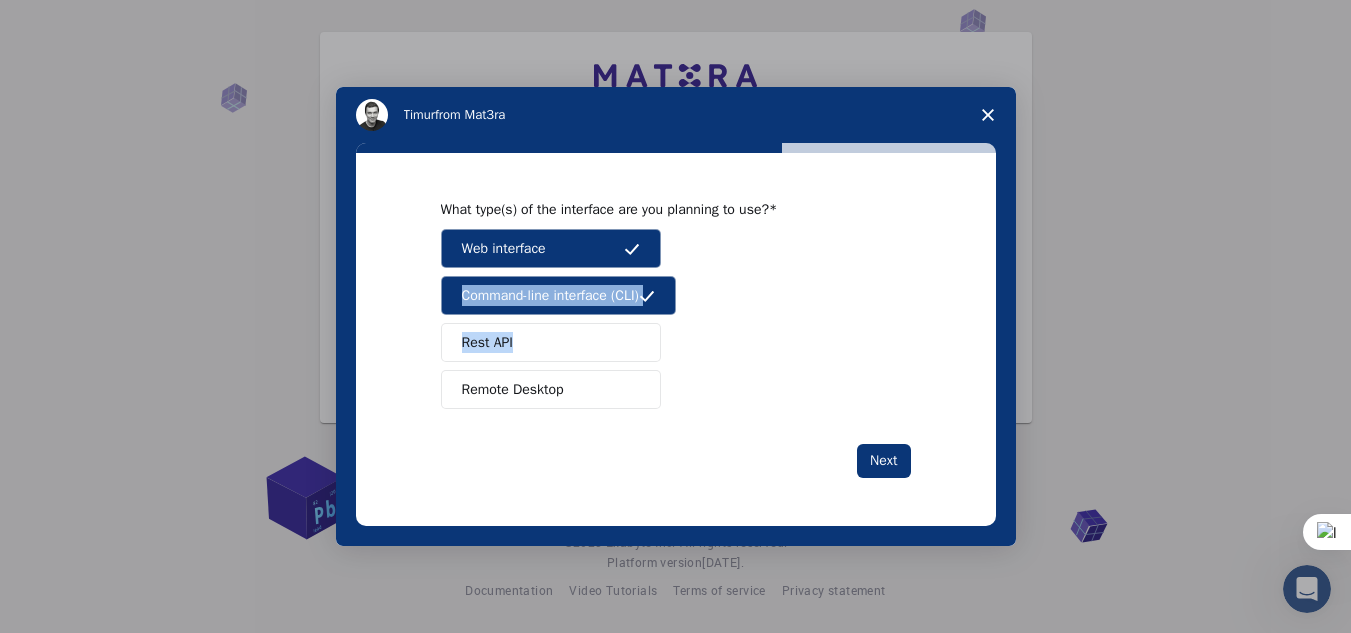 click on "Web interface Command-line interface (CLI) Rest API Remote Desktop" at bounding box center (676, 319) 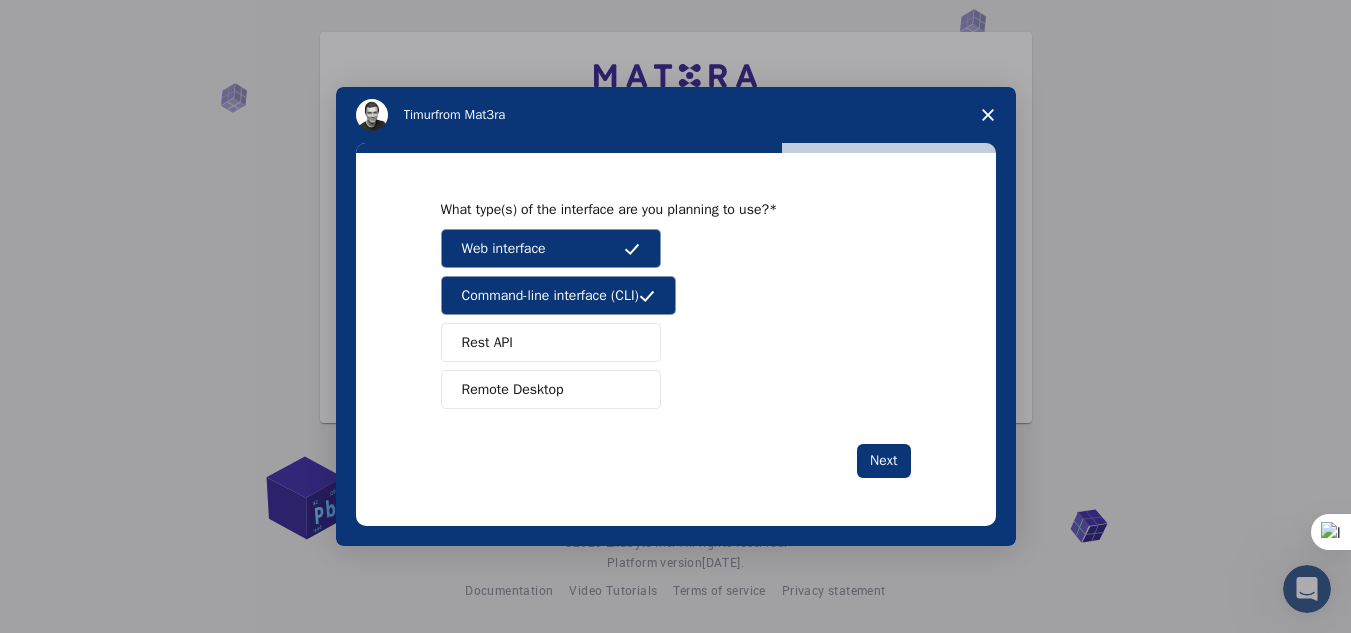 click on "Rest API" at bounding box center (551, 342) 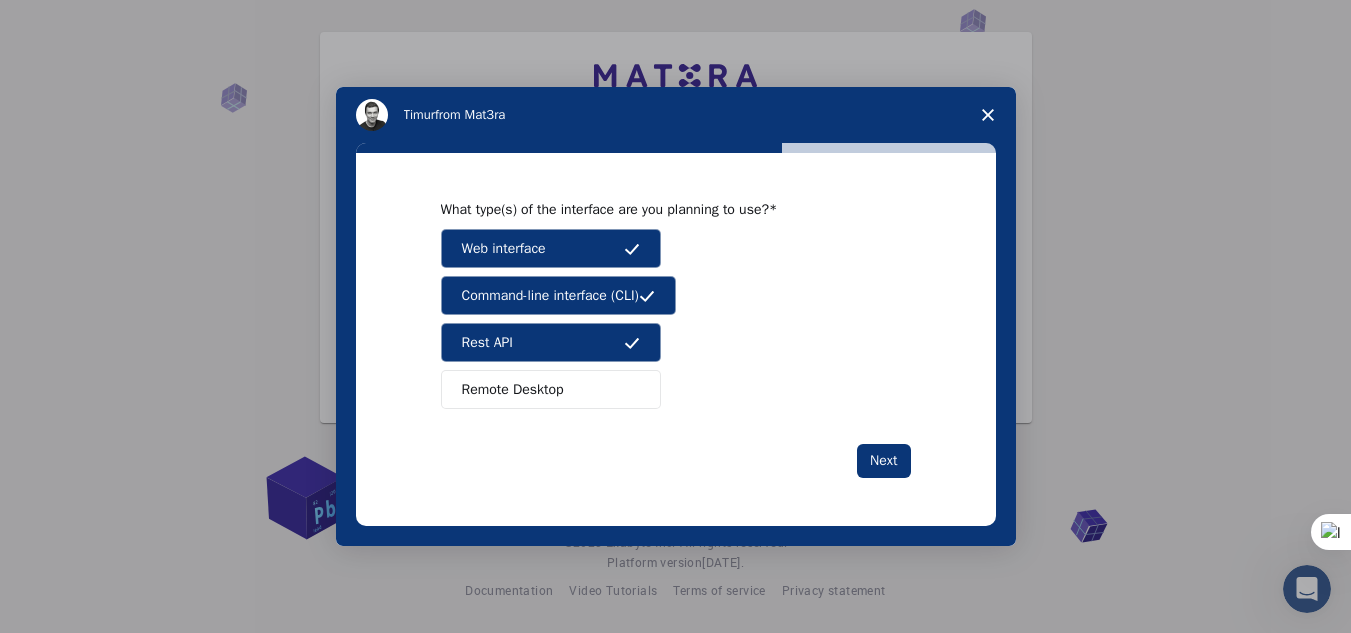 click on "Remote Desktop" at bounding box center [551, 389] 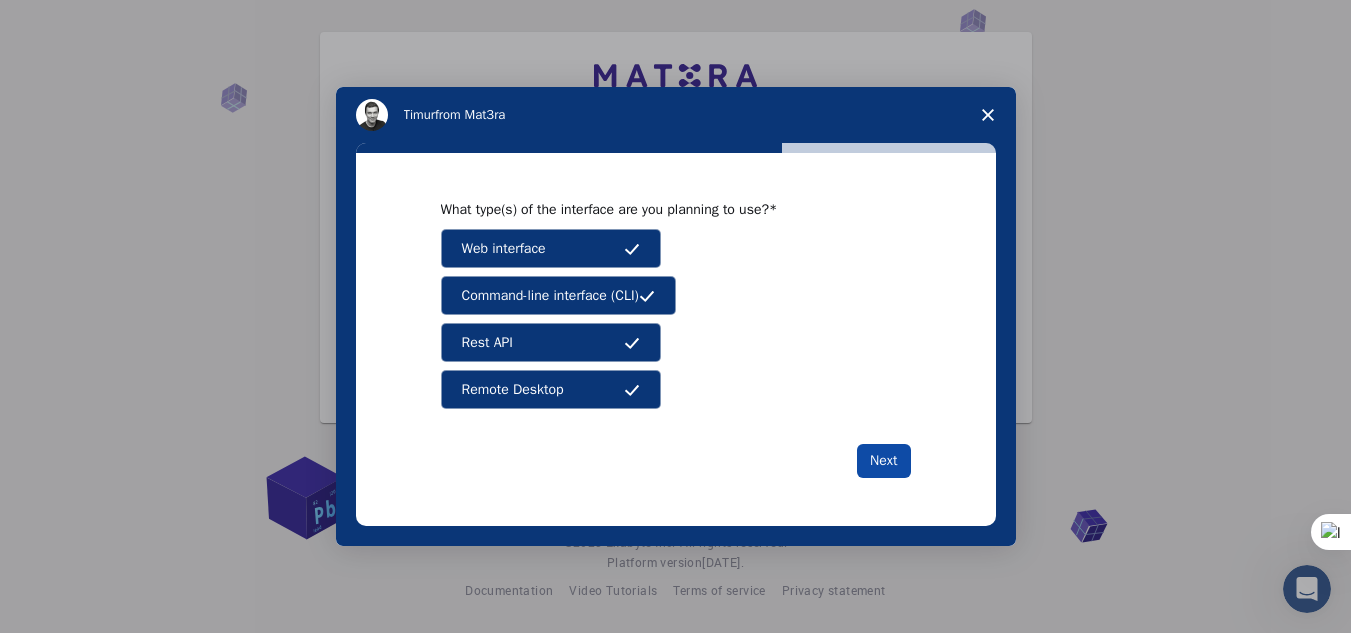 click on "Next" at bounding box center (883, 461) 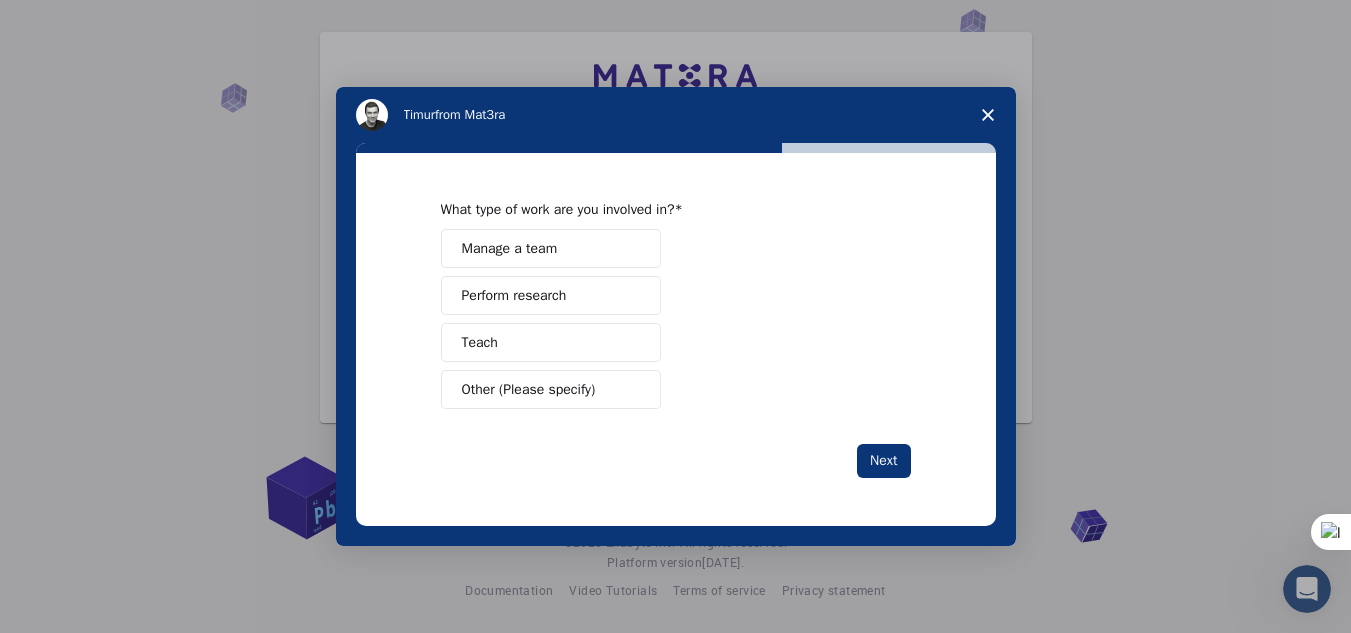 click on "Next" at bounding box center (883, 461) 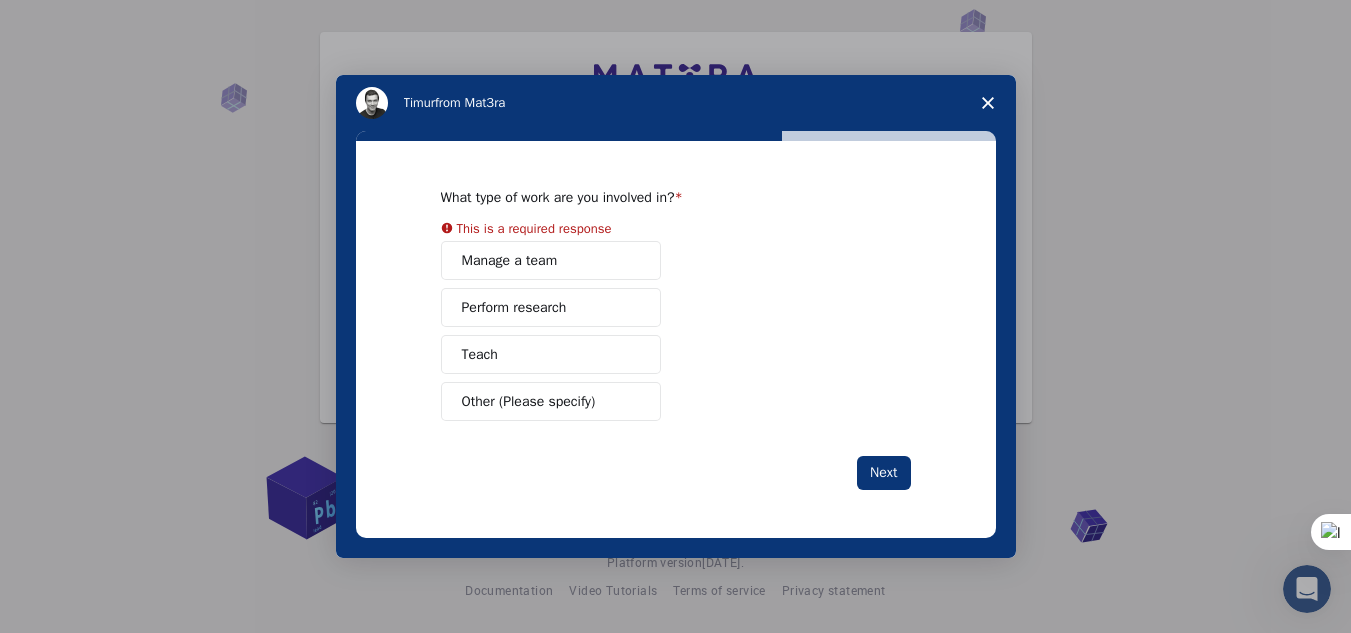 click on "Manage a team" at bounding box center [551, 260] 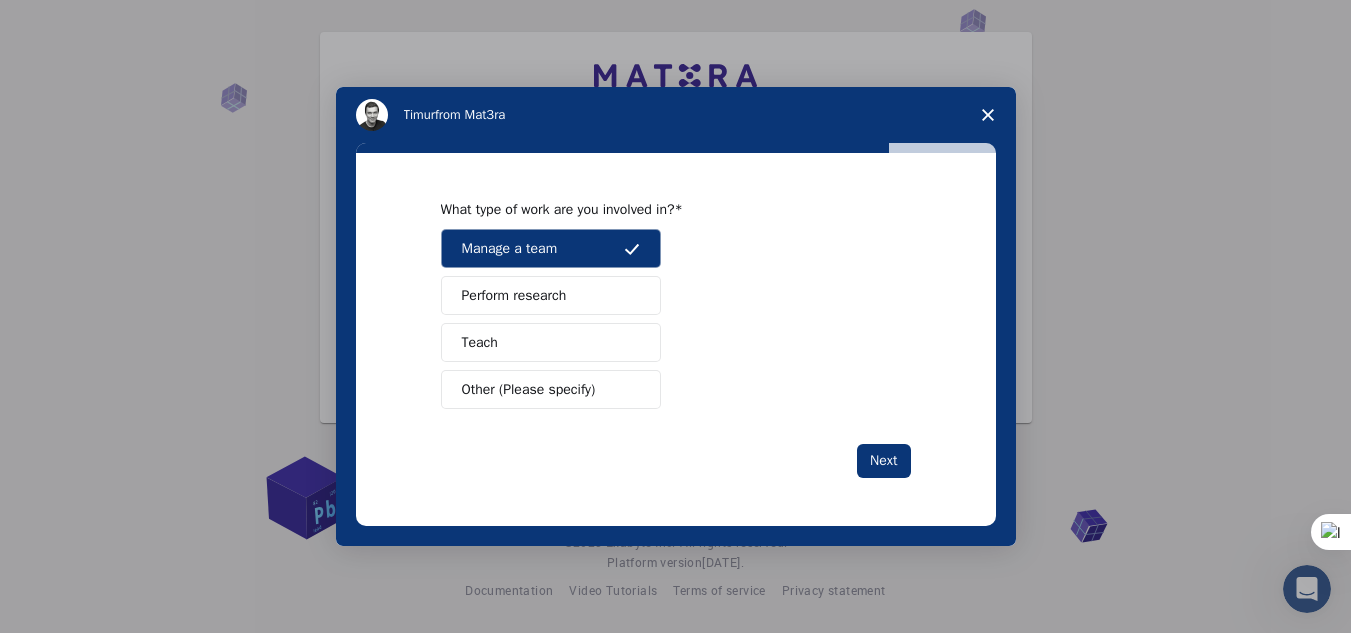 click on "Perform research" at bounding box center (514, 295) 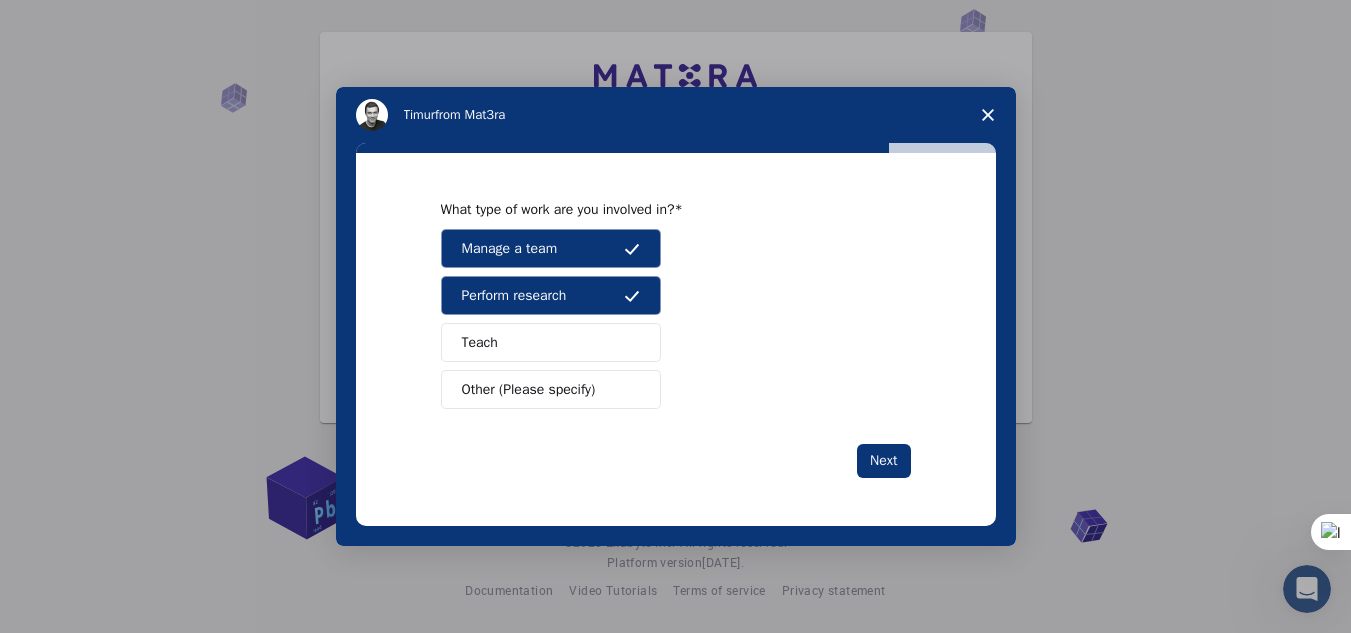 click on "Teach" at bounding box center (551, 342) 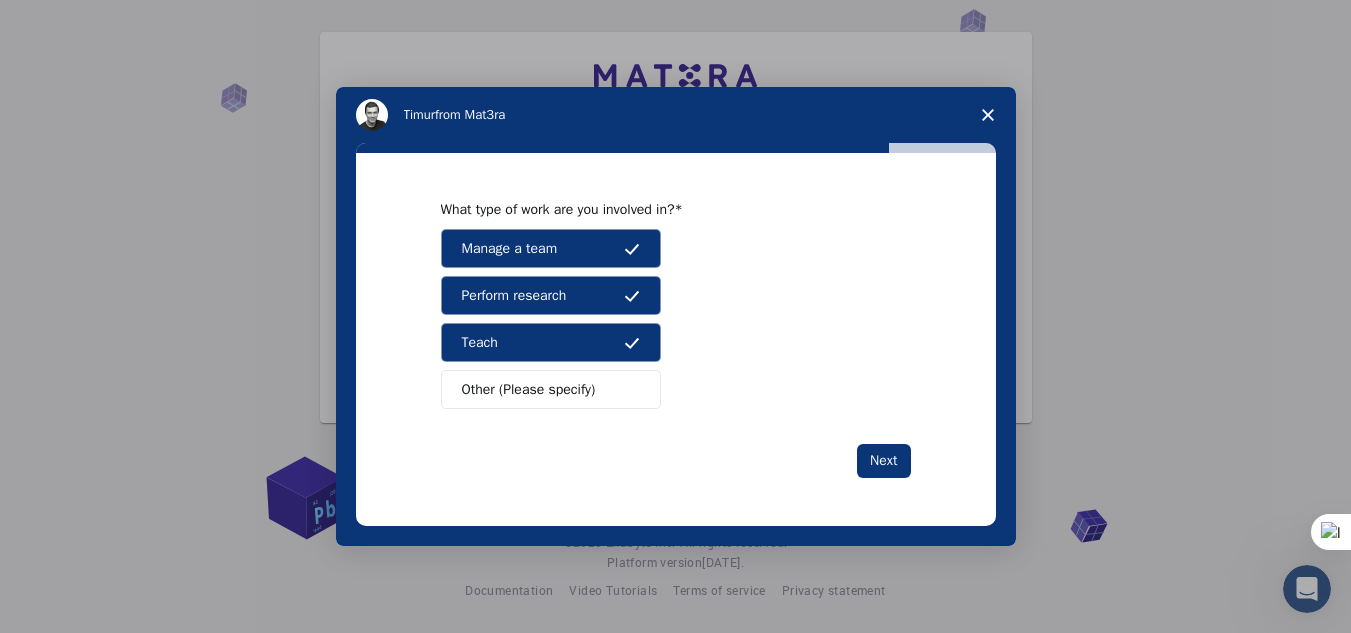 click on "Other (Please specify)" at bounding box center (529, 389) 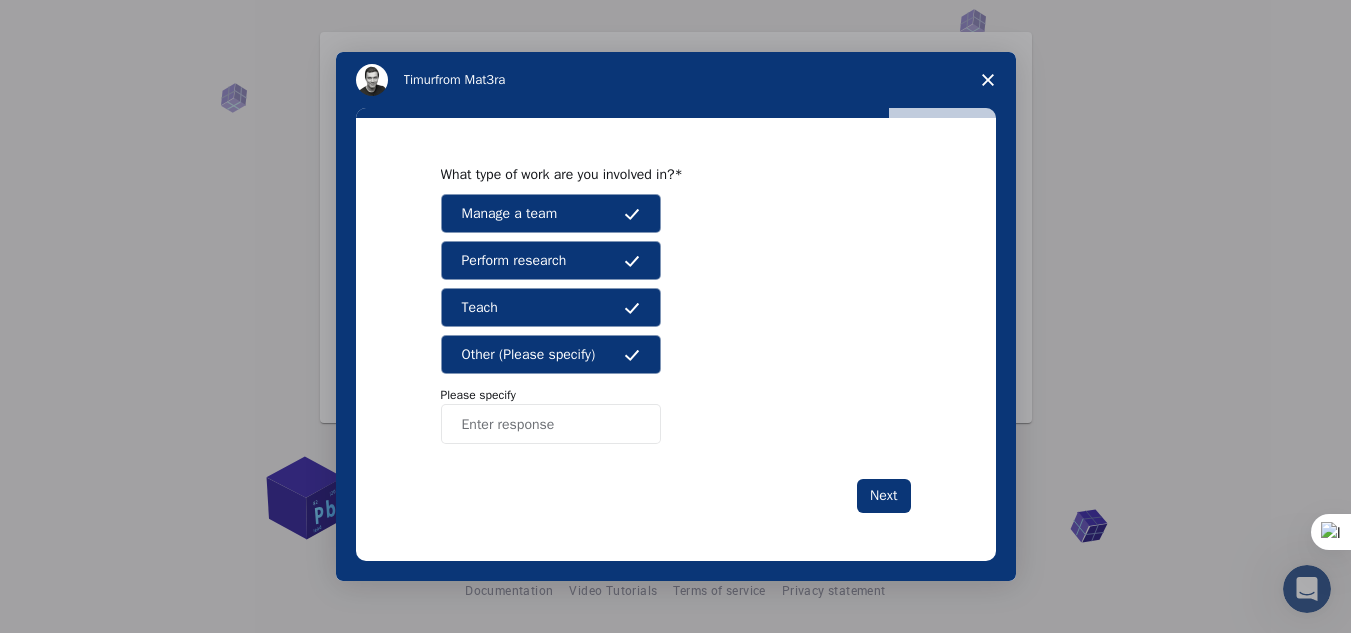 click at bounding box center (551, 424) 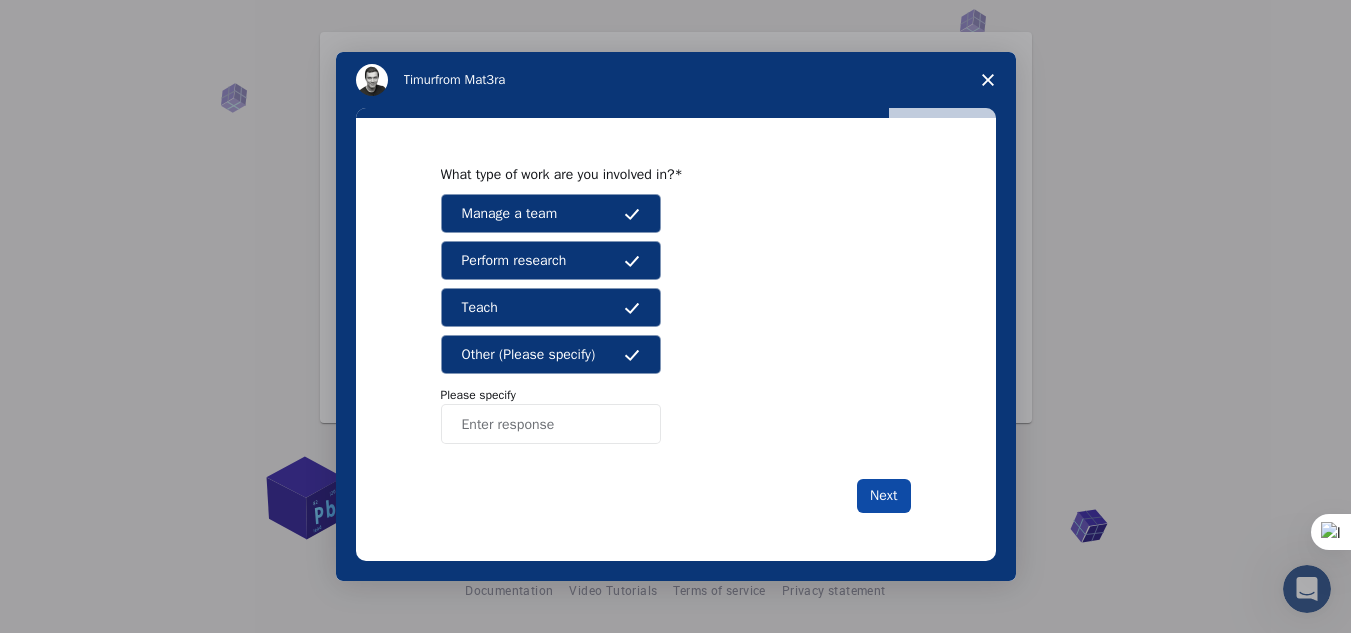 click on "Next" at bounding box center [883, 496] 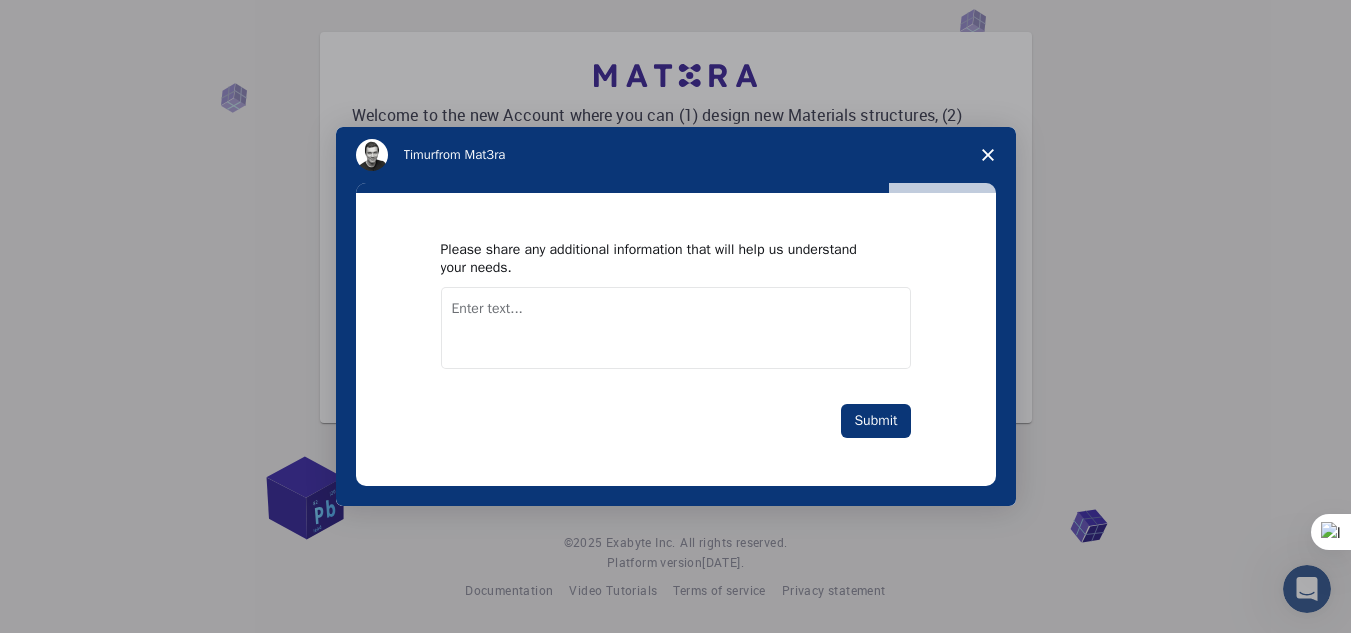 click at bounding box center [676, 328] 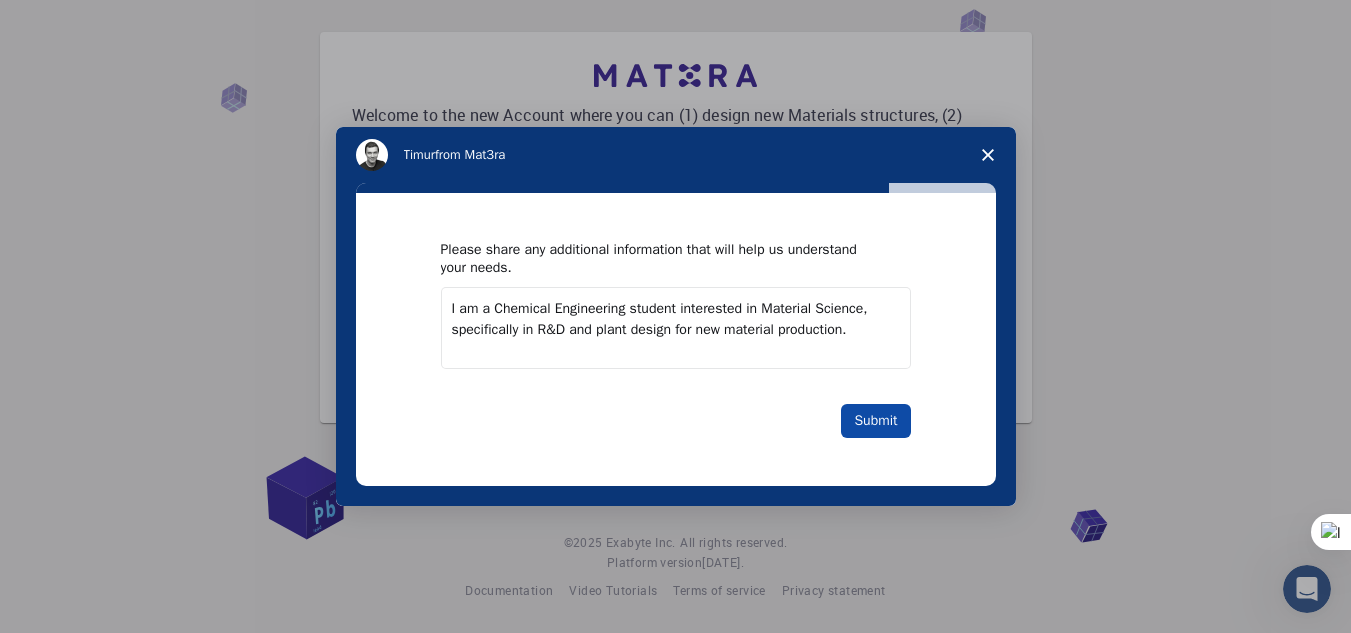 type on "I am a Chemical Engineering student interested in Material Science, specifically in R&D and plant design for new material production." 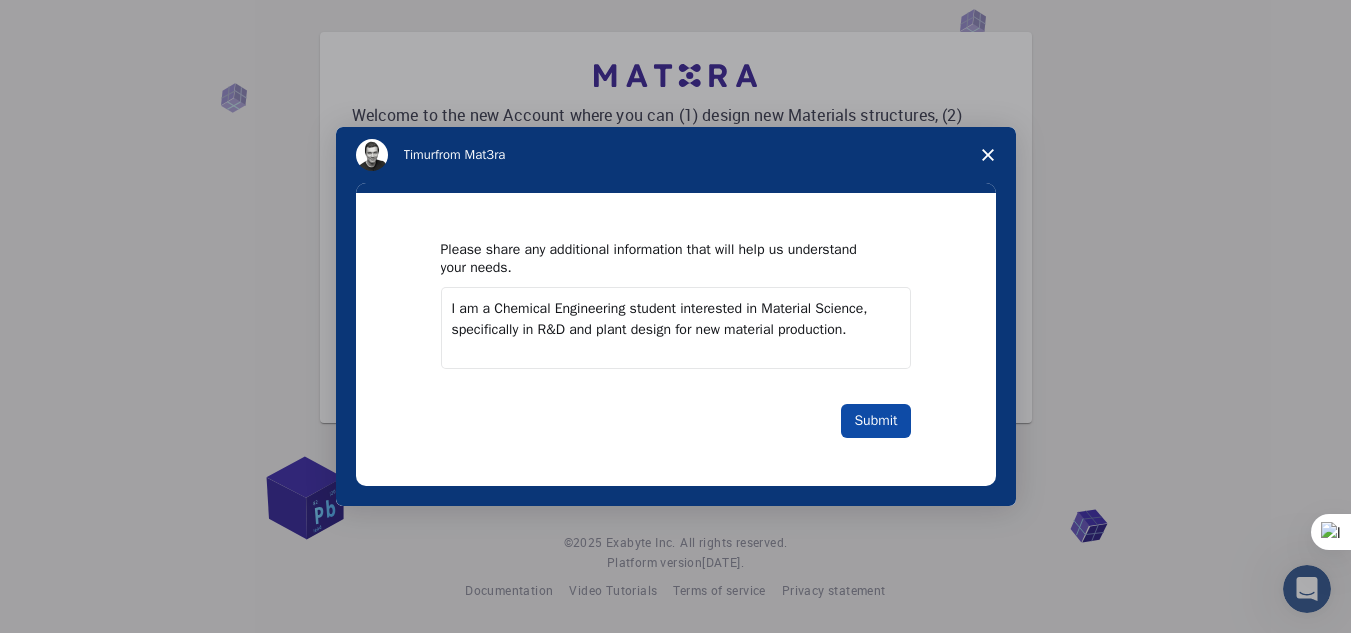 click on "Submit" at bounding box center (875, 421) 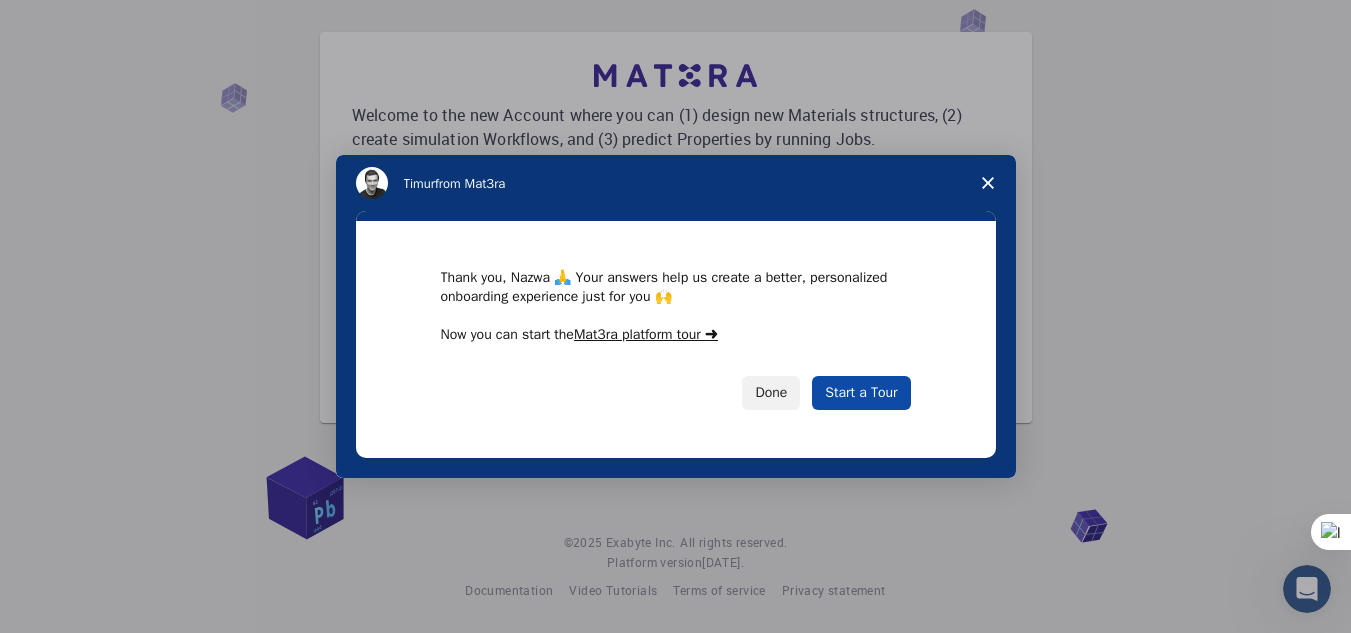 click on "Start a Tour" at bounding box center [861, 393] 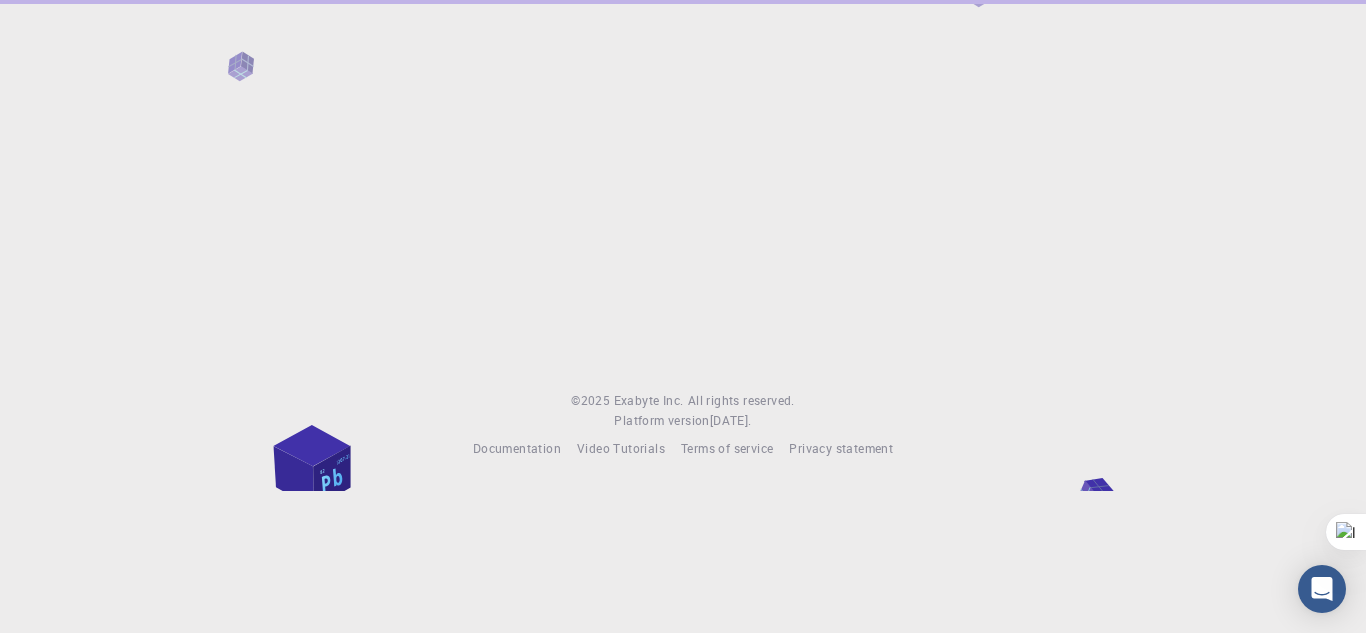 scroll, scrollTop: 0, scrollLeft: 0, axis: both 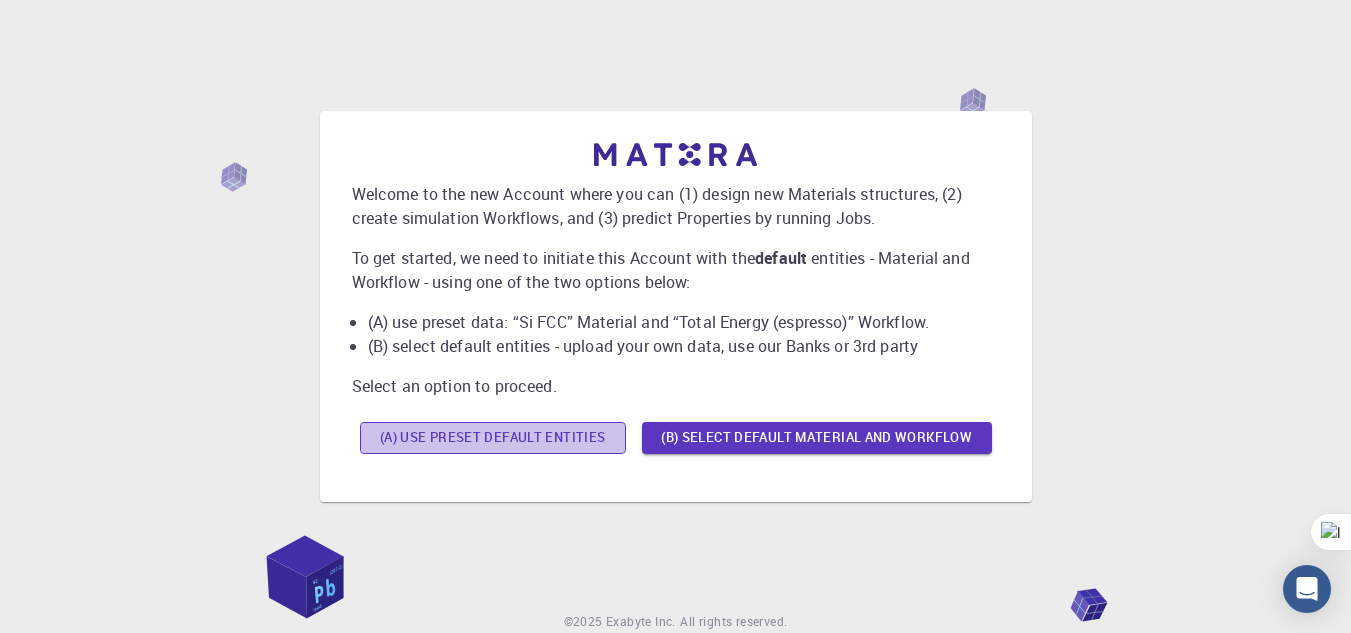 click on "(A) Use preset default entities" at bounding box center [493, 438] 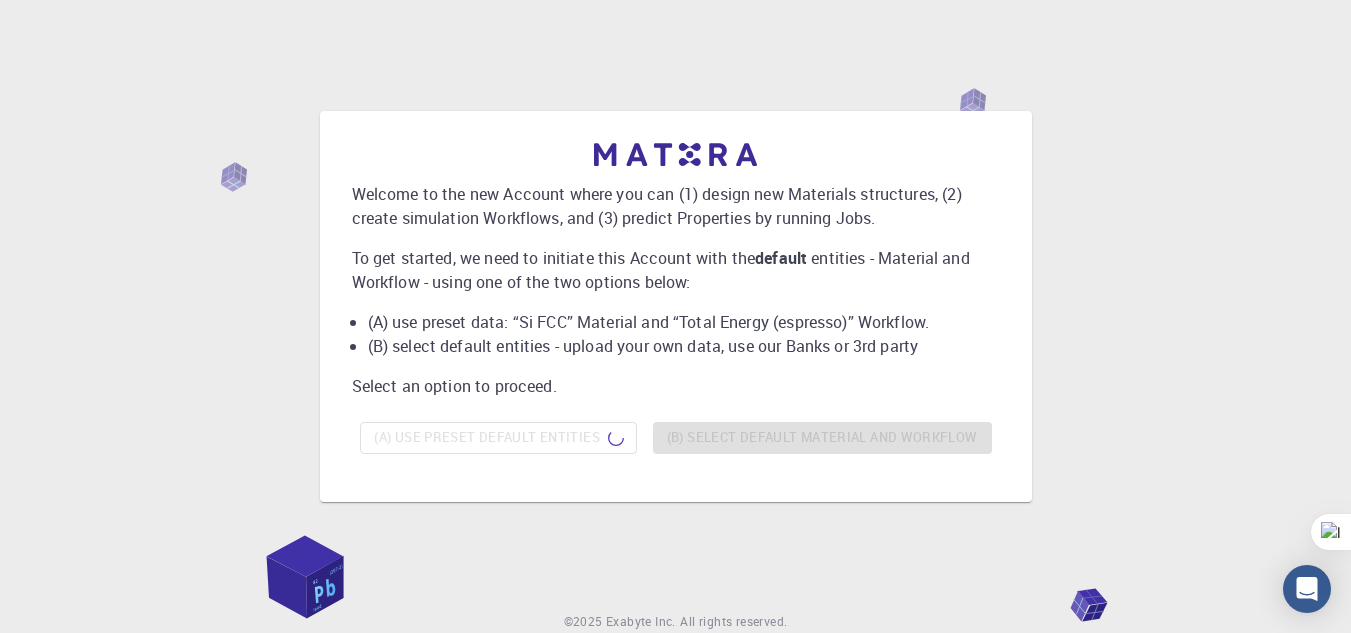 click on "Welcome to the new Account where you can (1) design new Materials structures, (2) create simulation Workflows, and (3) predict Properties by running Jobs. To get started, we need to initiate this Account with the  default   entities - Material and Workflow - using one of the two options below: (A) use preset data: “Si FCC” Material and “Total Energy (espresso)” Workflow. (B) select default entities - upload your own data, use our Banks or 3rd party Select an option to proceed. (A) Use preset default entities (B) Select default material and workflow" at bounding box center [676, 306] 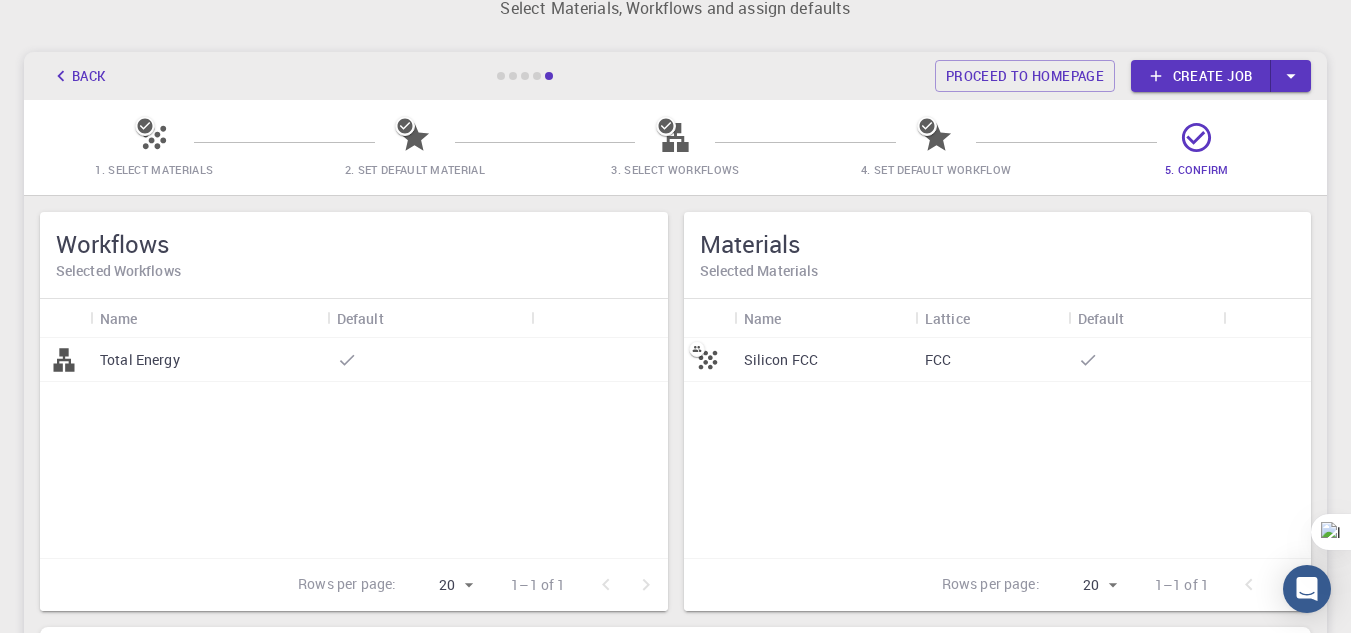 scroll, scrollTop: 55, scrollLeft: 0, axis: vertical 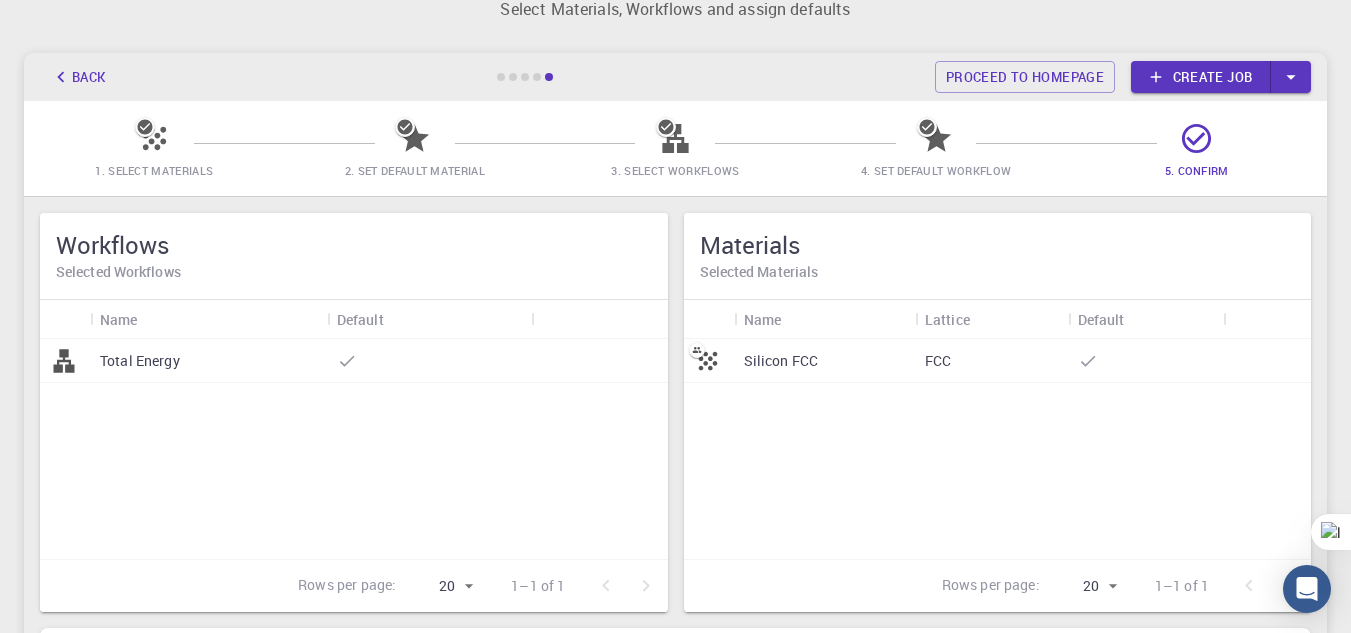 click at bounding box center (429, 361) 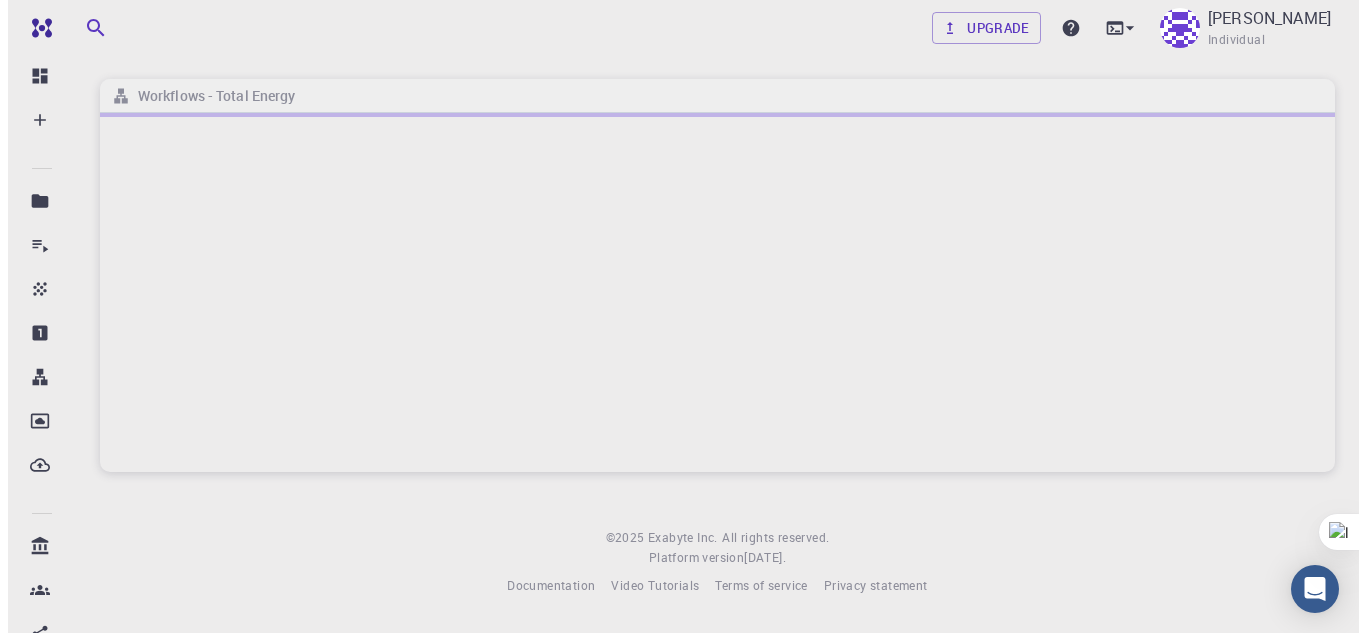 scroll, scrollTop: 0, scrollLeft: 0, axis: both 